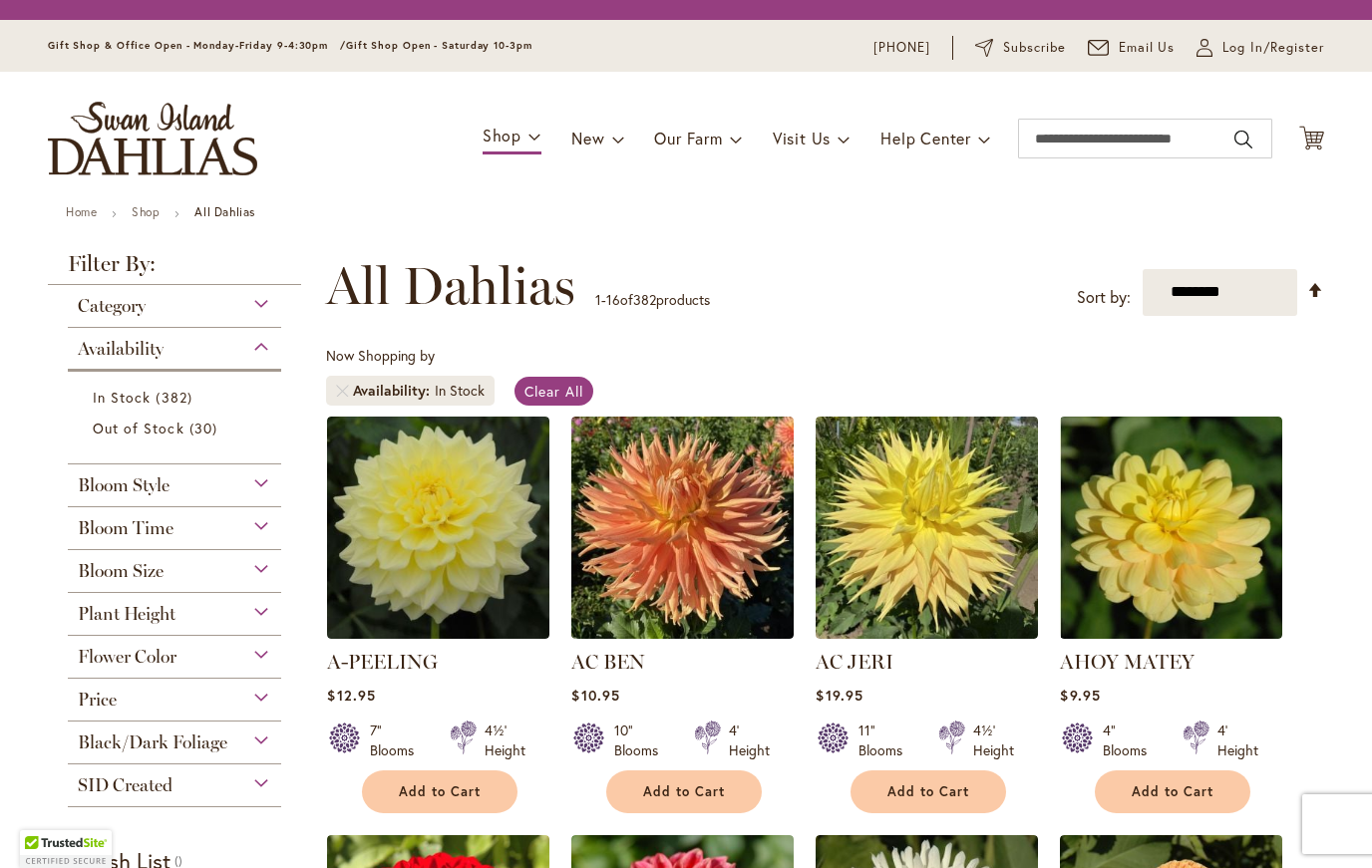 scroll, scrollTop: 0, scrollLeft: 0, axis: both 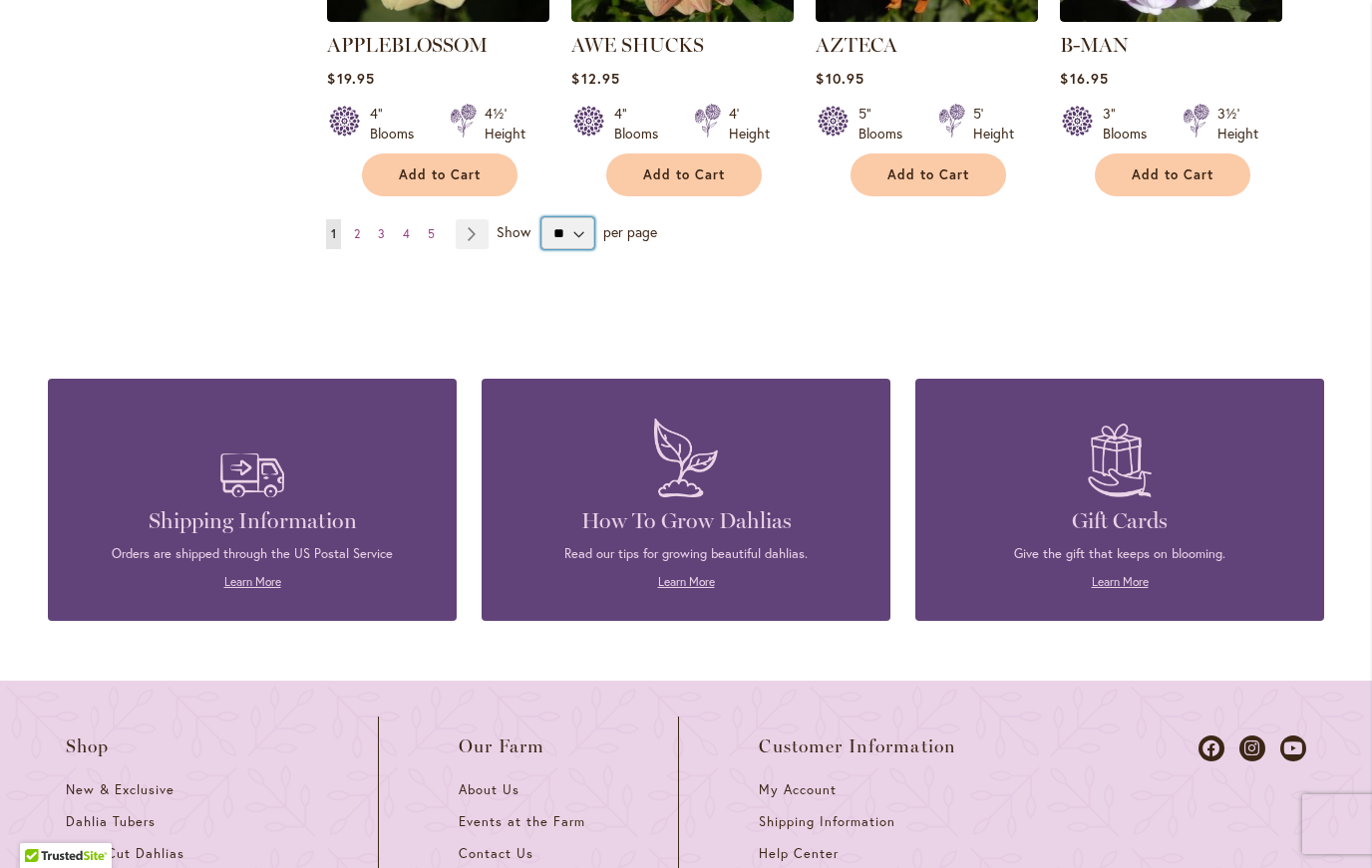 click on "**
**
**
**" at bounding box center (567, 233) 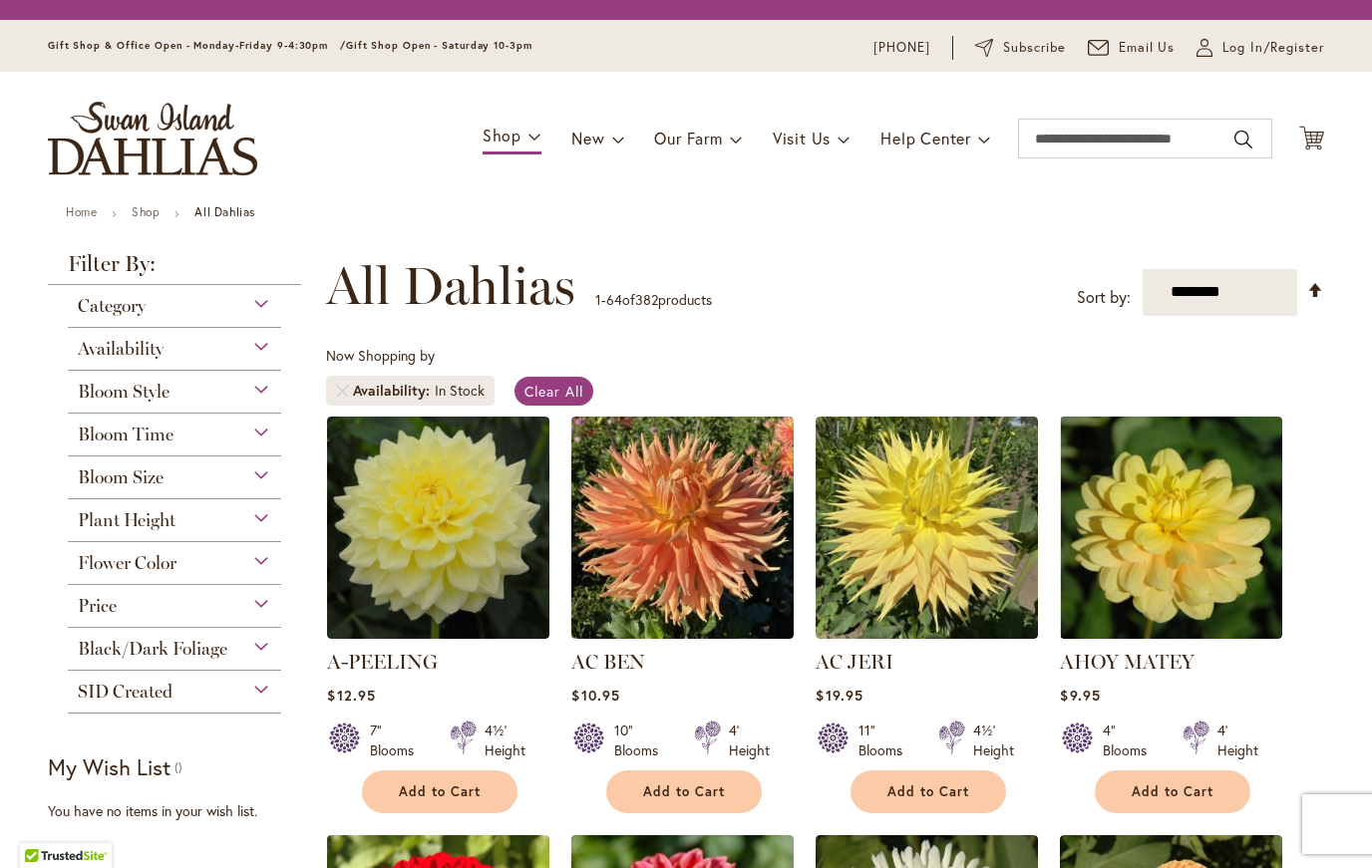 scroll, scrollTop: 0, scrollLeft: 0, axis: both 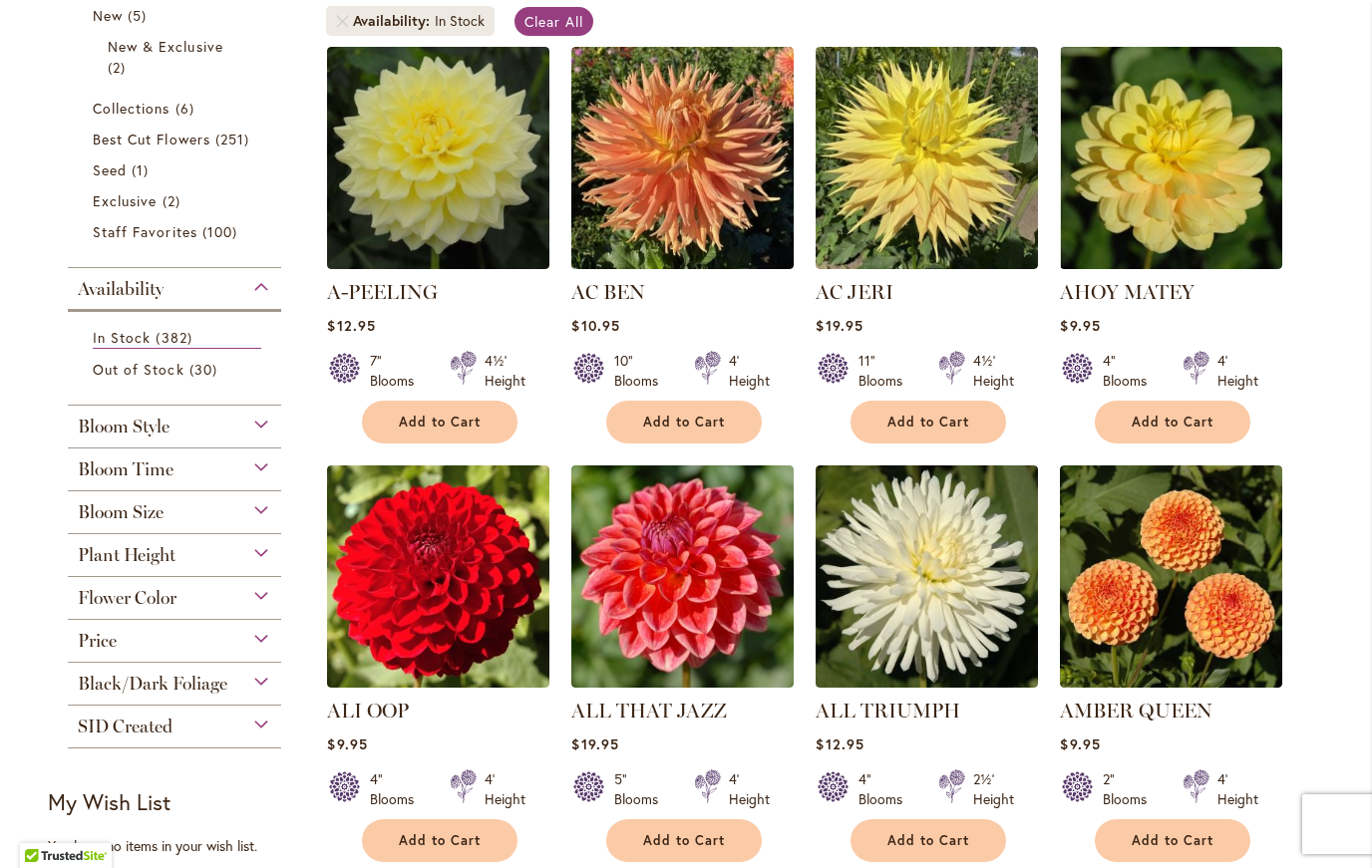 click on "Add to Cart" at bounding box center (440, 422) 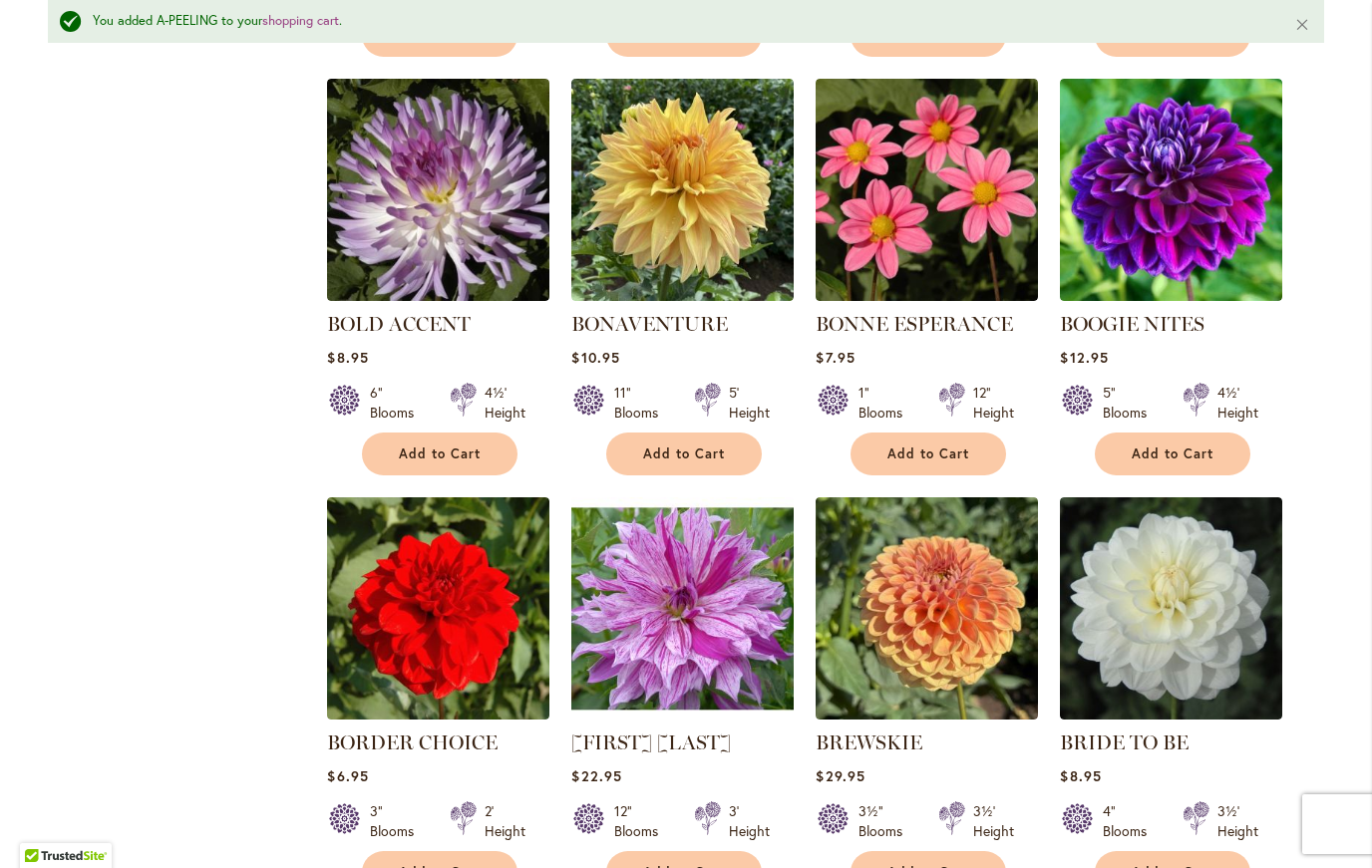 scroll, scrollTop: 4617, scrollLeft: 0, axis: vertical 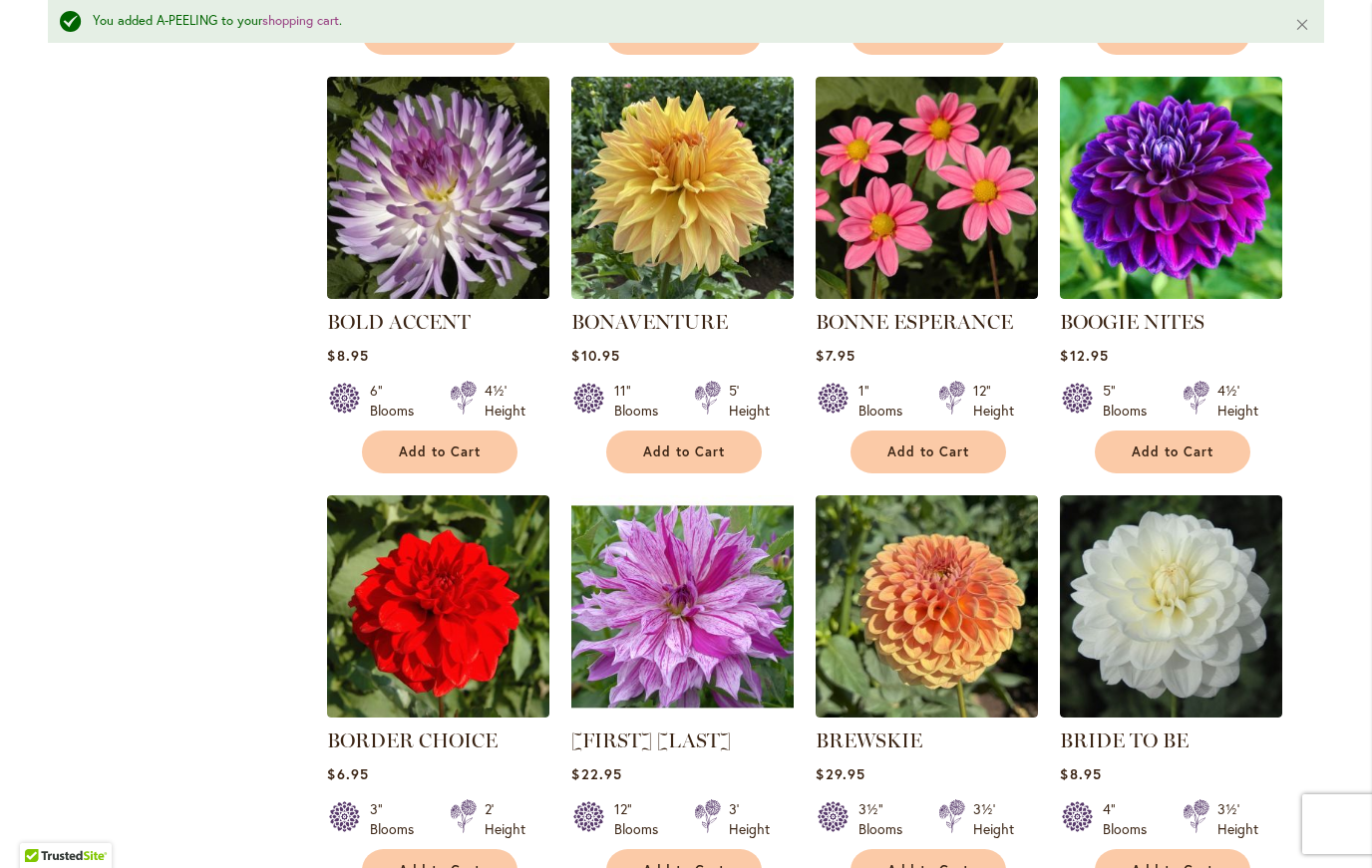 click on "Add to Cart" at bounding box center (1173, 451) 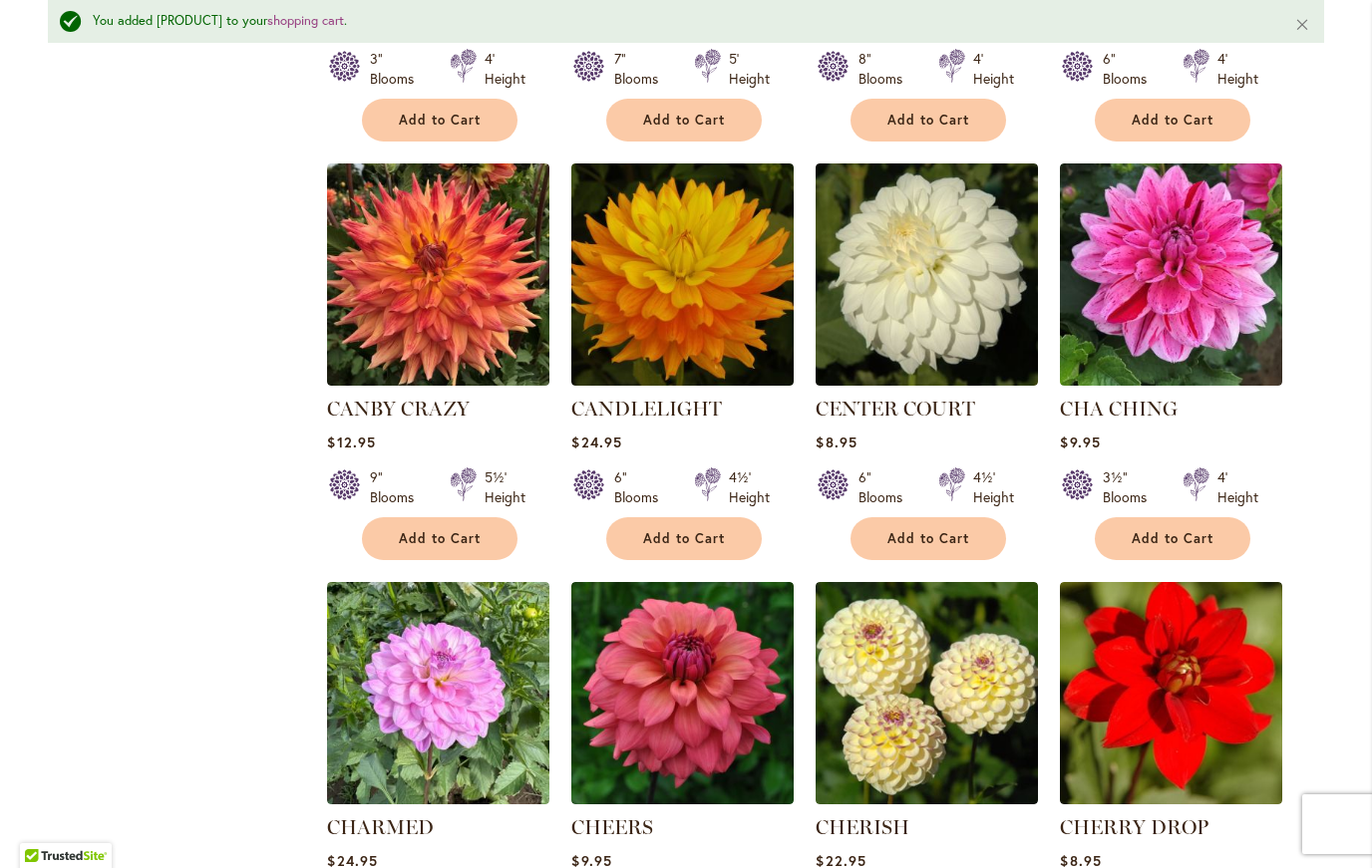 scroll, scrollTop: 6233, scrollLeft: 0, axis: vertical 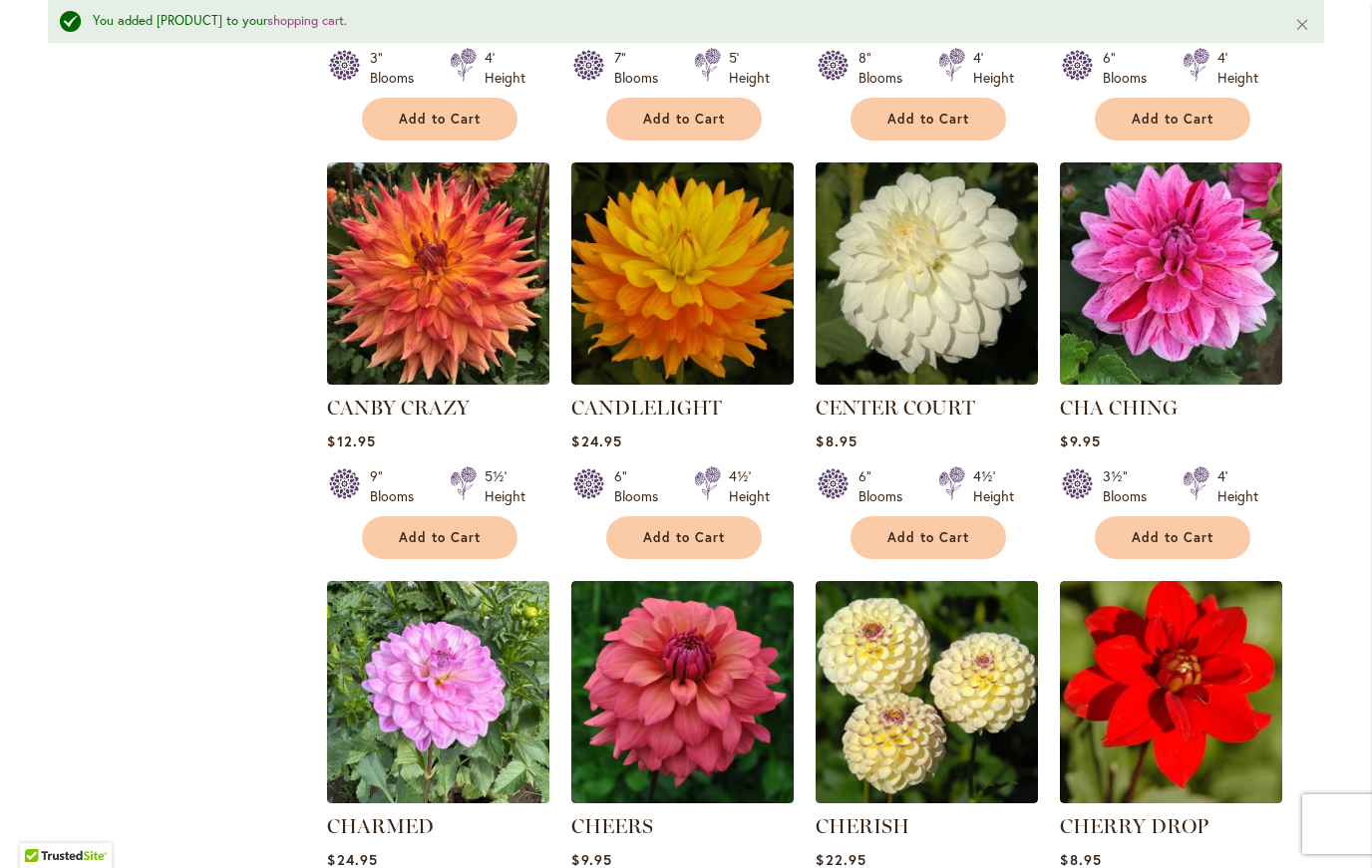 click on "Add to Cart" at bounding box center [684, 537] 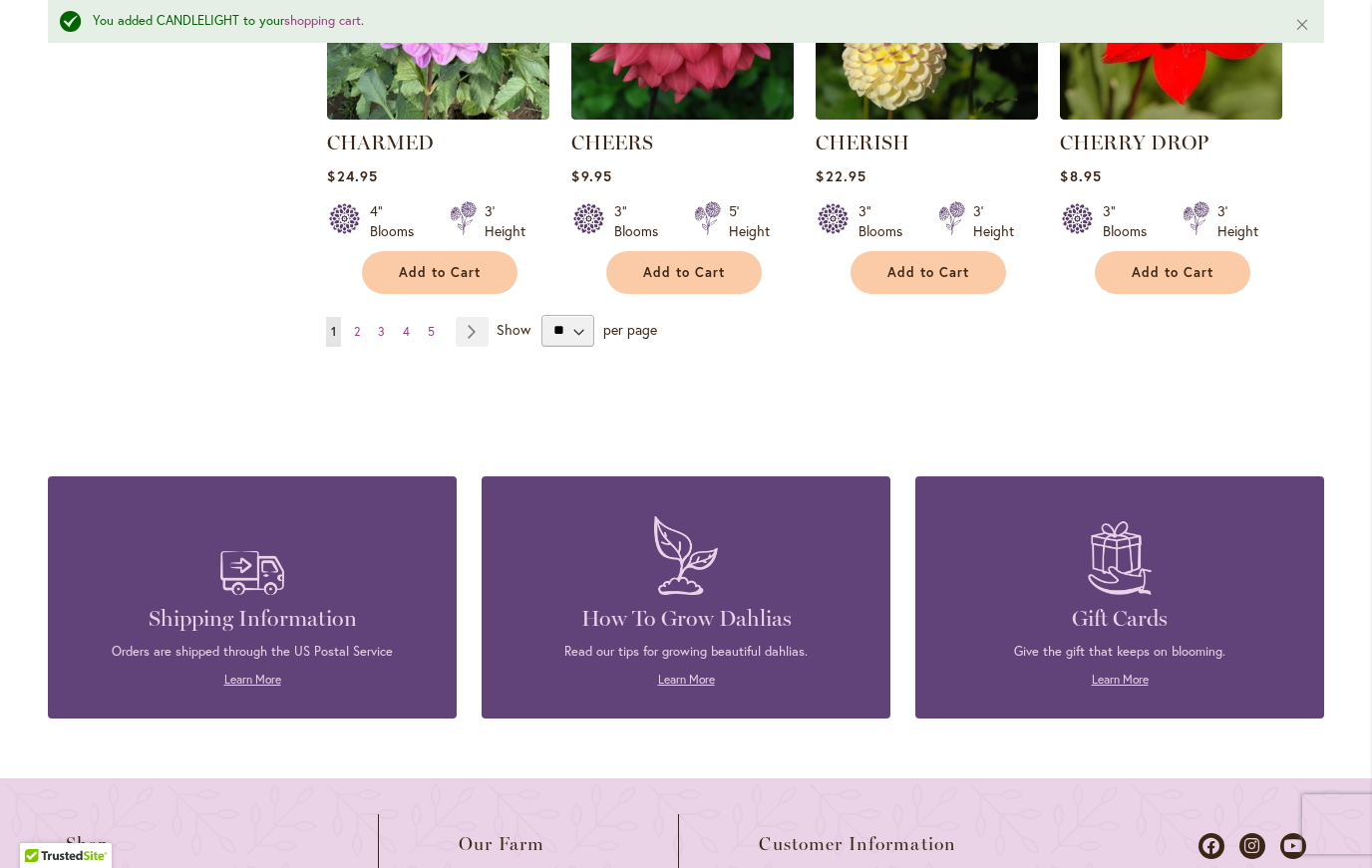 scroll, scrollTop: 6922, scrollLeft: 0, axis: vertical 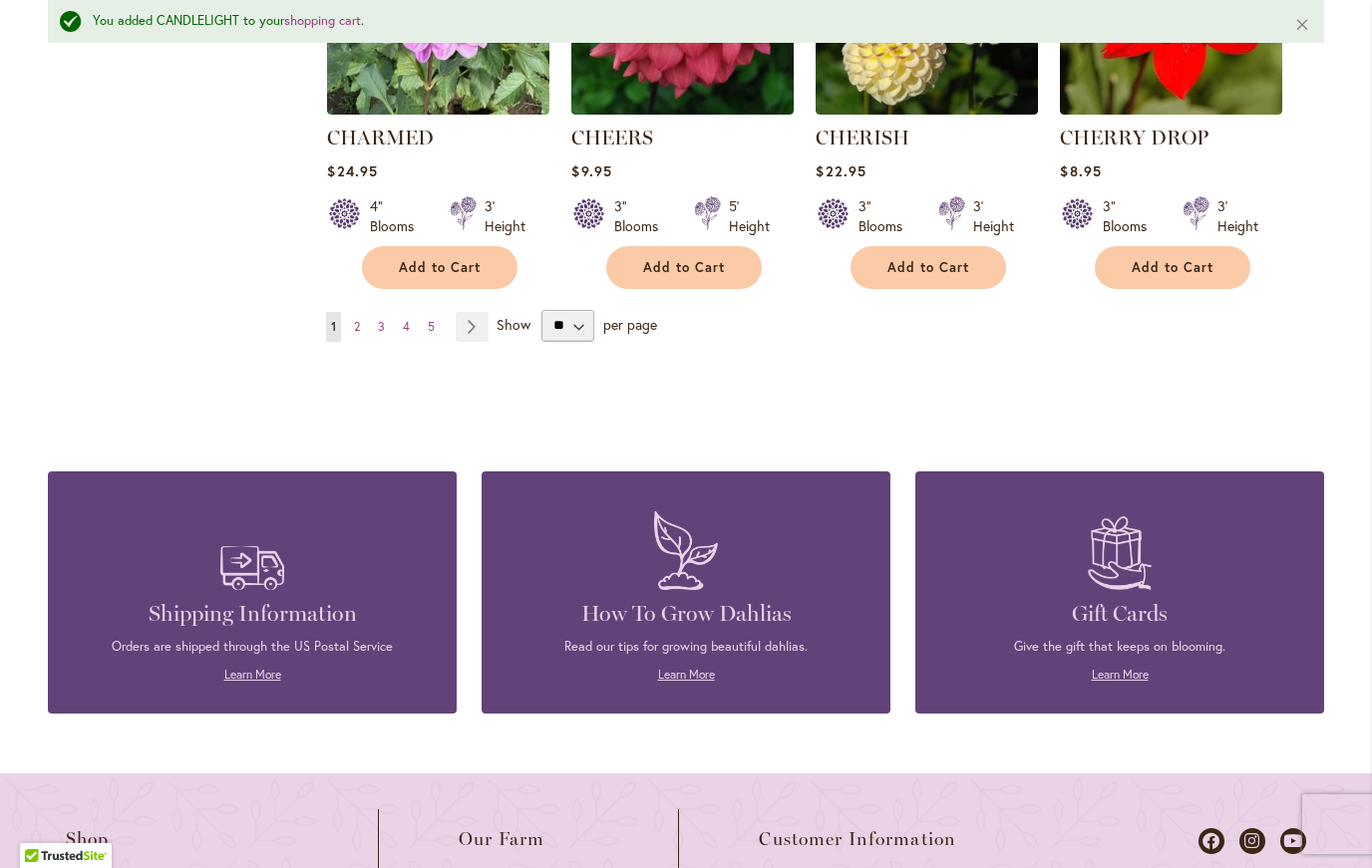 click on "Page
Next" at bounding box center (472, 327) 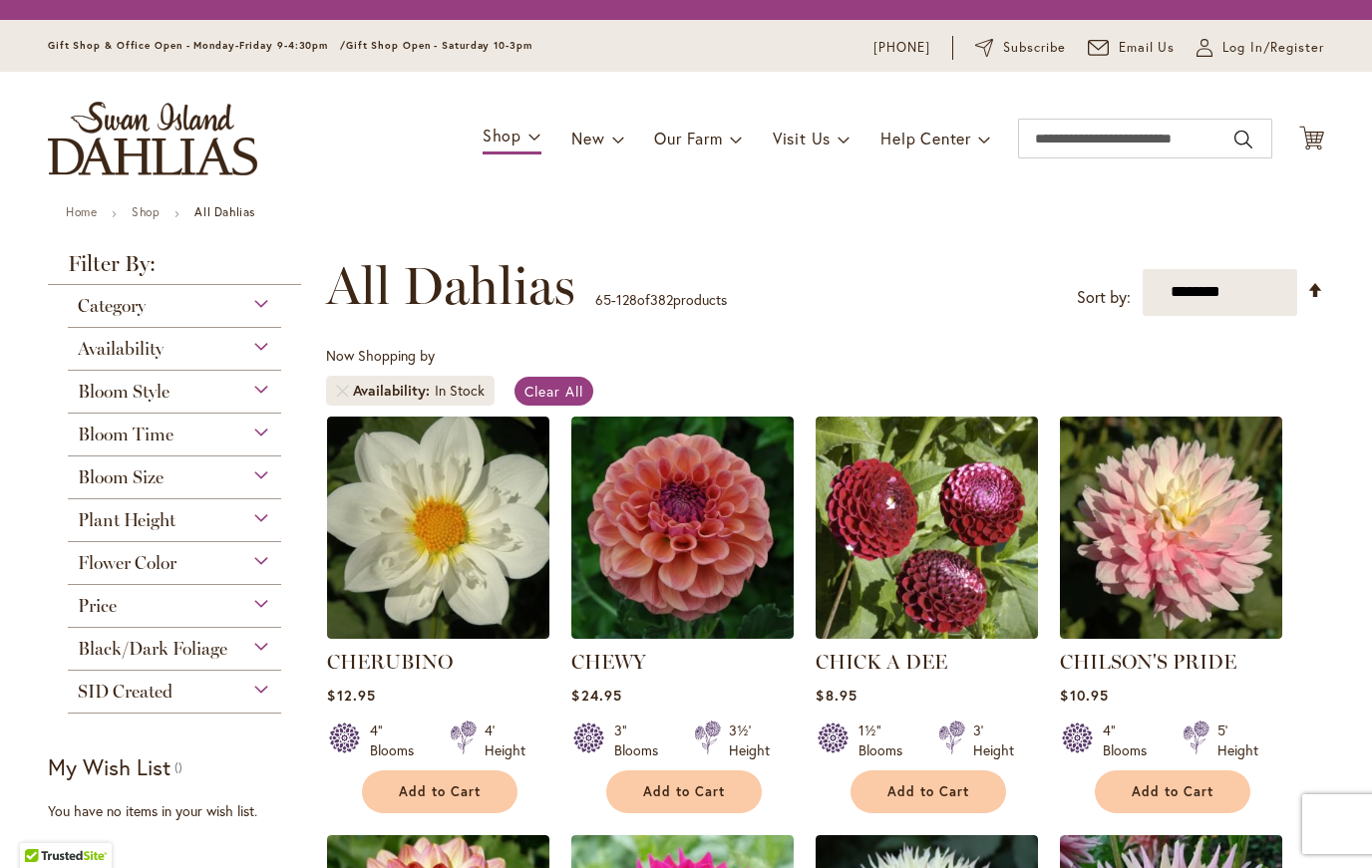 scroll, scrollTop: 0, scrollLeft: 0, axis: both 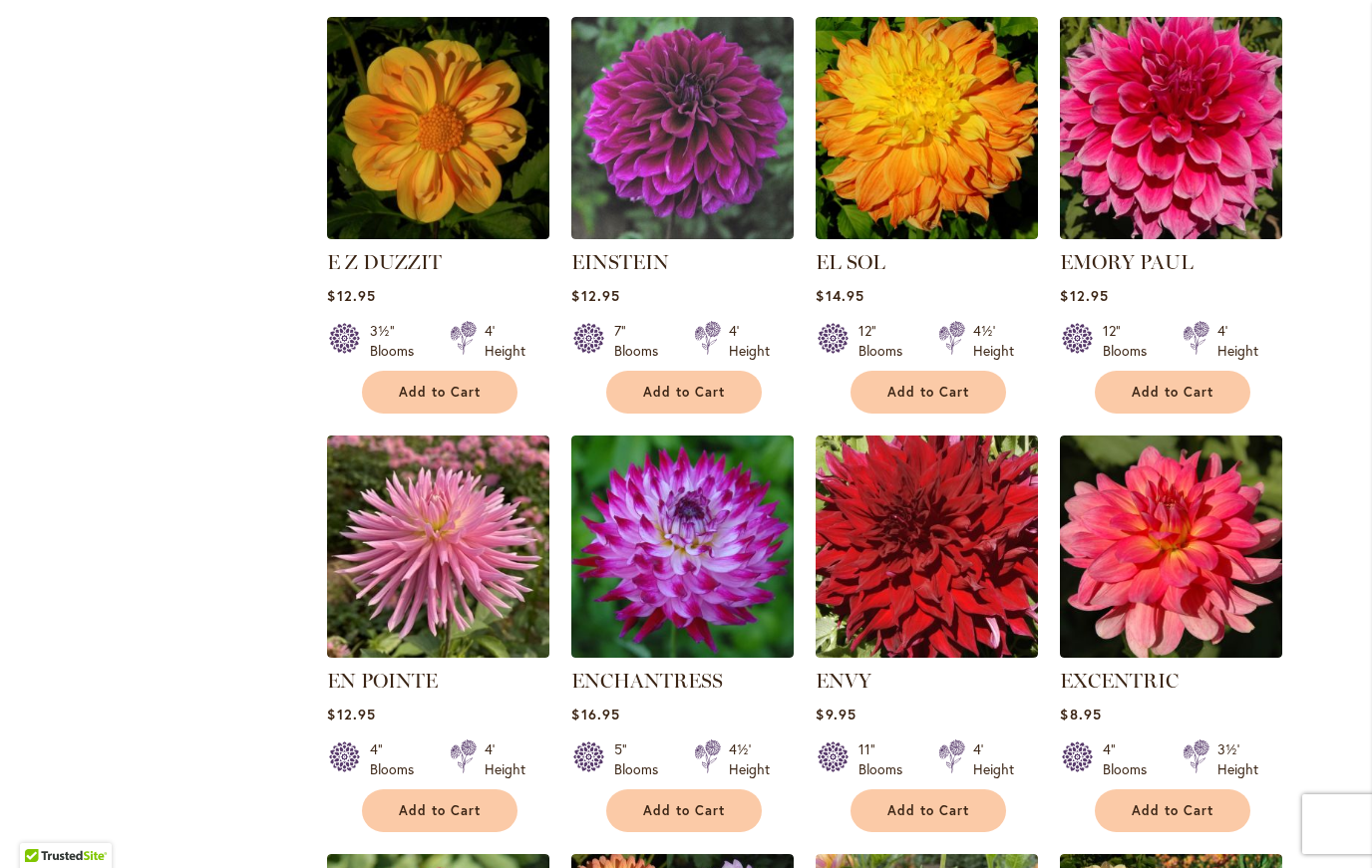 click on "Add to Cart" at bounding box center [928, 392] 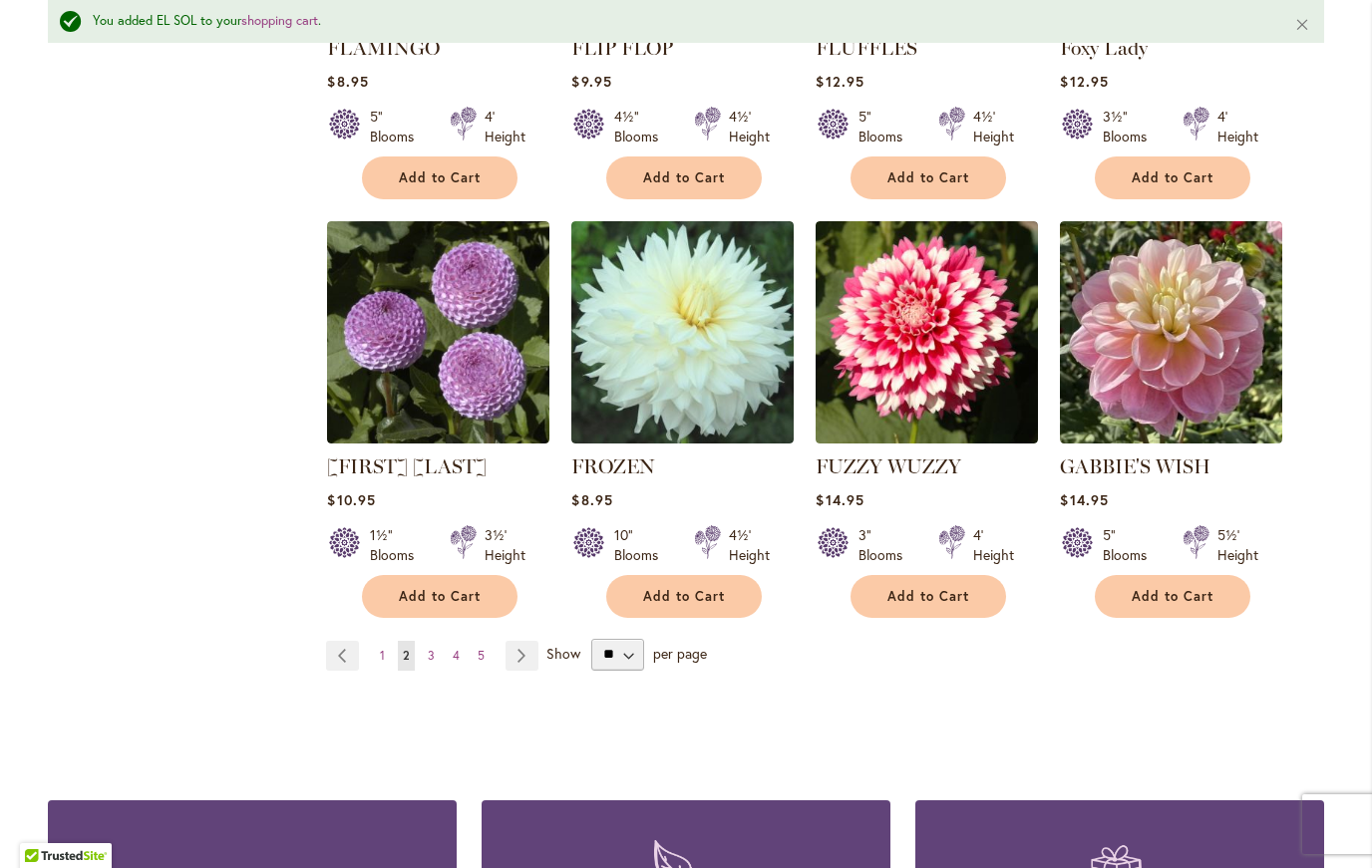 scroll, scrollTop: 6719, scrollLeft: 0, axis: vertical 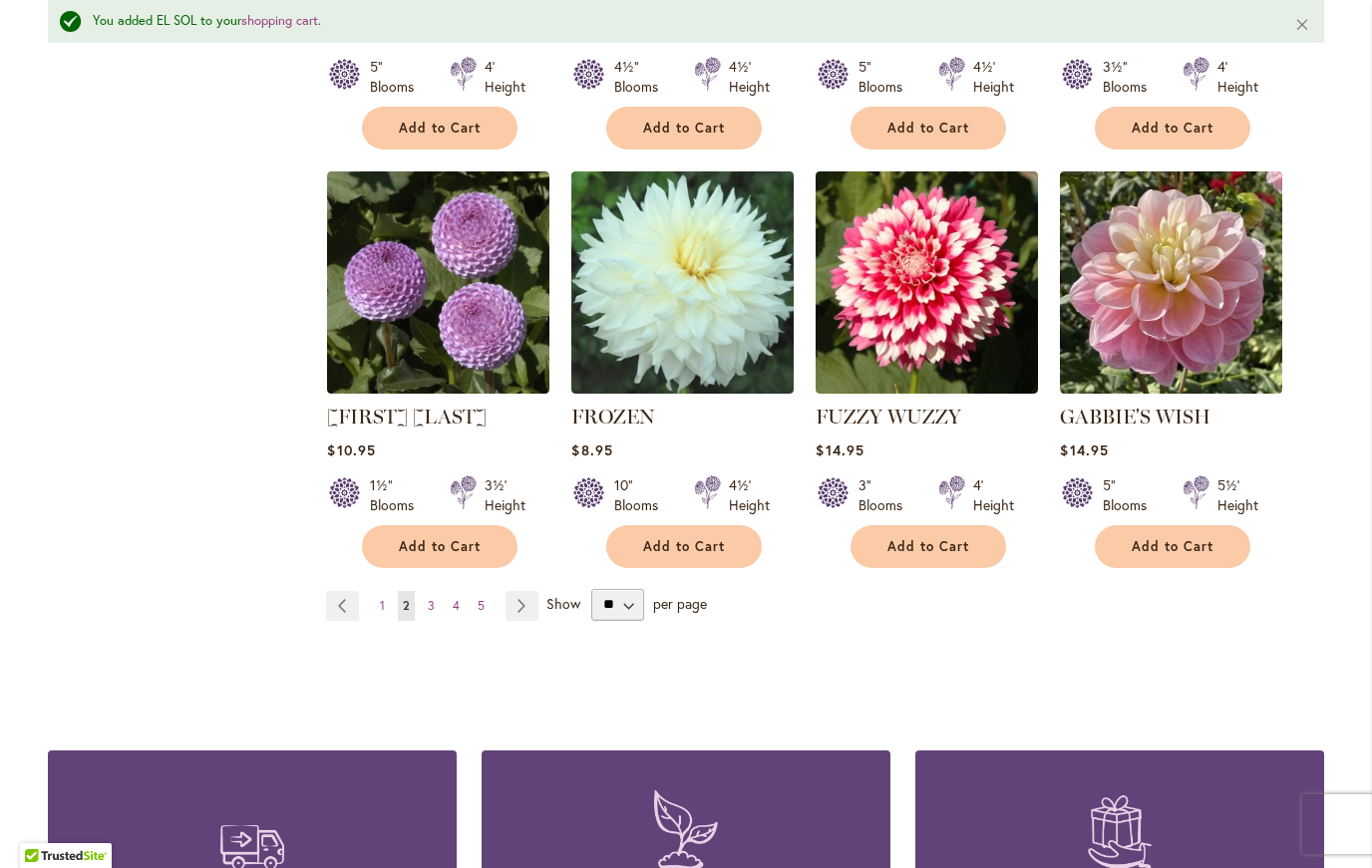 click on "Shipping Information Orders are shipped through the US Postal Service
Learn More
How To Grow Dahlias Read our tips for growing beautiful dahlias.
Learn More
Gift Cards Give the gift that keeps on blooming.
Learn More" at bounding box center [686, 841] 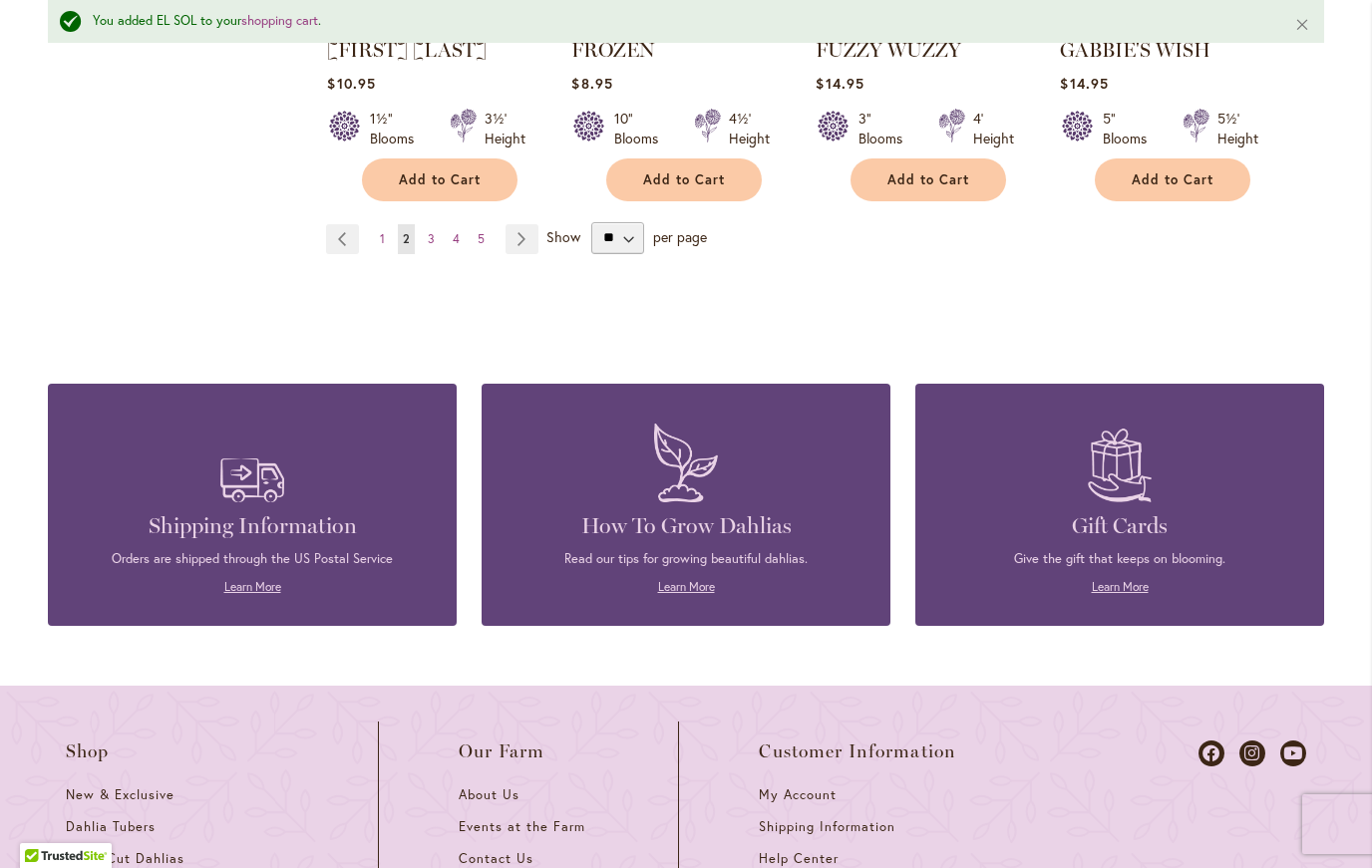 scroll, scrollTop: 7087, scrollLeft: 0, axis: vertical 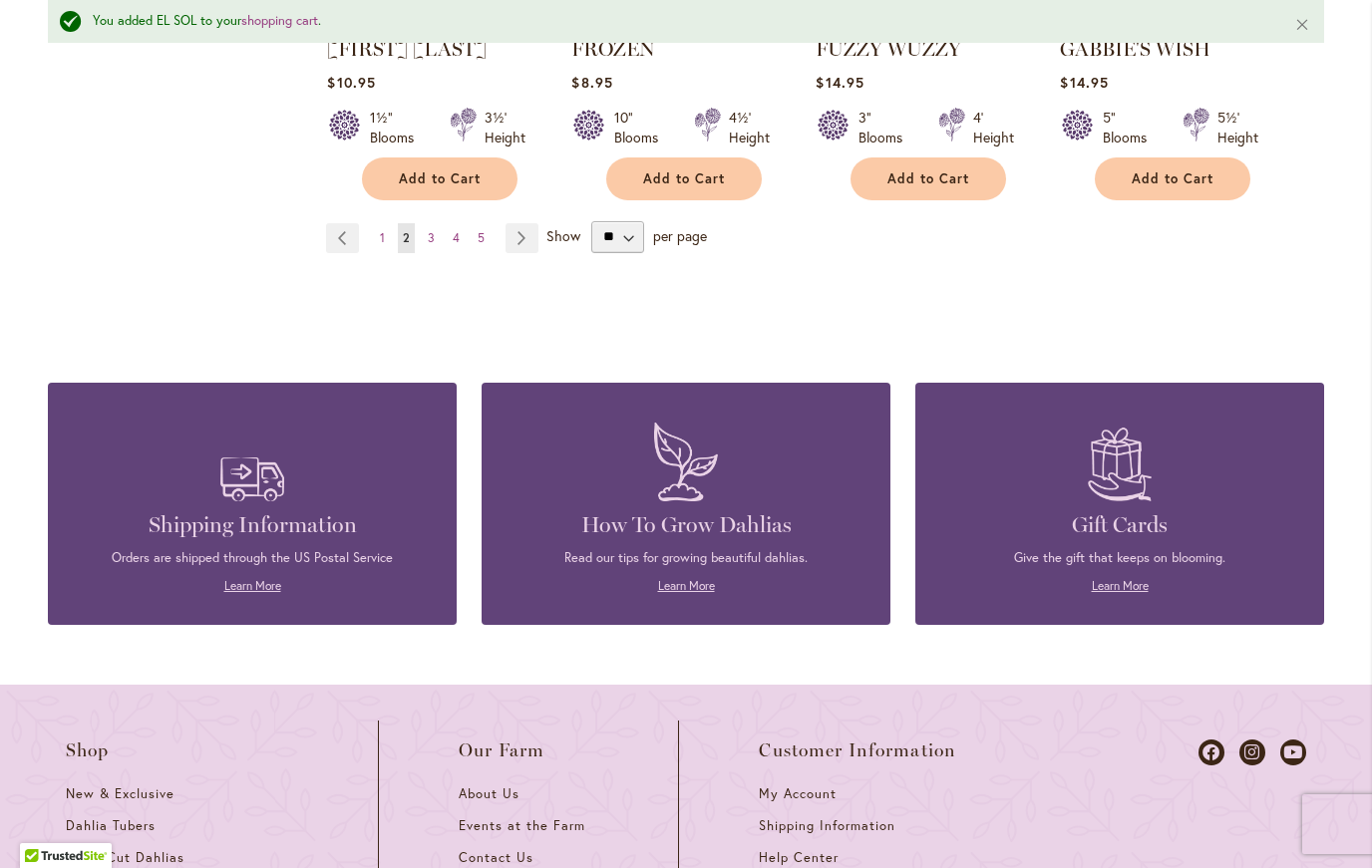 click on "Page
Next" at bounding box center (521, 238) 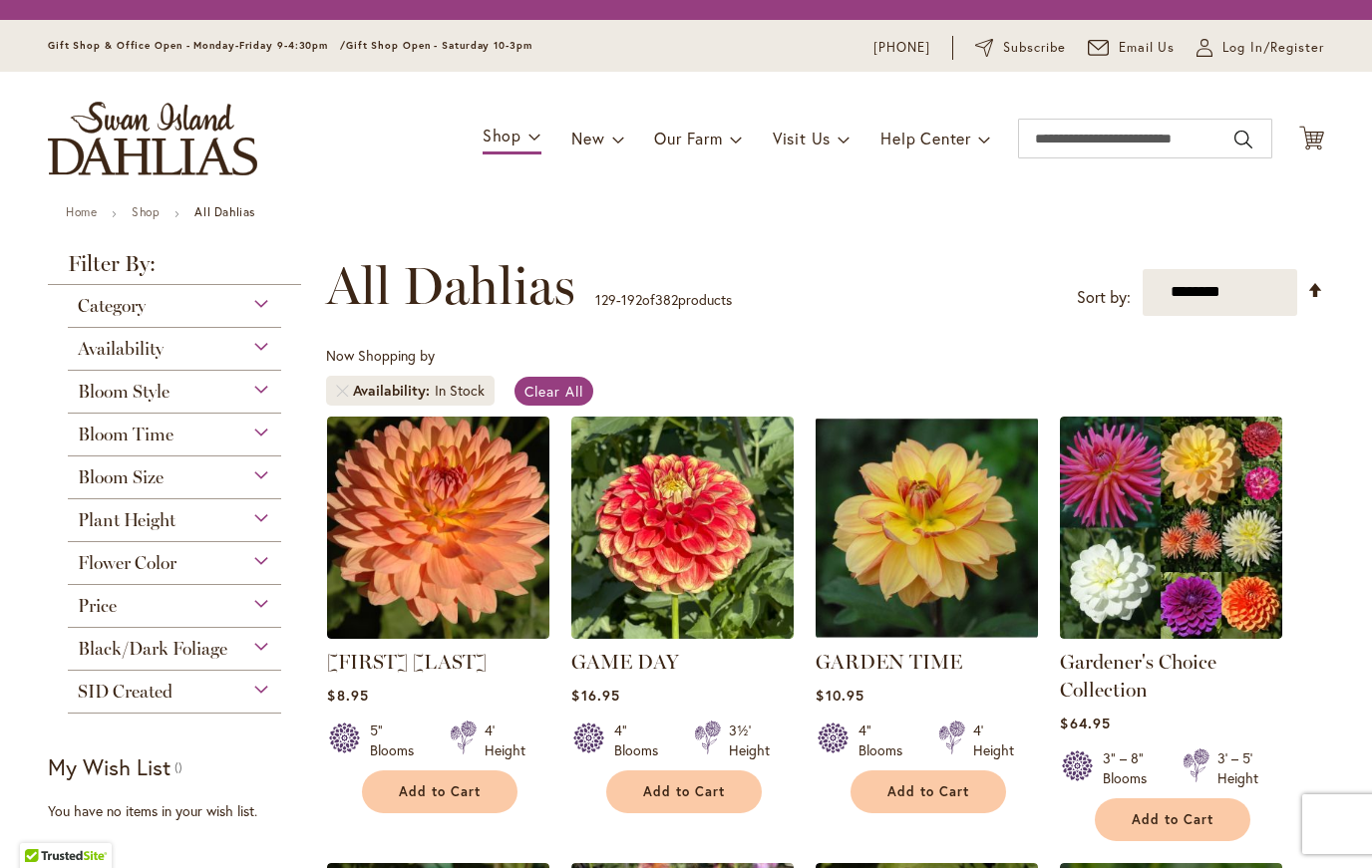 scroll, scrollTop: 0, scrollLeft: 0, axis: both 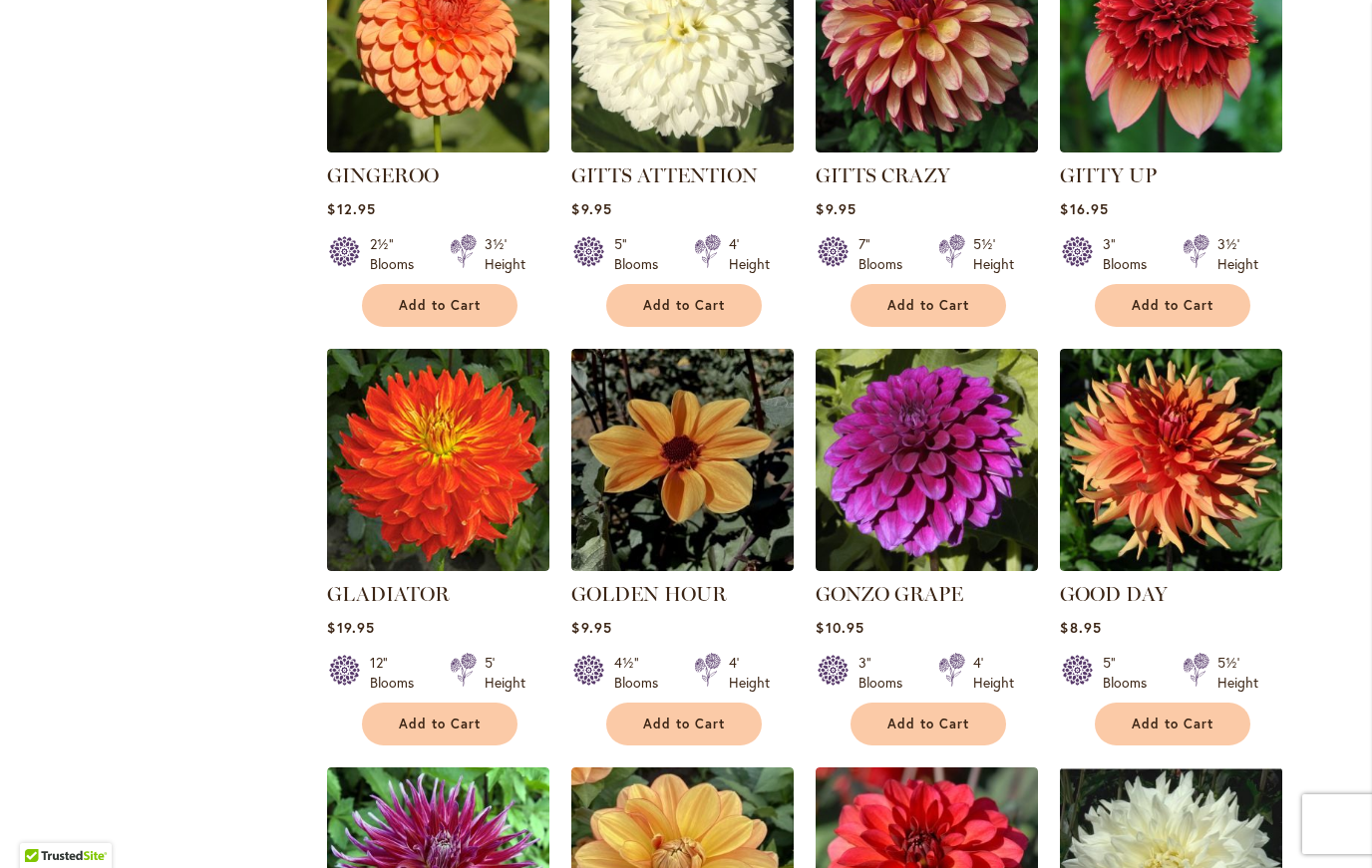 click on "Add to Cart" at bounding box center [440, 723] 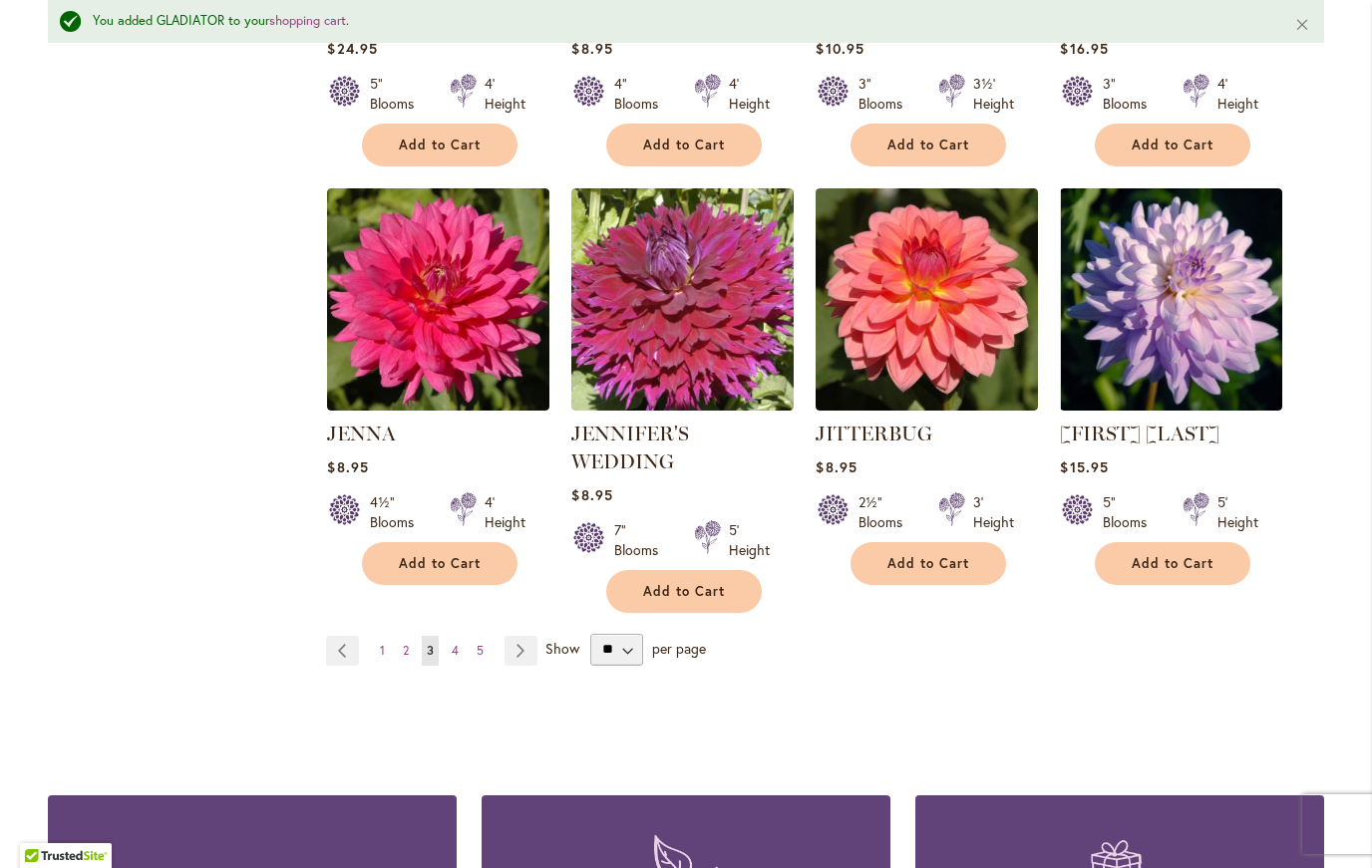 scroll, scrollTop: 6747, scrollLeft: 0, axis: vertical 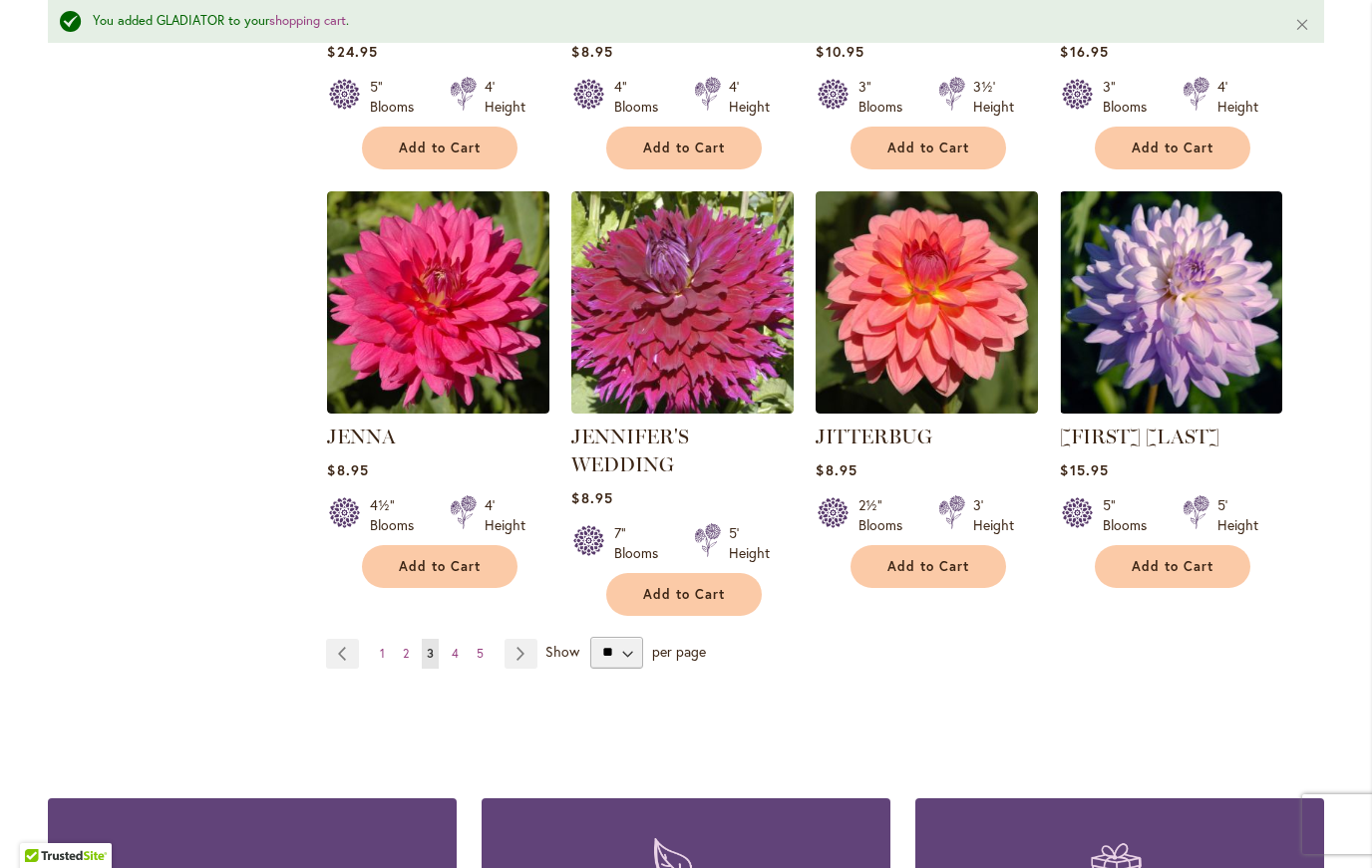 click on "Page
Next" at bounding box center (520, 654) 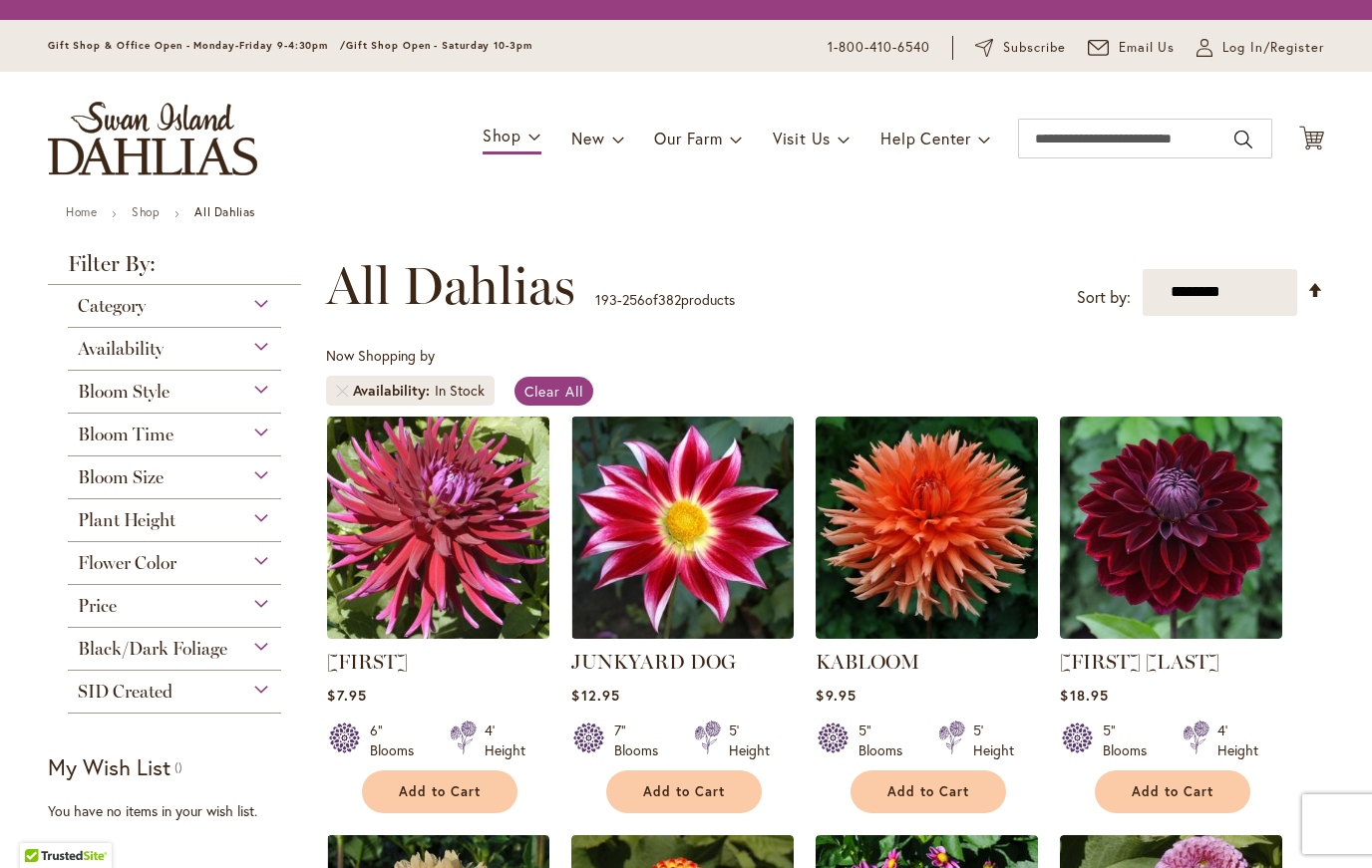 scroll, scrollTop: 0, scrollLeft: 0, axis: both 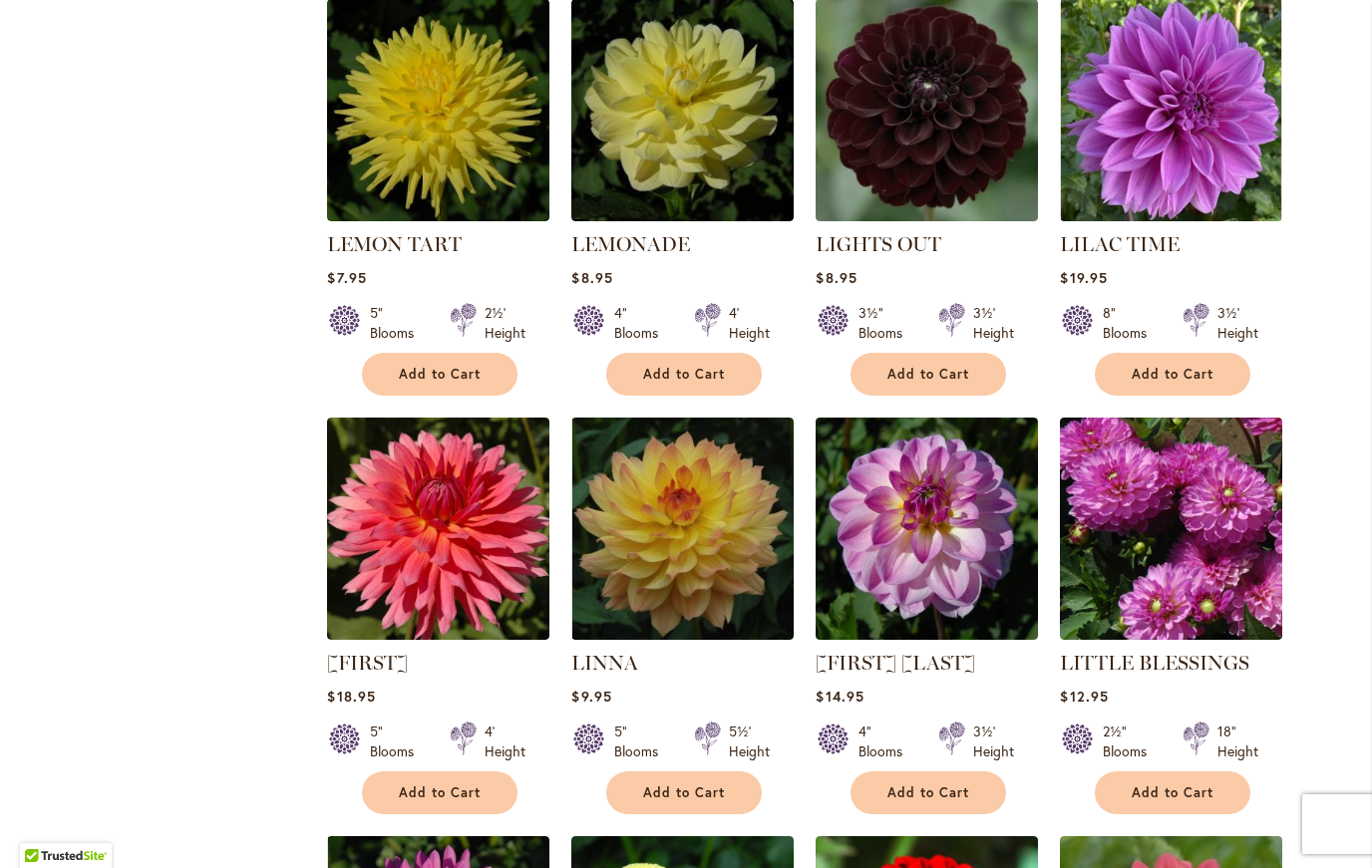 click on "Add to Cart" at bounding box center (1173, 374) 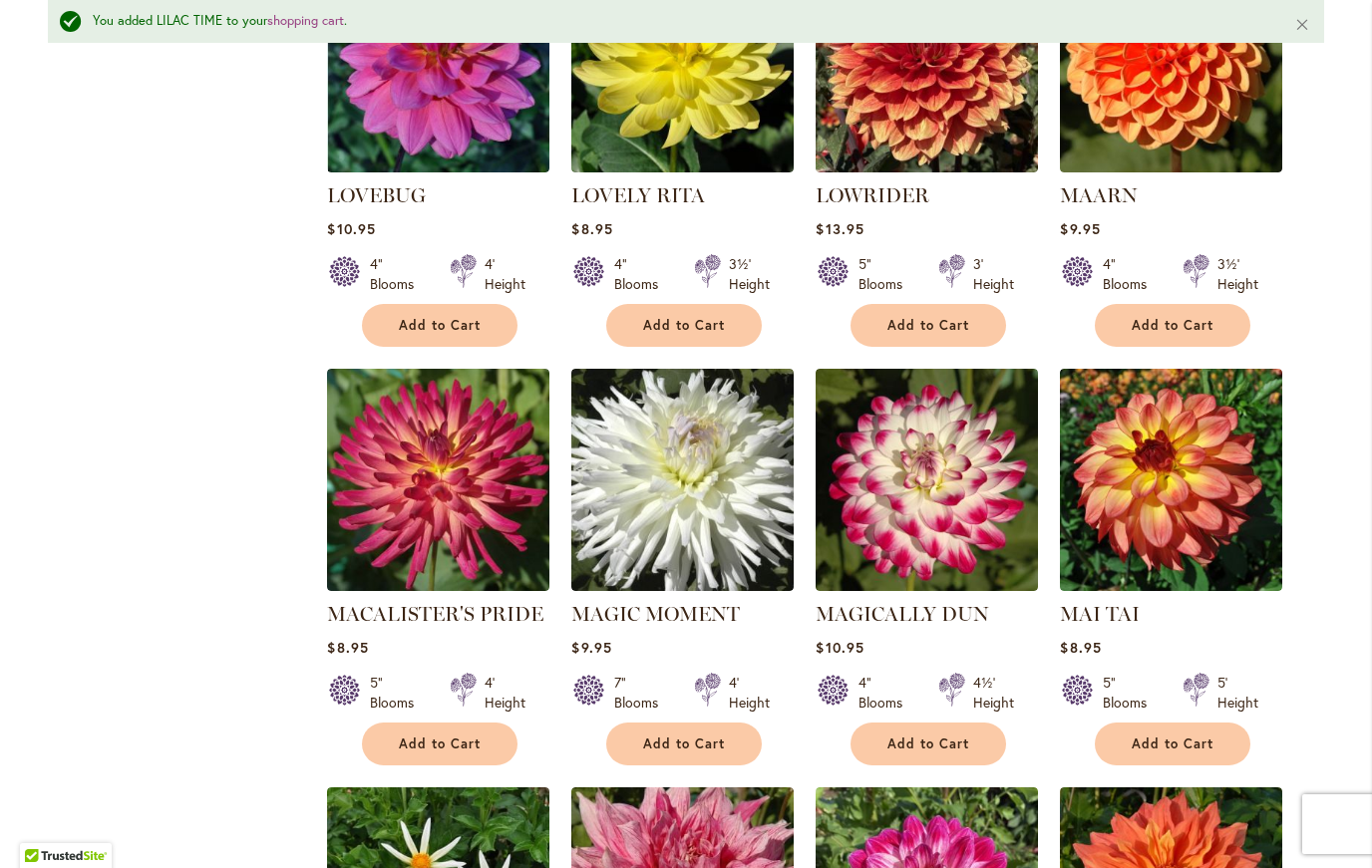 scroll, scrollTop: 3517, scrollLeft: 0, axis: vertical 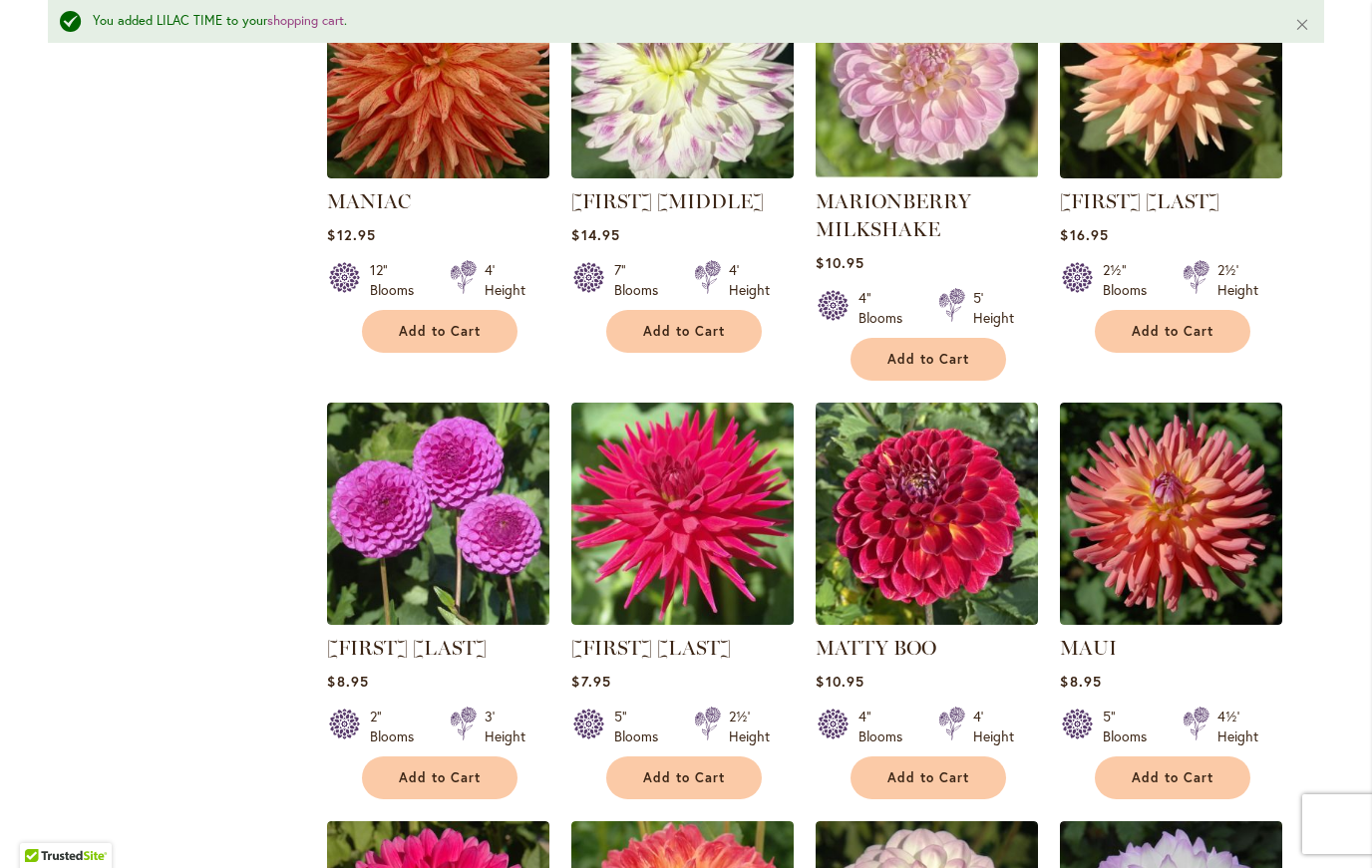 click on "Filter by:
Filter By:
Category
Best Sellers
29
items
New
5
items
New & Exclusive" at bounding box center (686, -885) 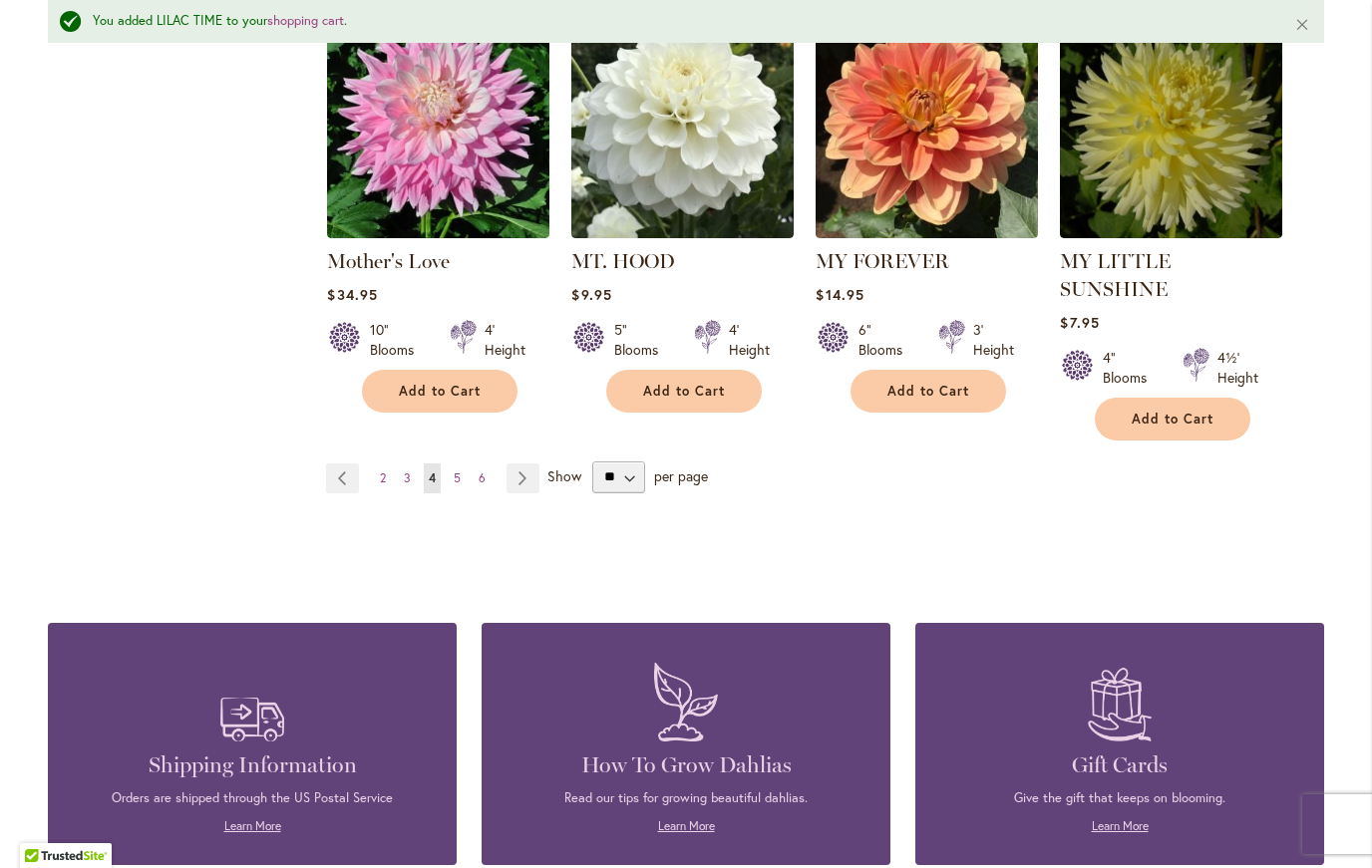 scroll, scrollTop: 6861, scrollLeft: 0, axis: vertical 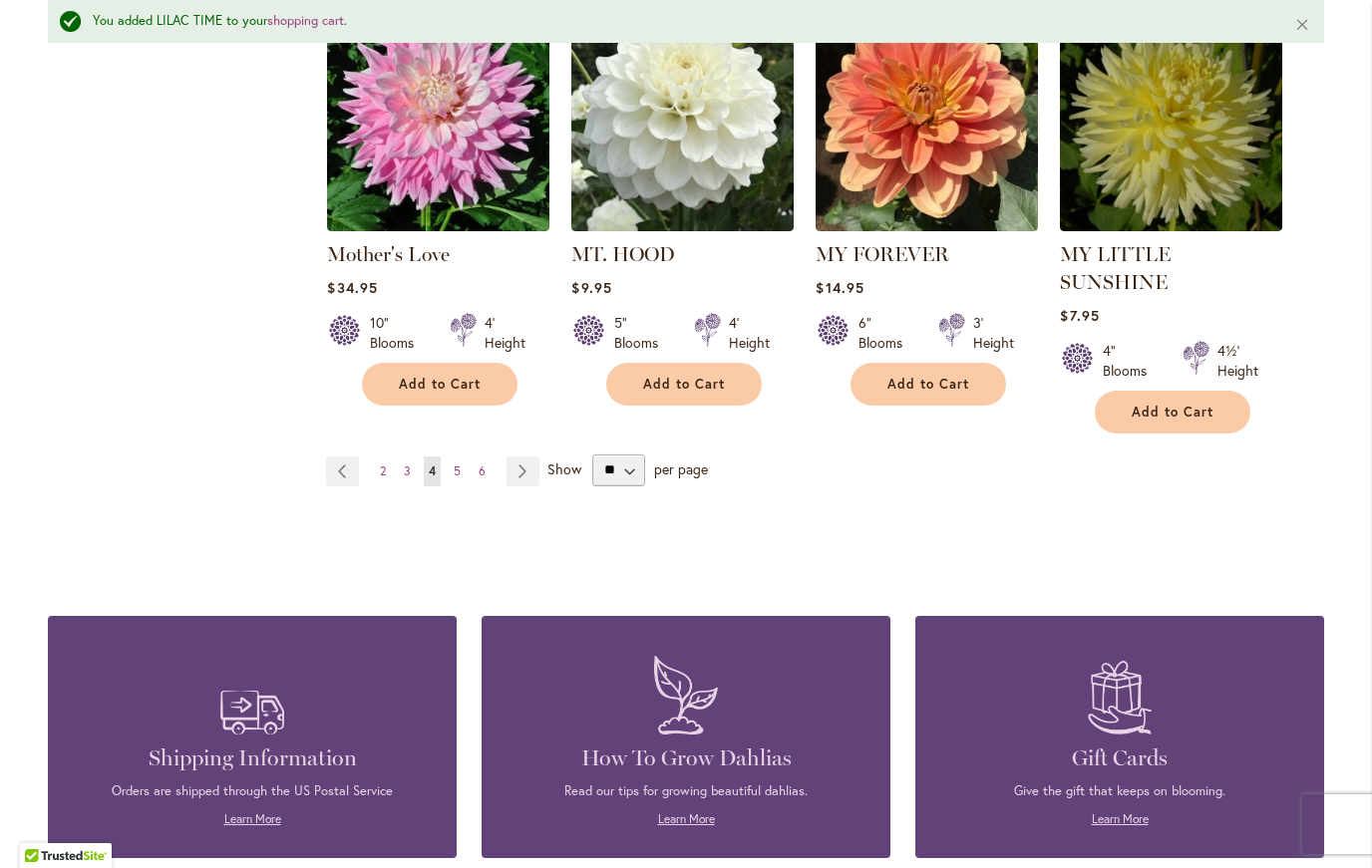 click on "Page
Next" at bounding box center (522, 471) 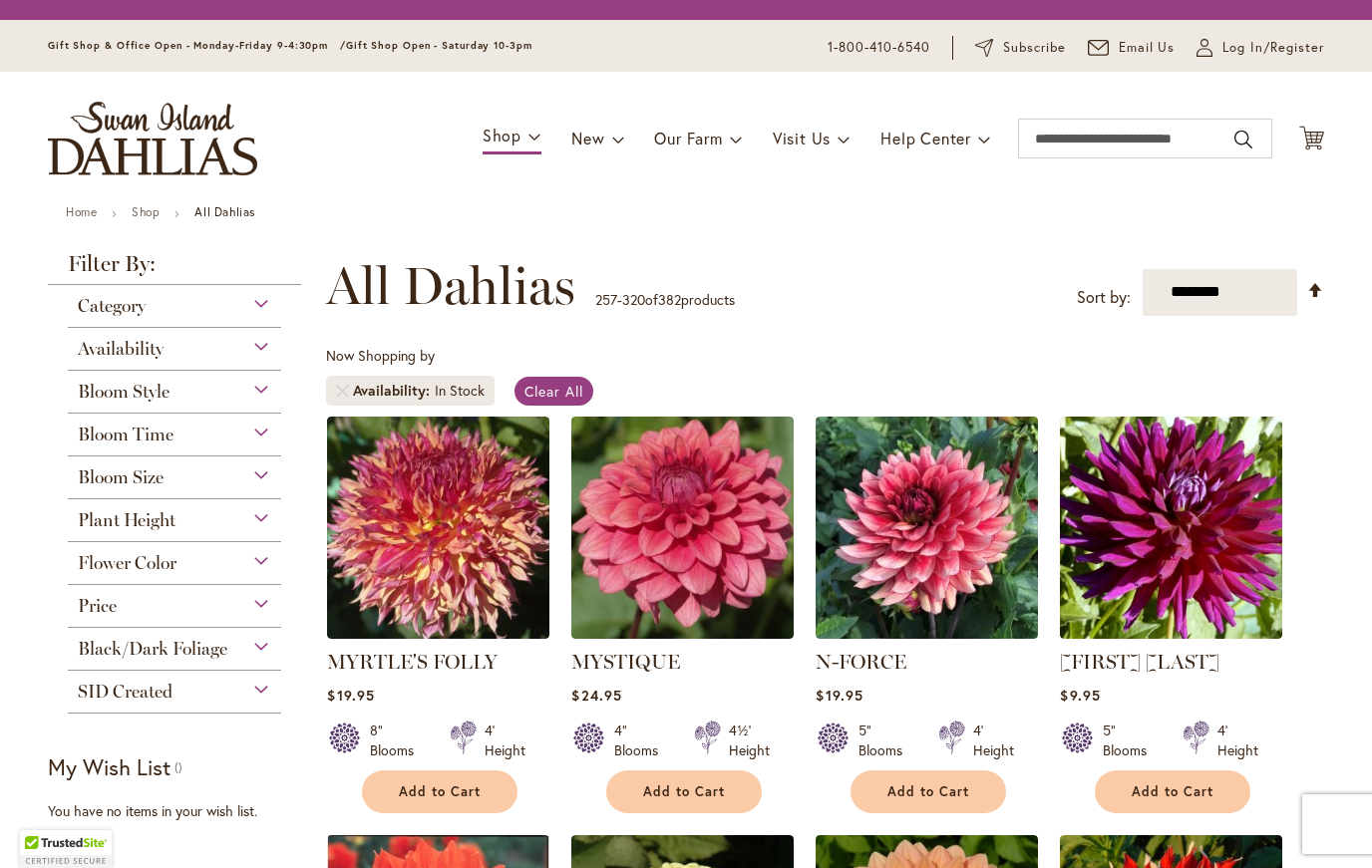 scroll, scrollTop: 0, scrollLeft: 0, axis: both 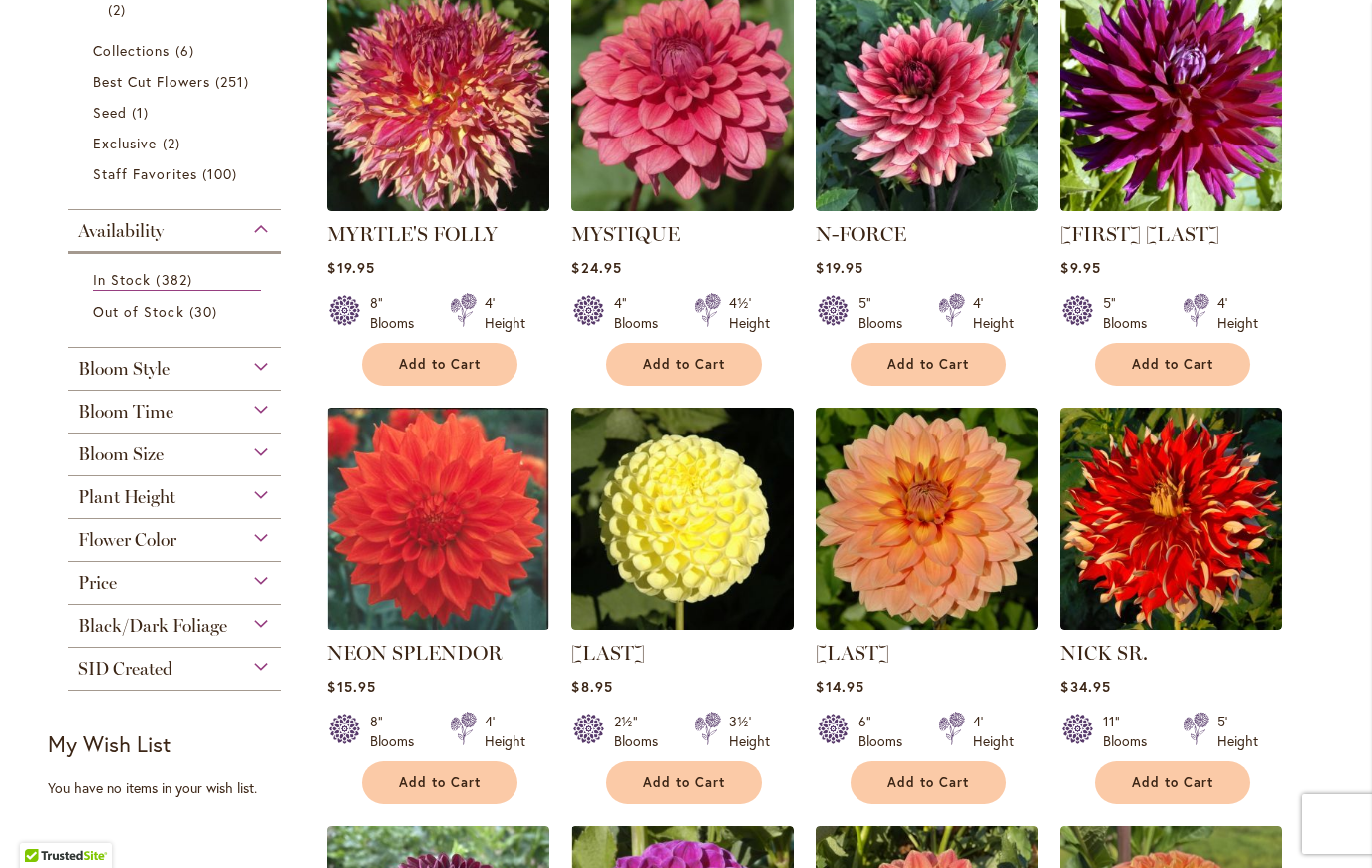 click on "Add to Cart" at bounding box center [440, 782] 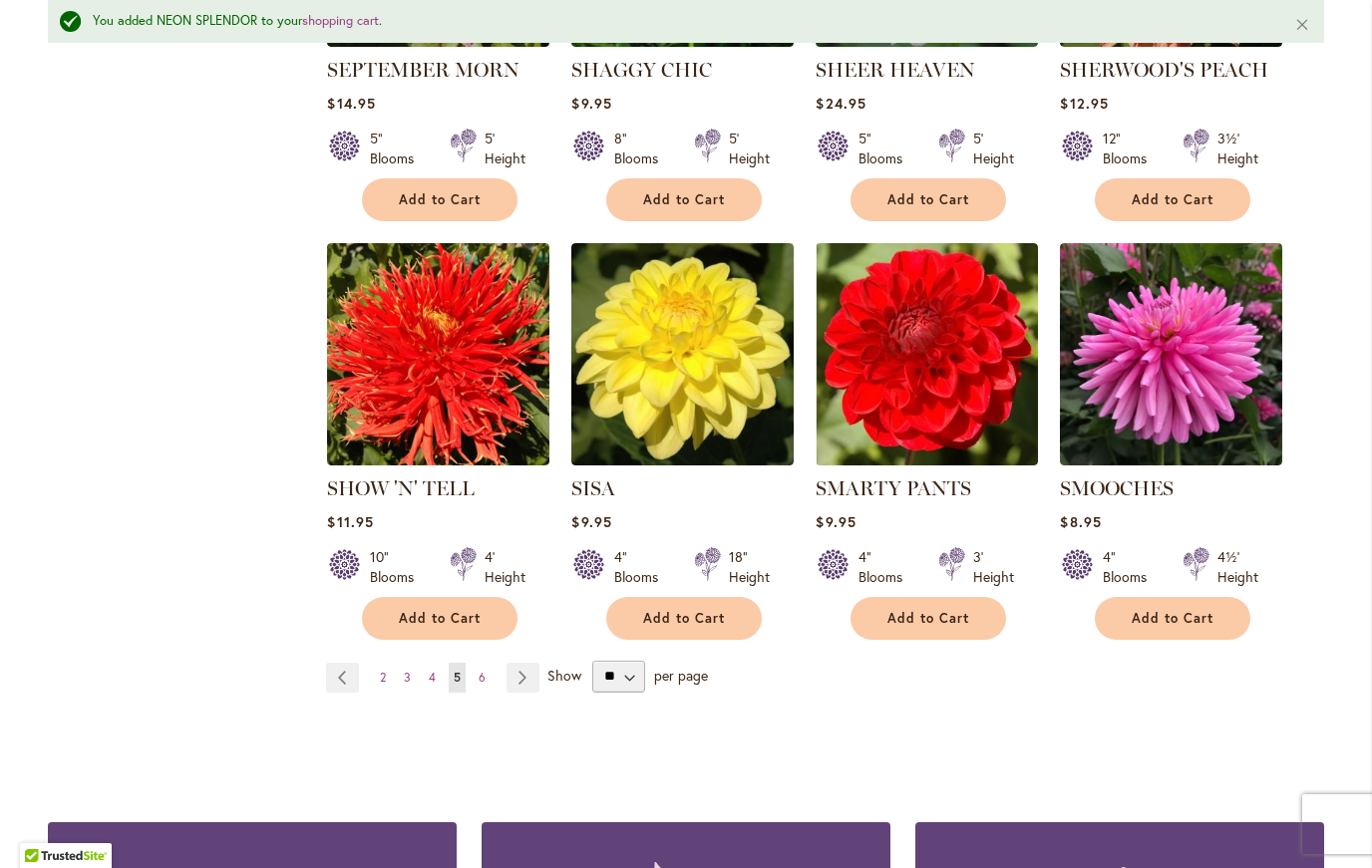 scroll, scrollTop: 6654, scrollLeft: 0, axis: vertical 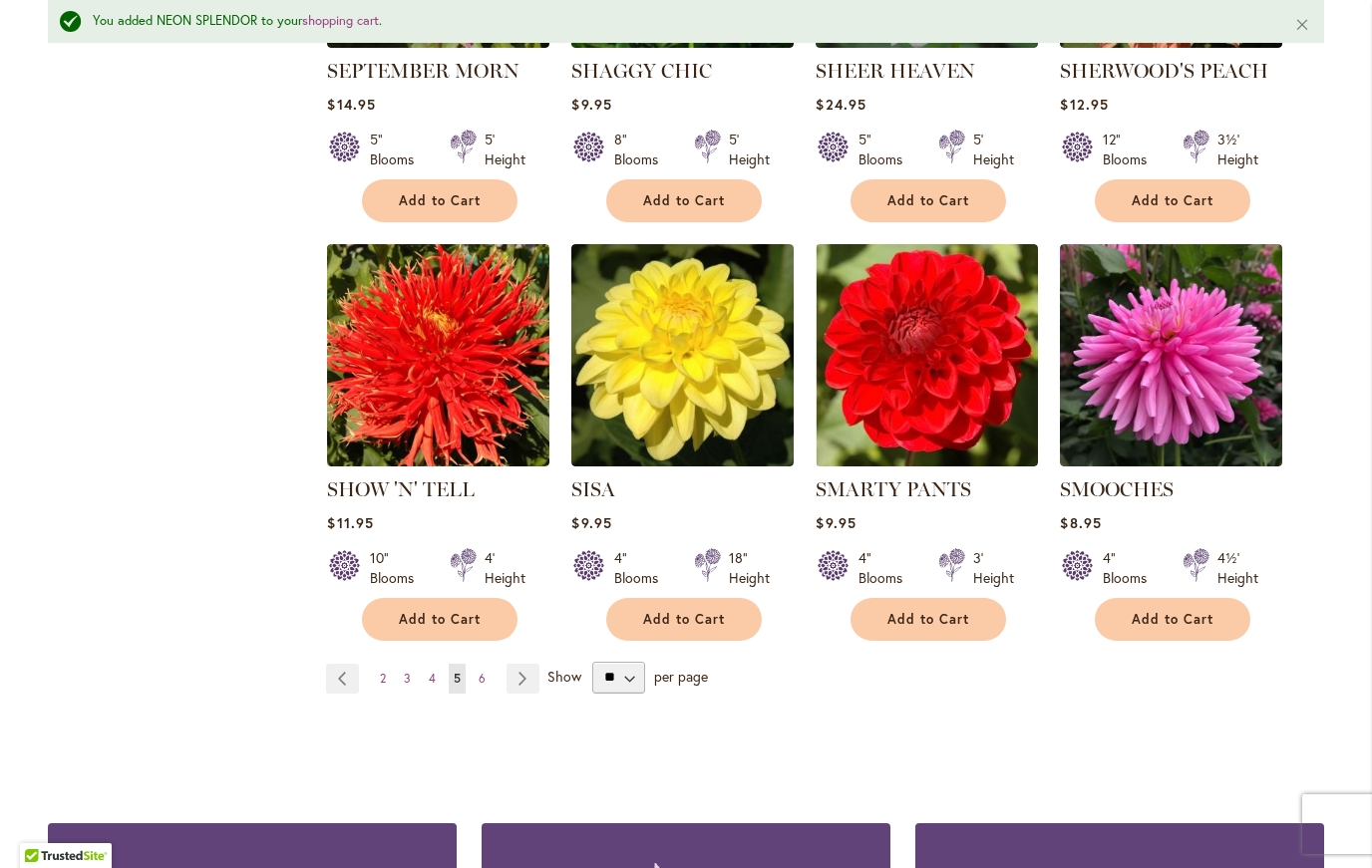 click on "Page
Next" at bounding box center (522, 679) 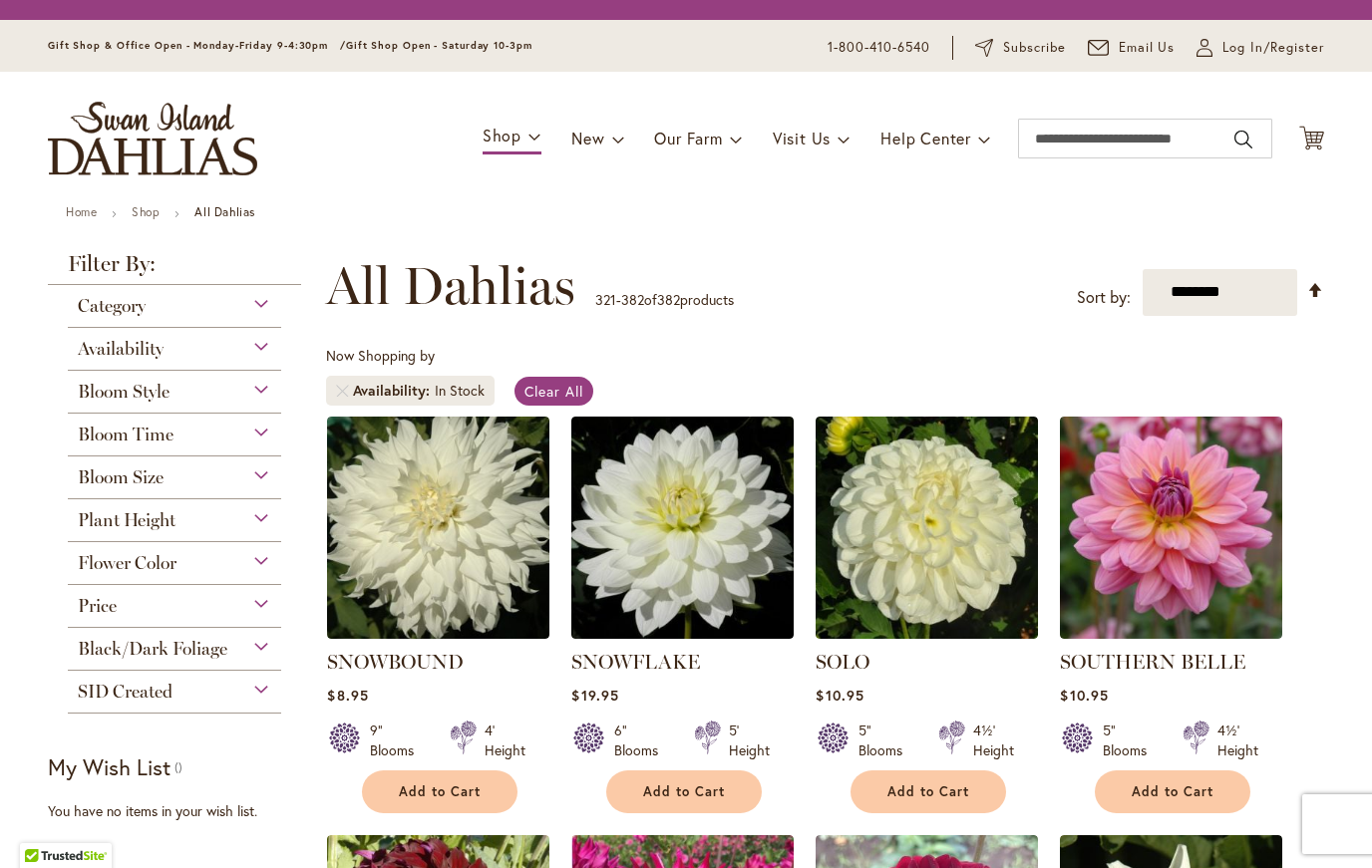 scroll, scrollTop: 0, scrollLeft: 0, axis: both 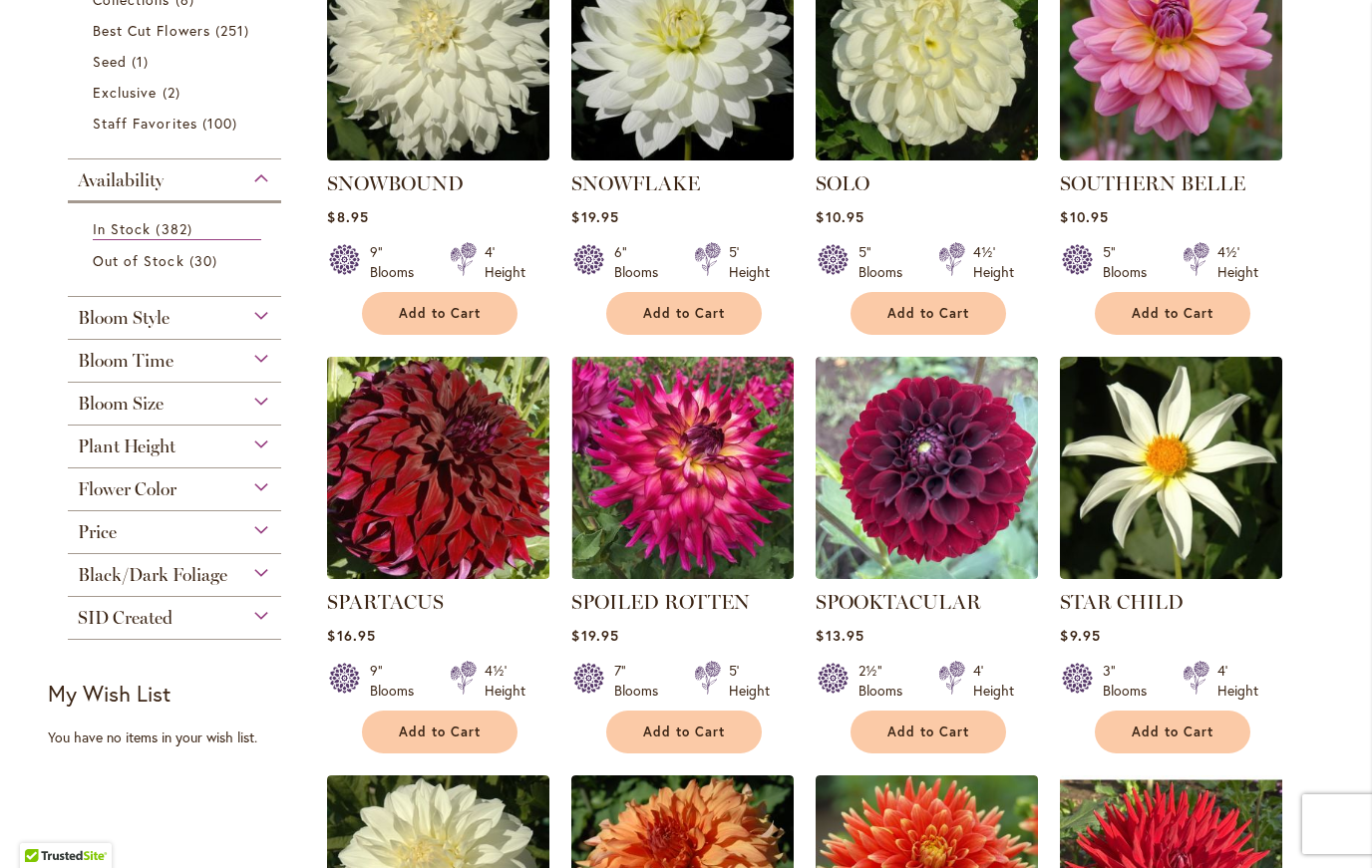 click on "SID Created" at bounding box center (174, 613) 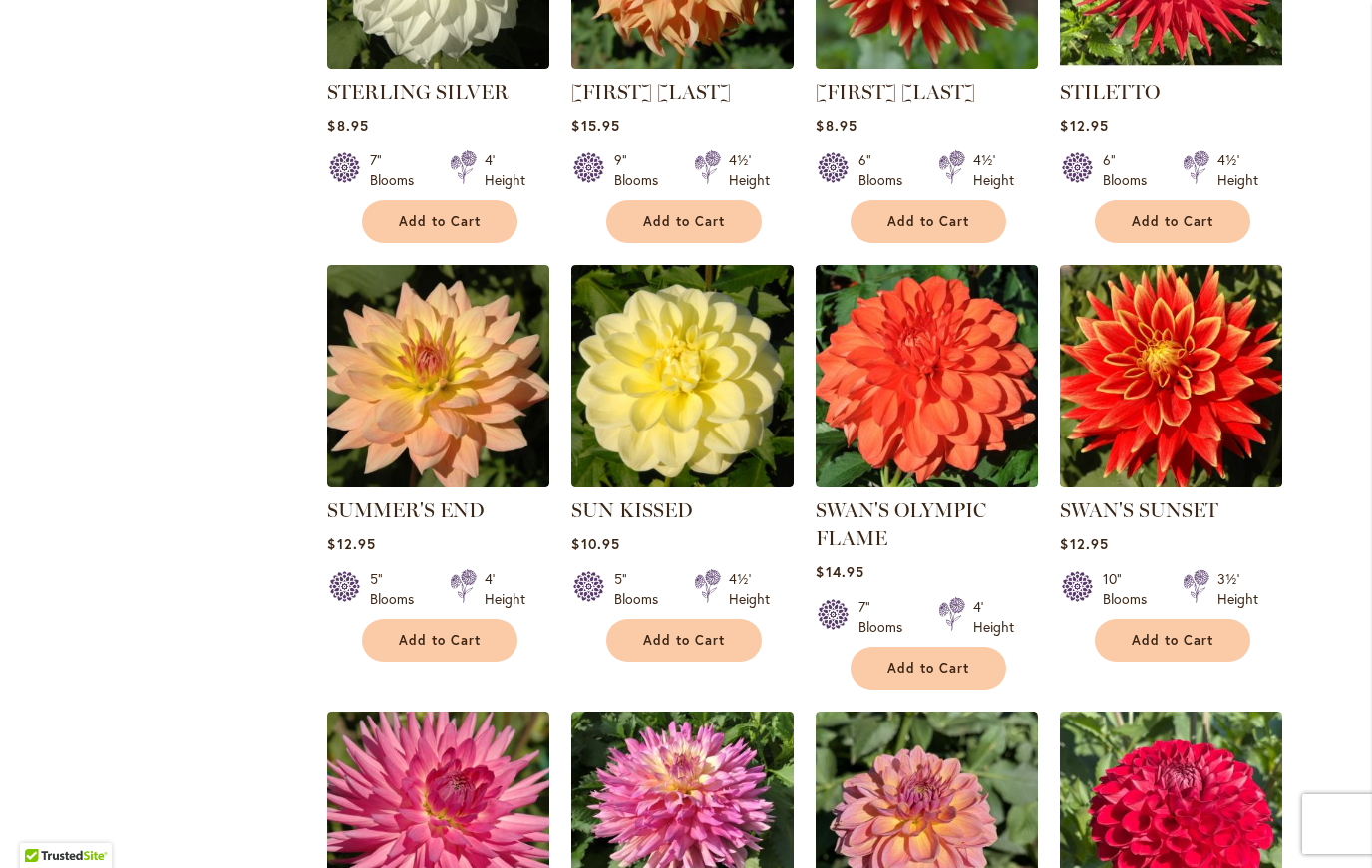 scroll, scrollTop: 1447, scrollLeft: 0, axis: vertical 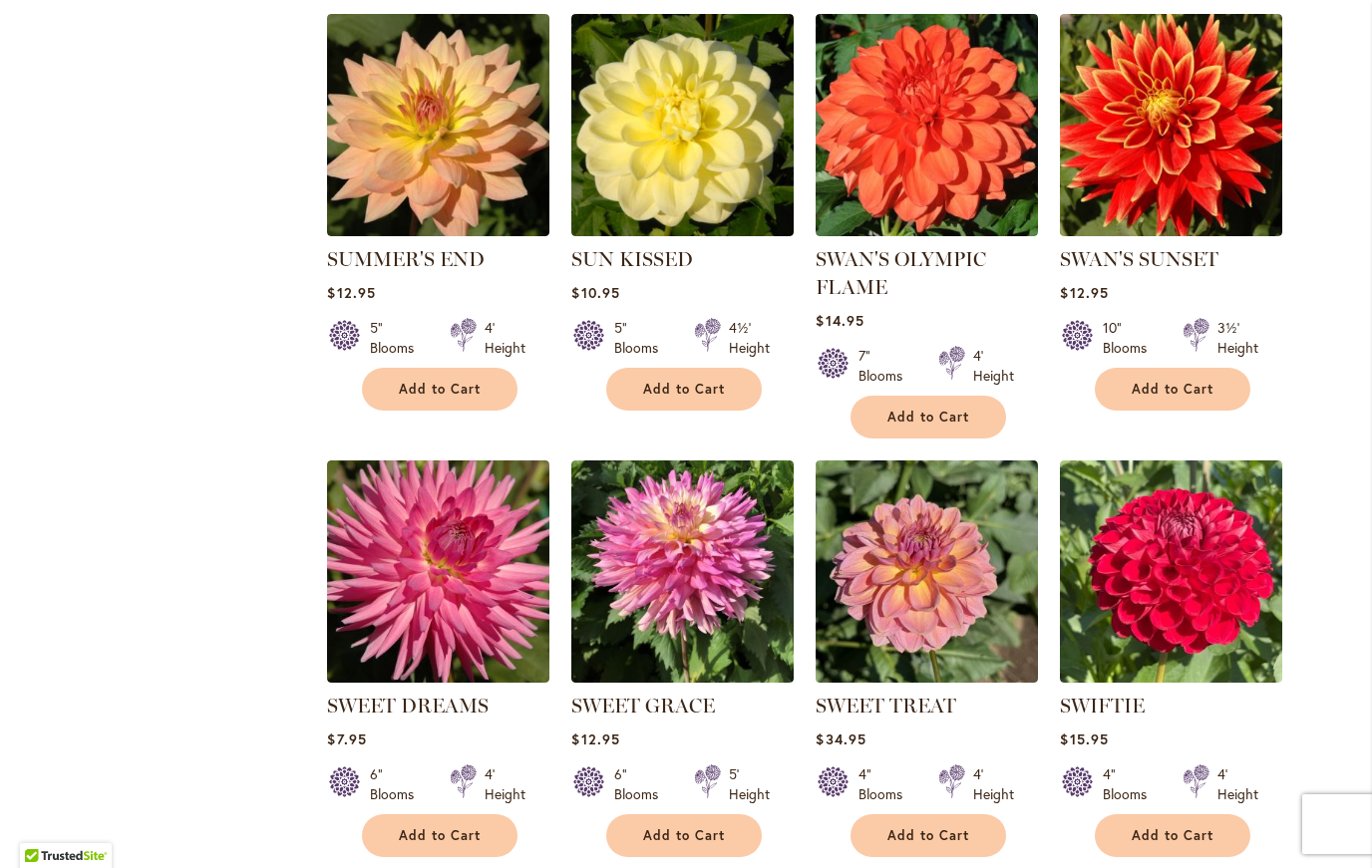 click on "Filter by:
Filter By:
Category
Best Sellers
29
items
New
5
items
New & Exclusive" at bounding box center (686, 2089) 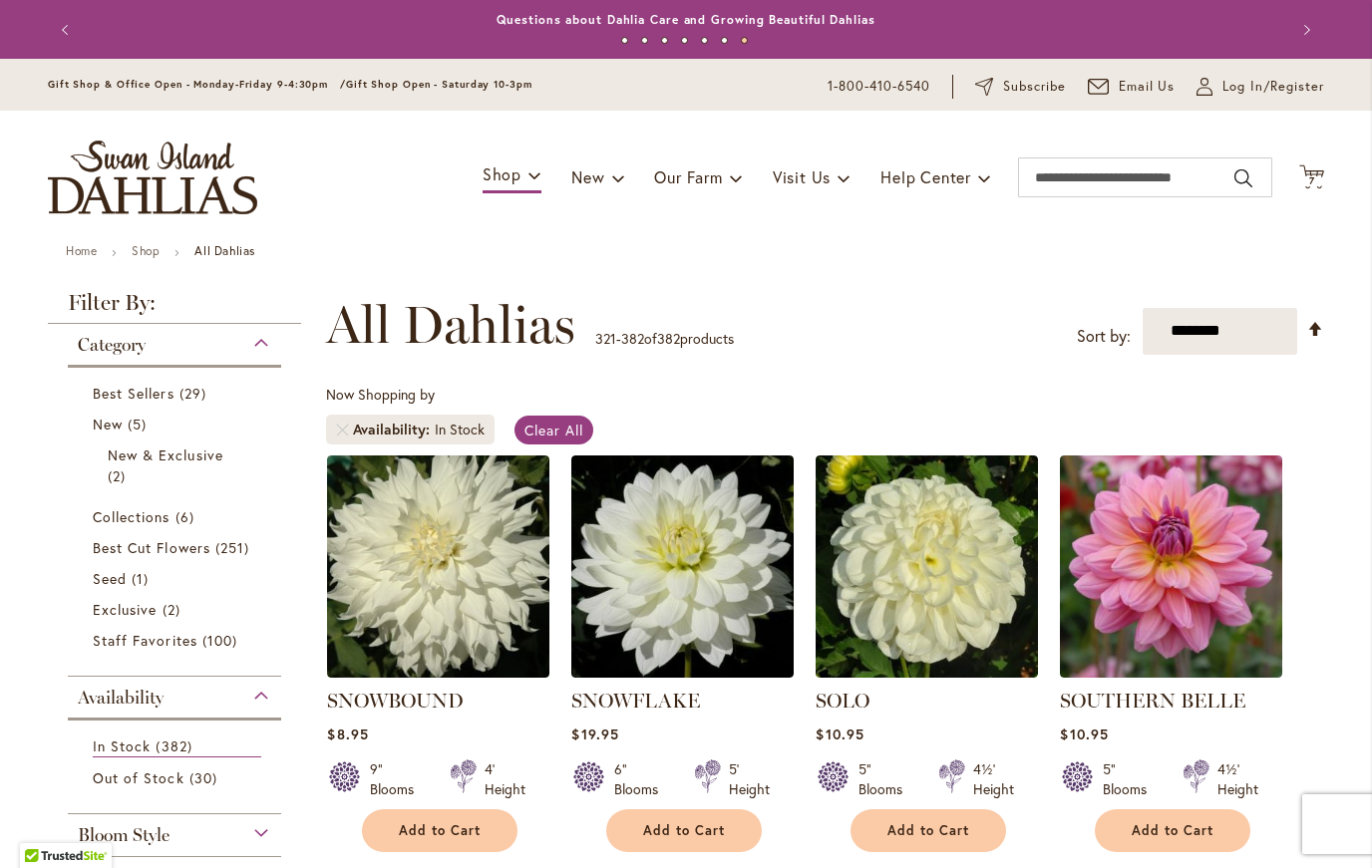 scroll, scrollTop: 0, scrollLeft: 0, axis: both 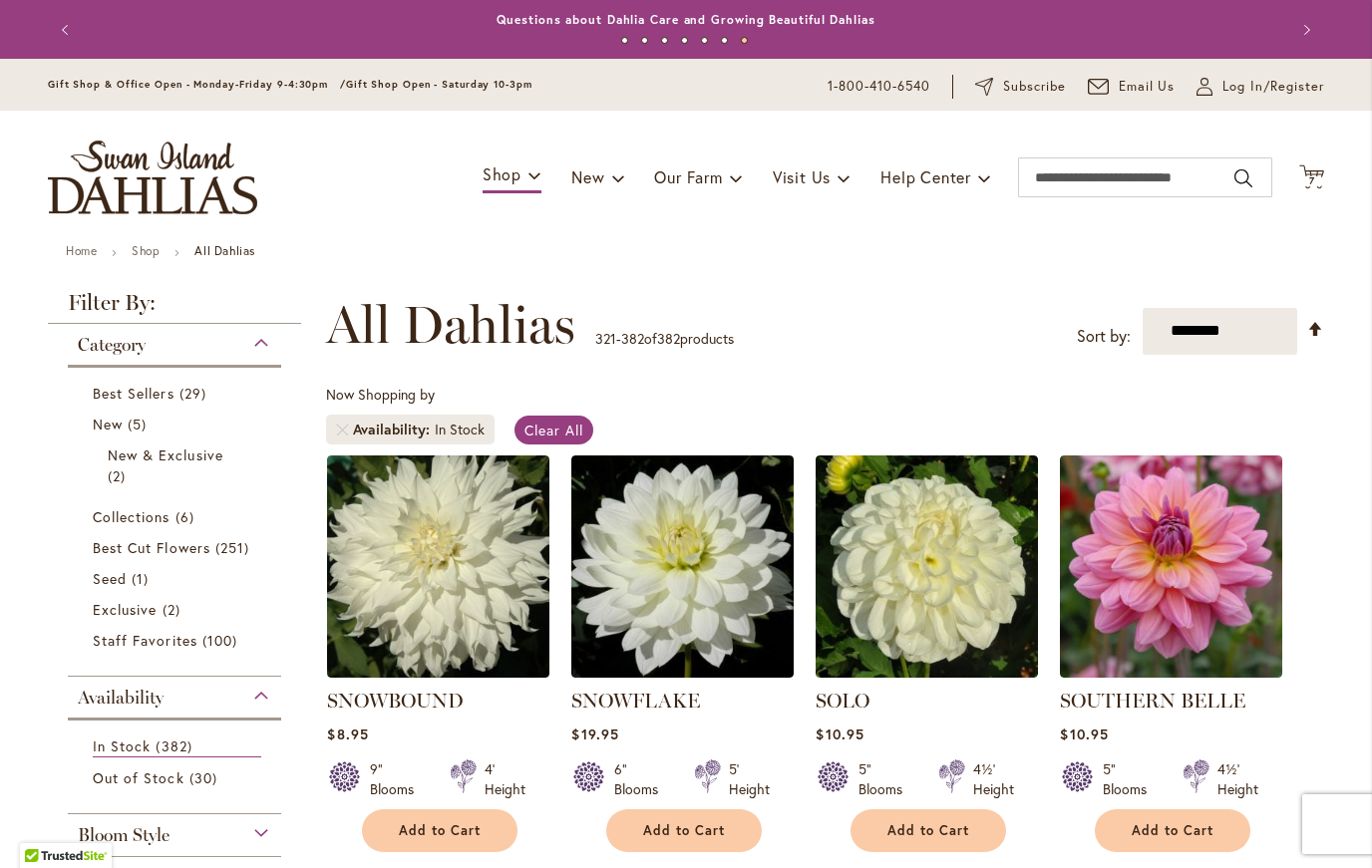 click on "Cart
.cls-1 {
fill: #231f20;
}" 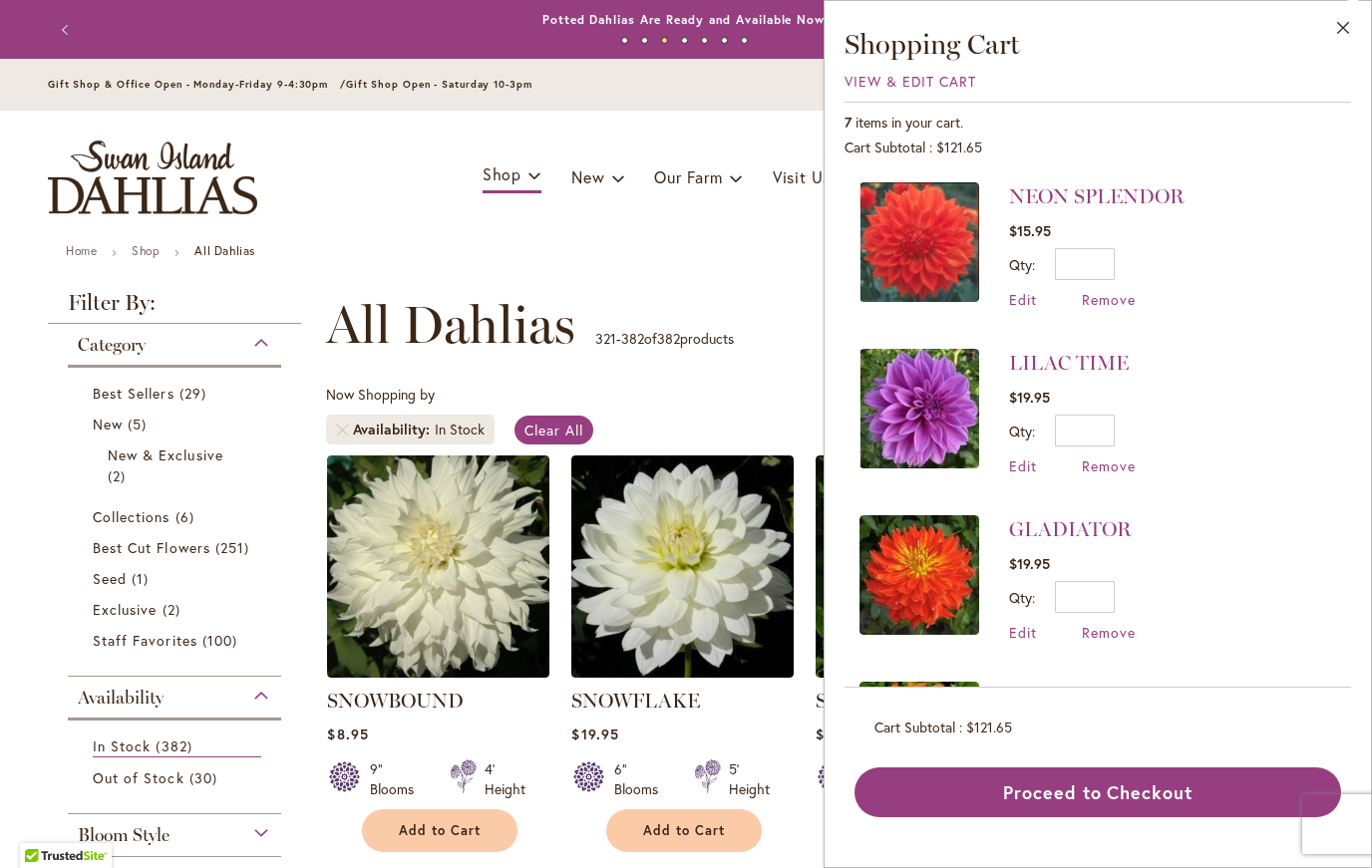 scroll, scrollTop: 0, scrollLeft: 0, axis: both 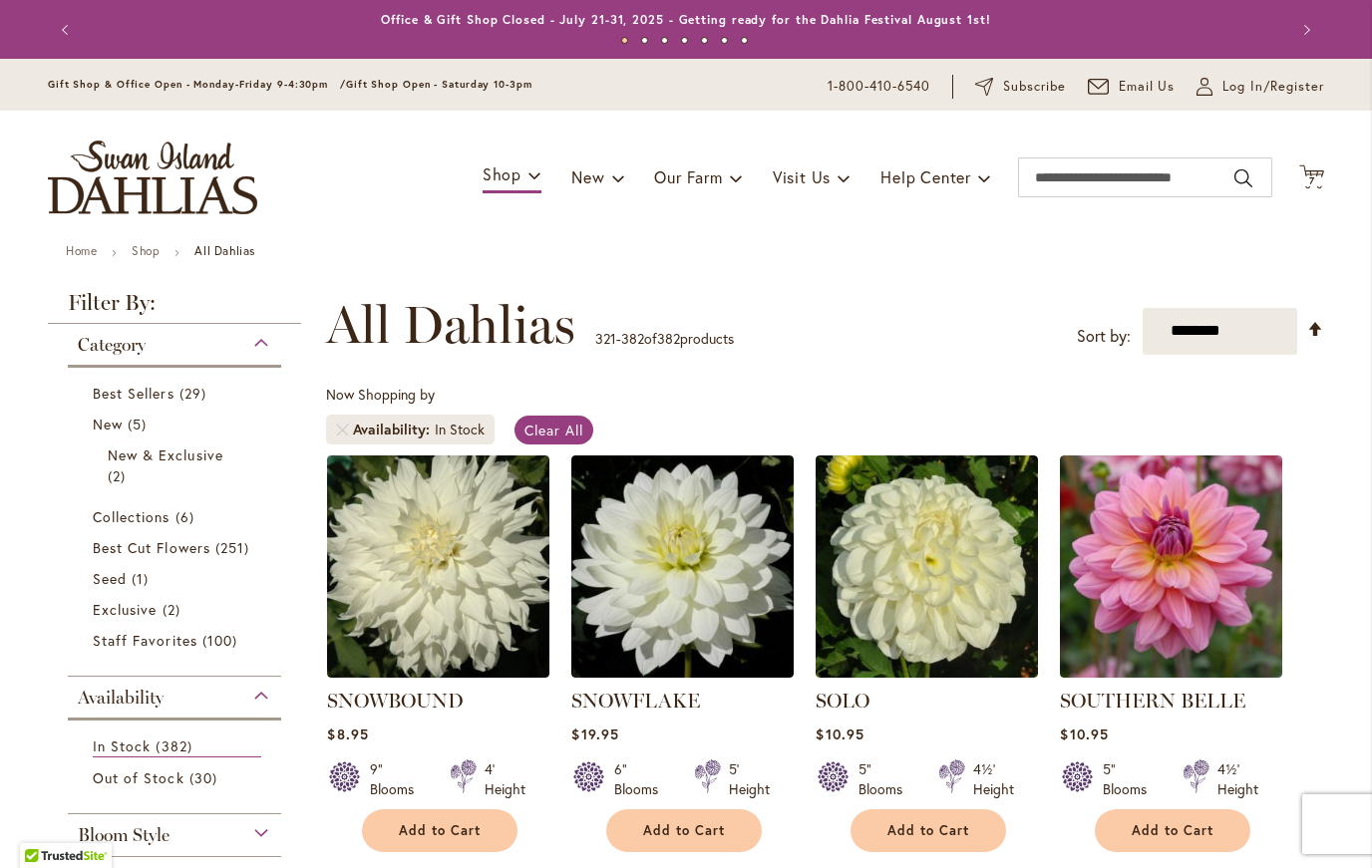 click on "Cart
.cls-1 {
fill: #231f20;
}" 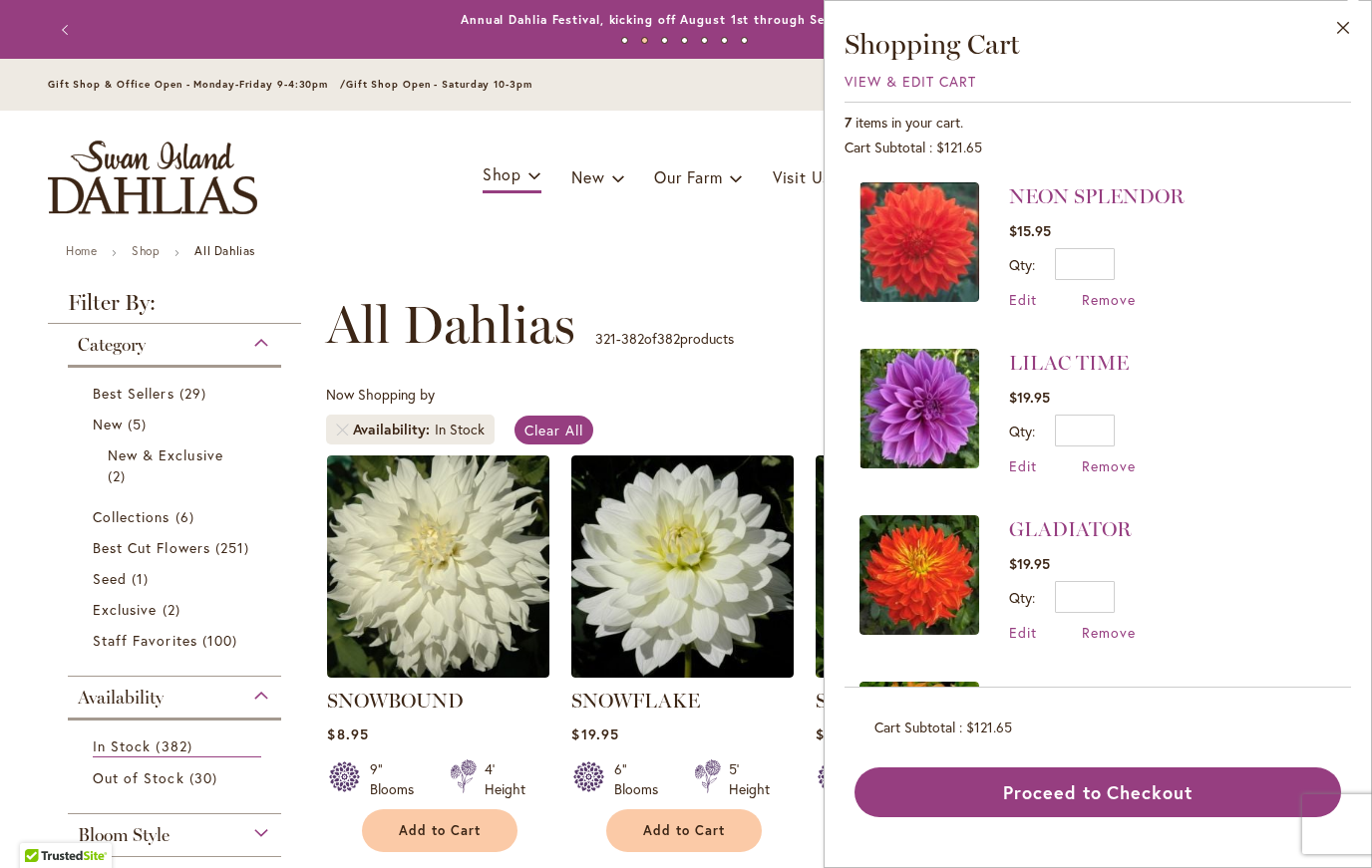 scroll, scrollTop: 0, scrollLeft: 0, axis: both 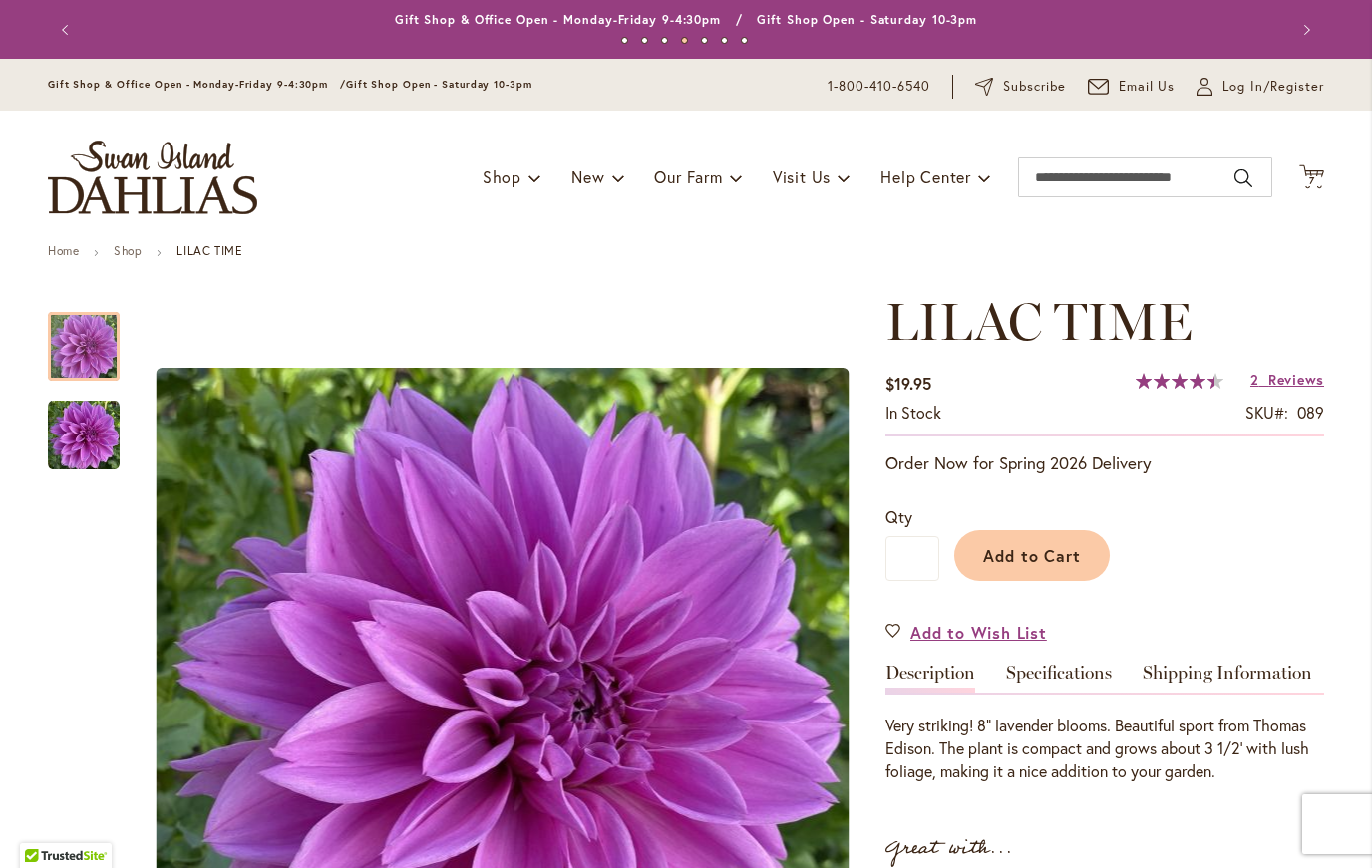 click 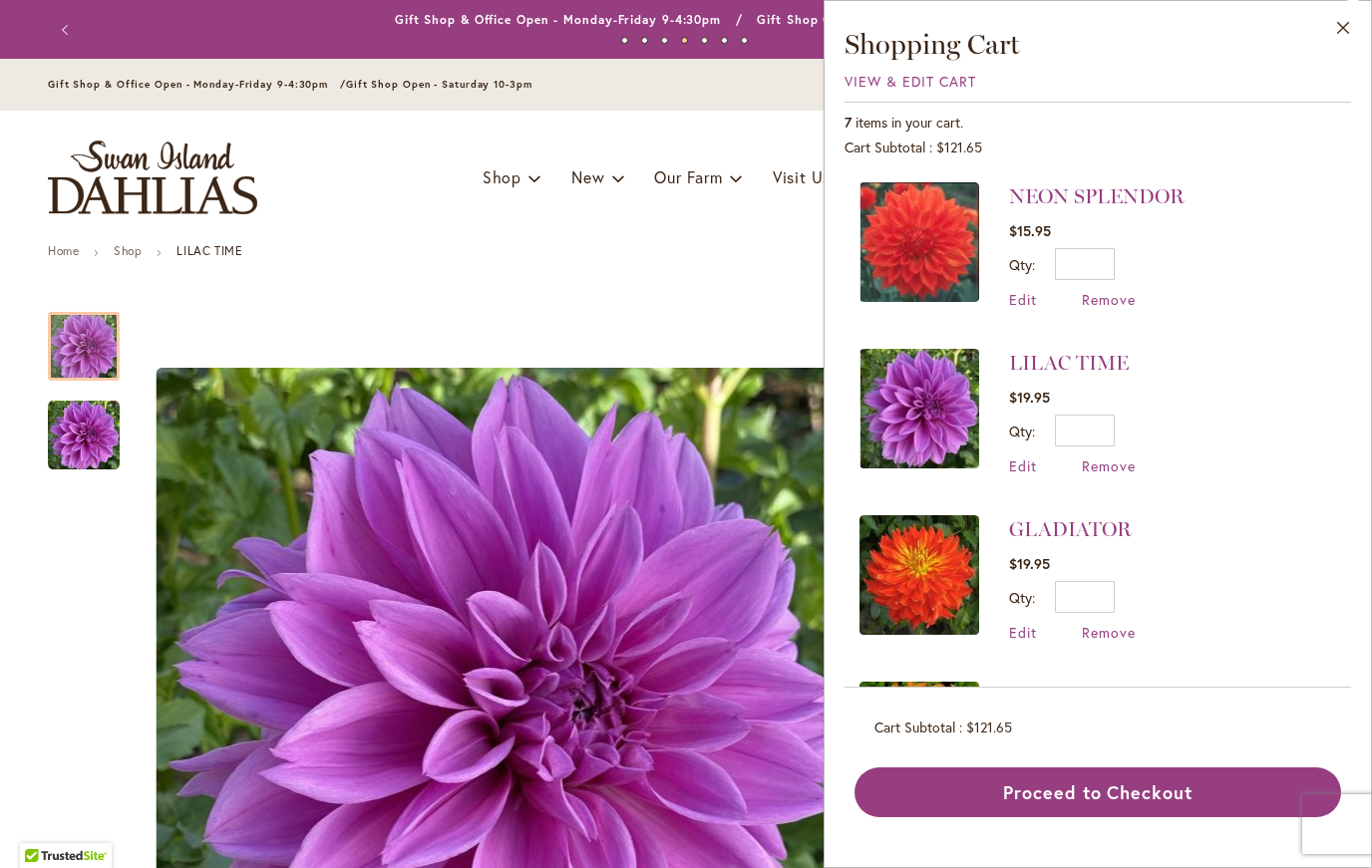 click at bounding box center (919, 575) 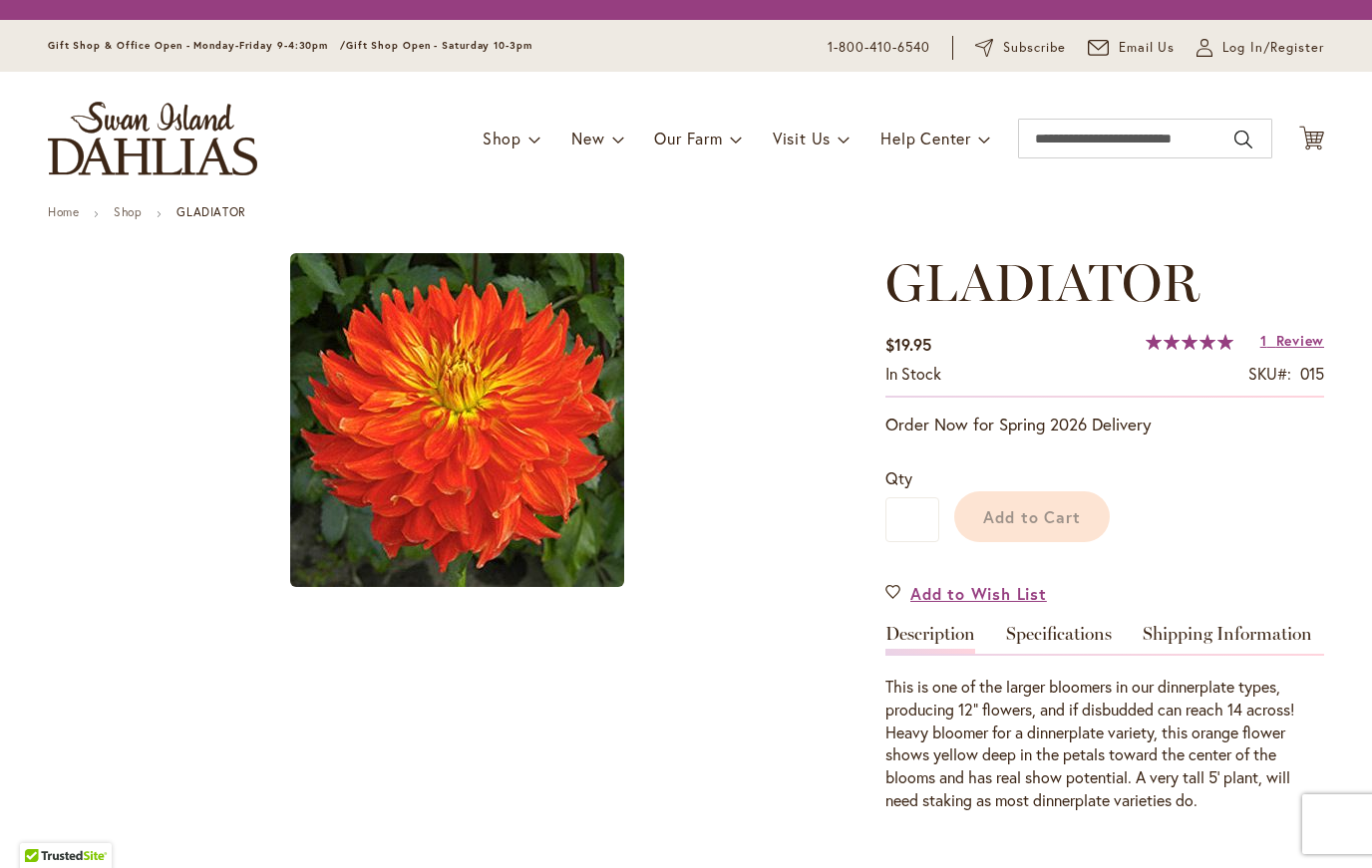 scroll, scrollTop: 0, scrollLeft: 0, axis: both 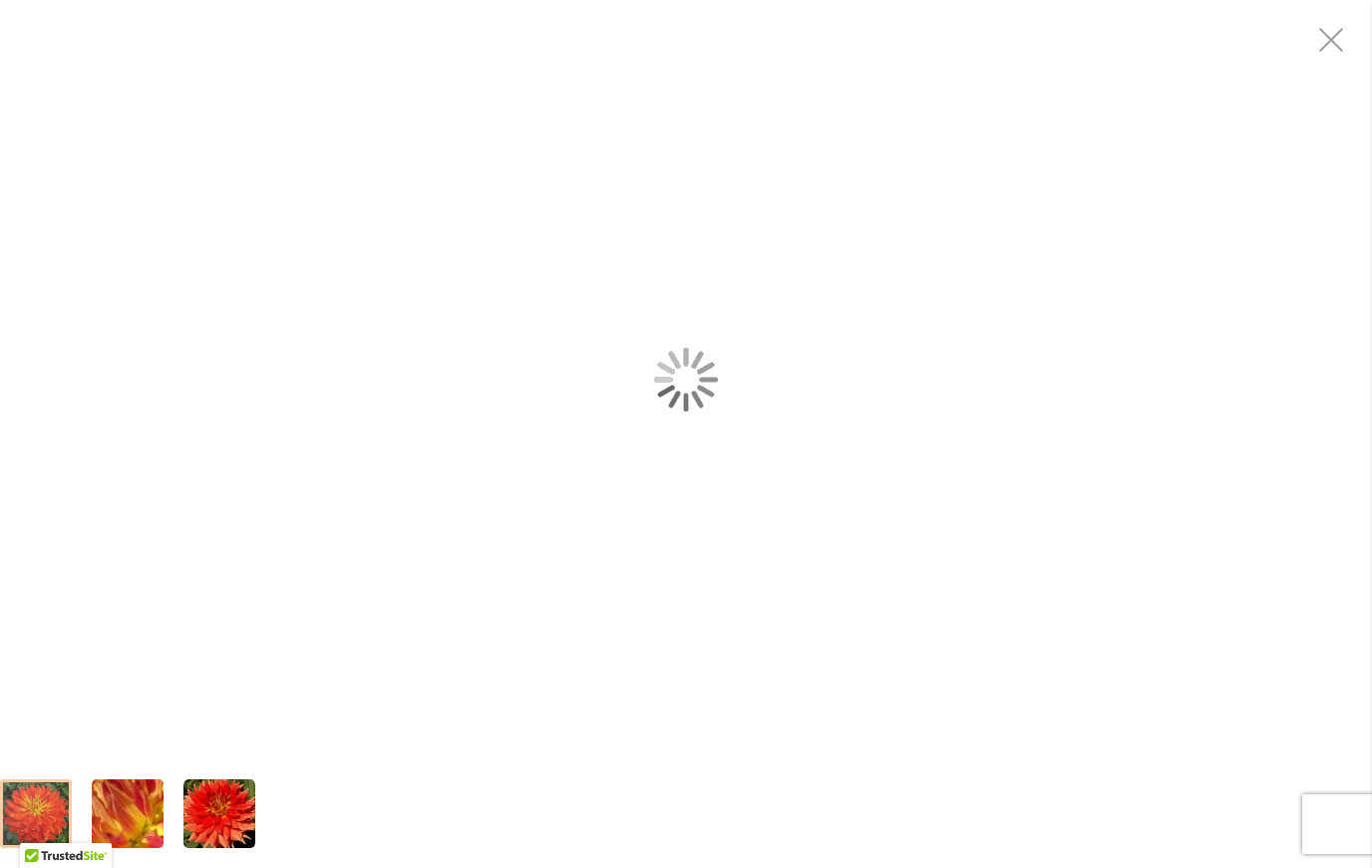 click at bounding box center (686, 380) 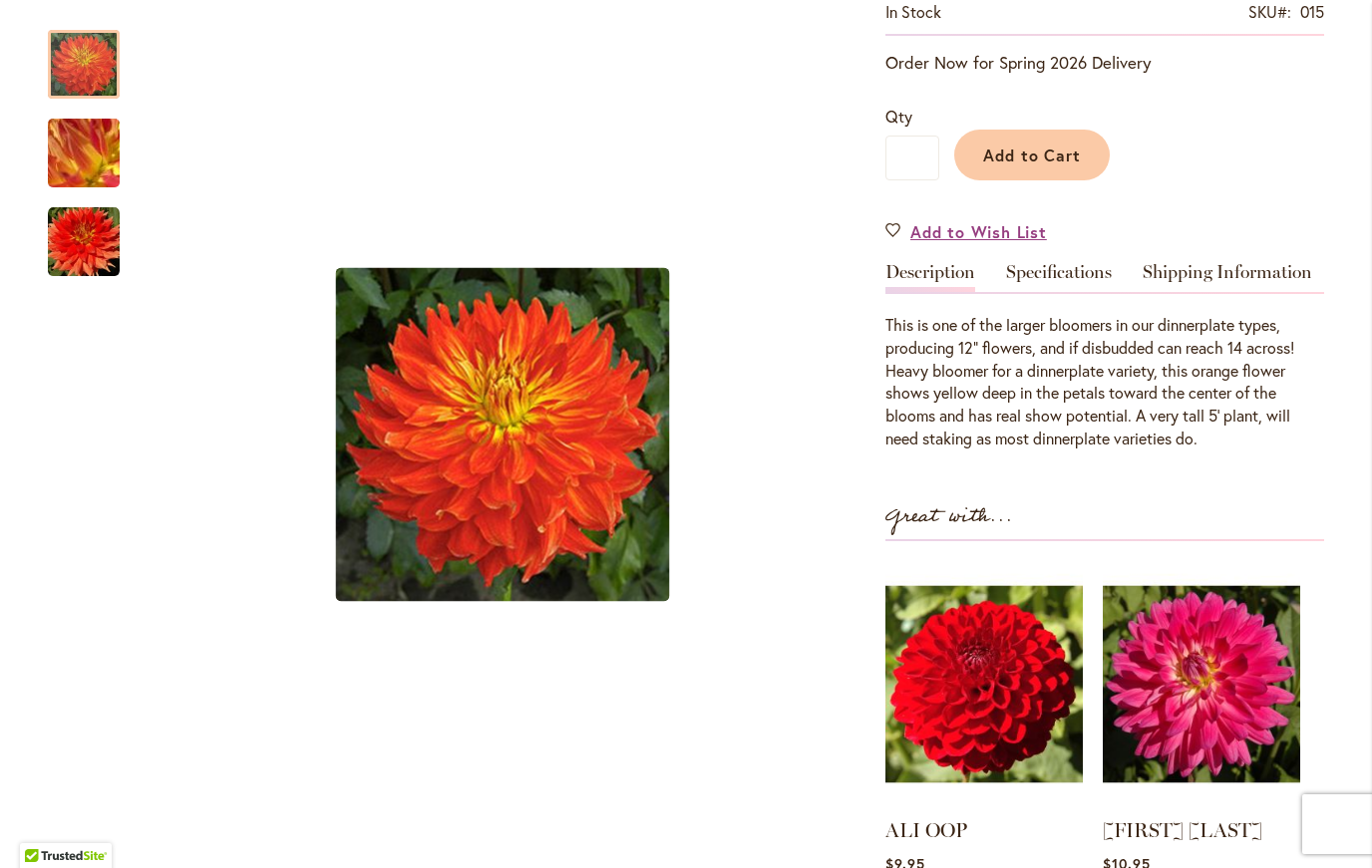 click on "Home
Shop
GLADIATOR
Skip to the end of the images gallery
Skip to the beginning of the images gallery
GLADIATOR
$19.95
In stock
SKU
015
Rating: 1" at bounding box center (686, 1216) 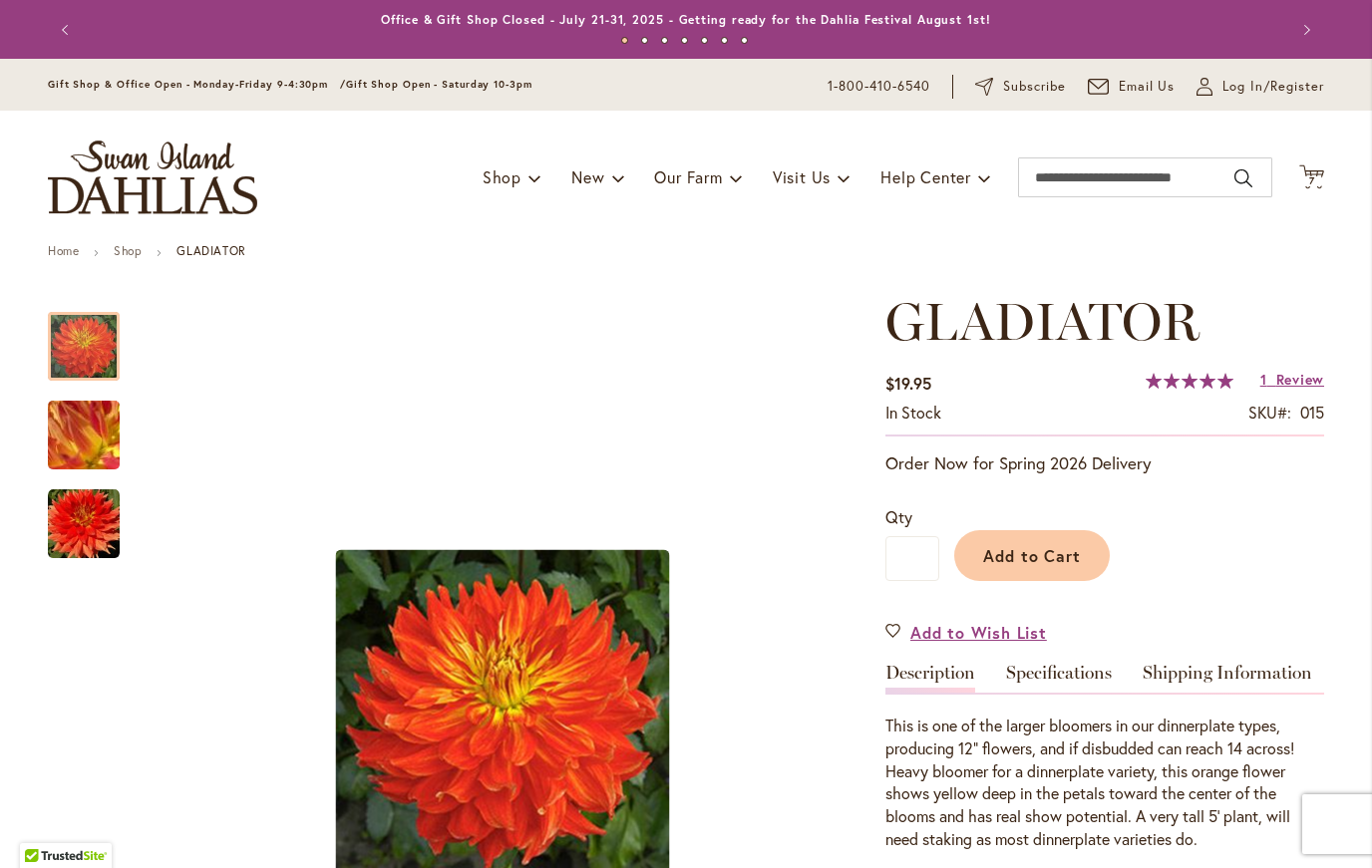 scroll, scrollTop: 0, scrollLeft: 0, axis: both 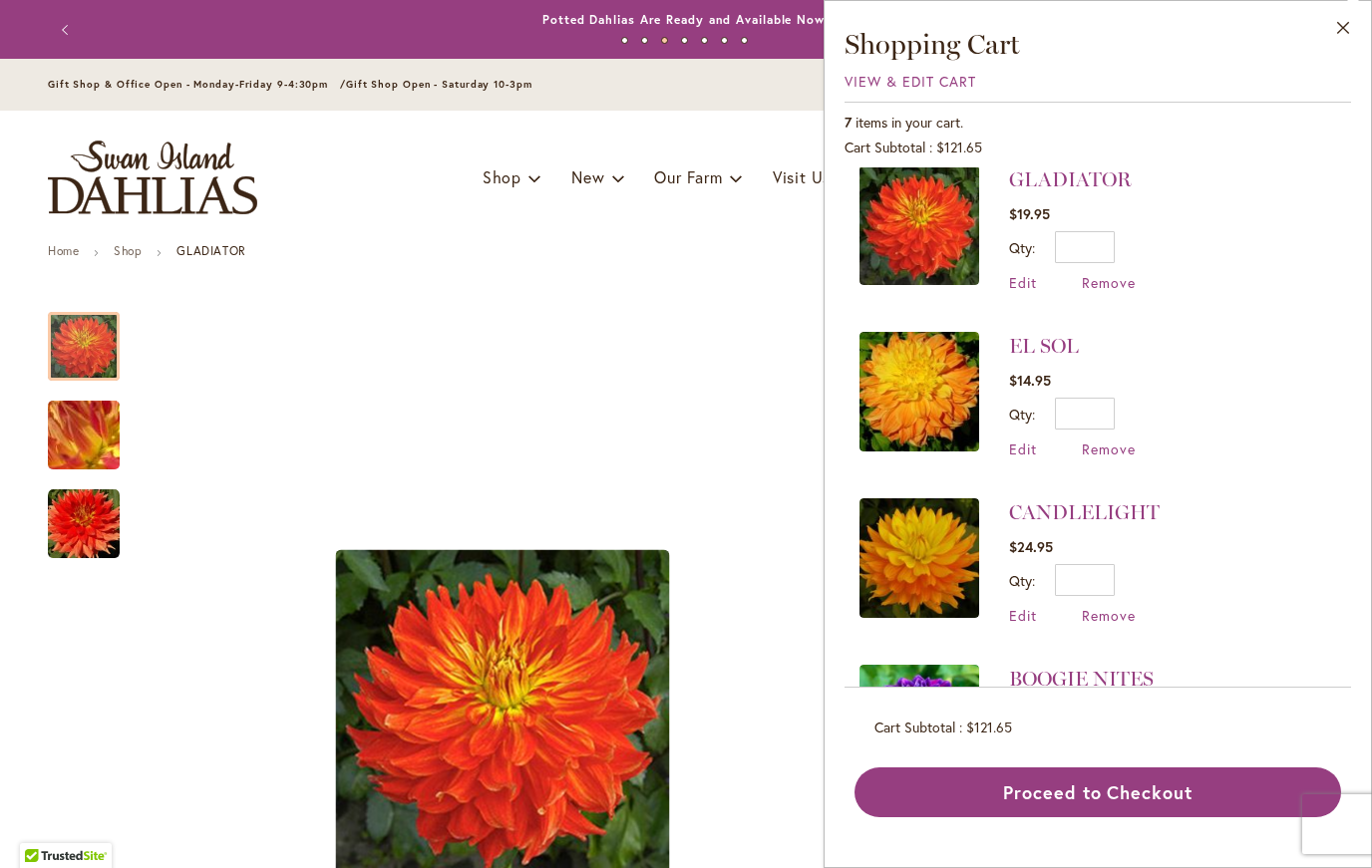 click at bounding box center [919, 392] 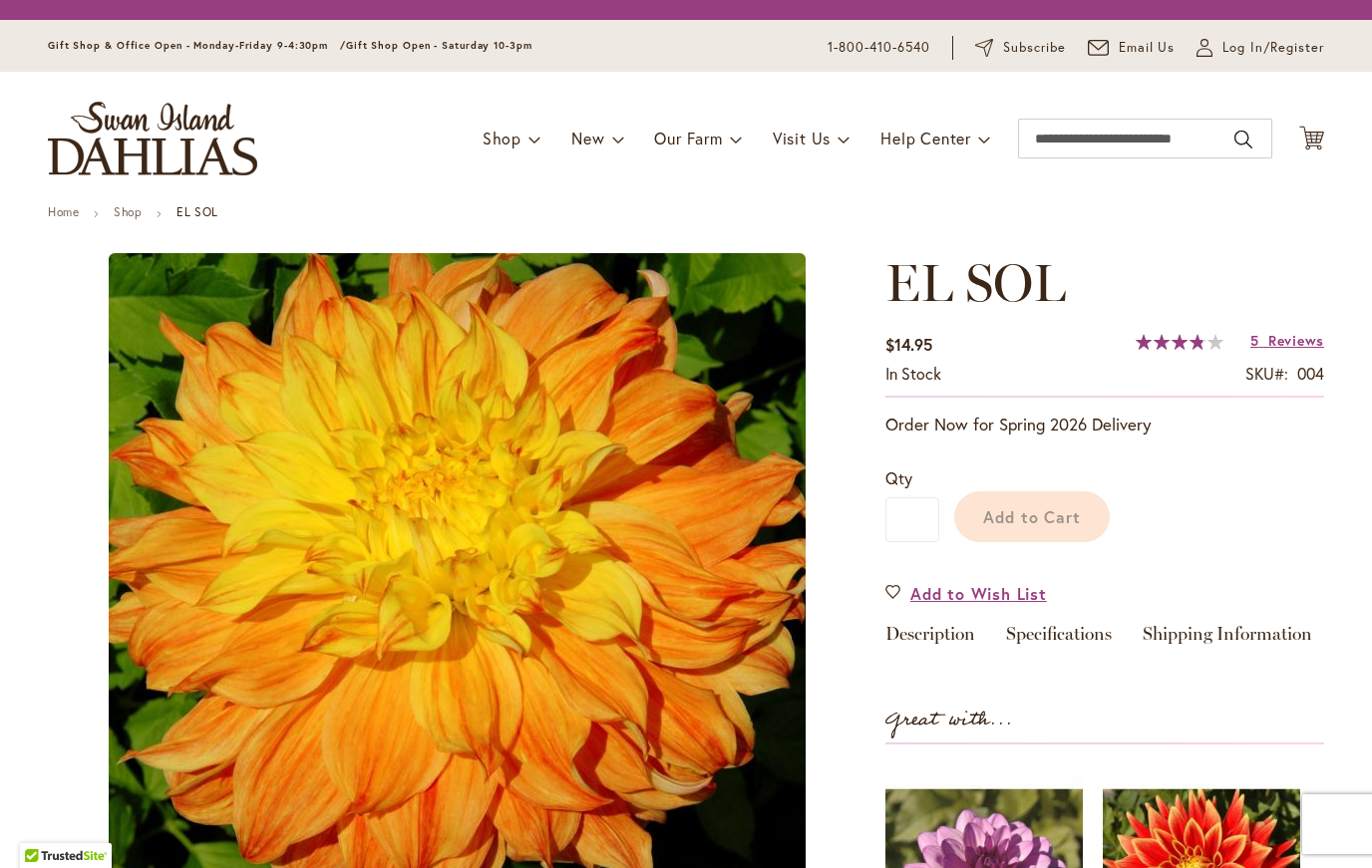 scroll, scrollTop: 0, scrollLeft: 0, axis: both 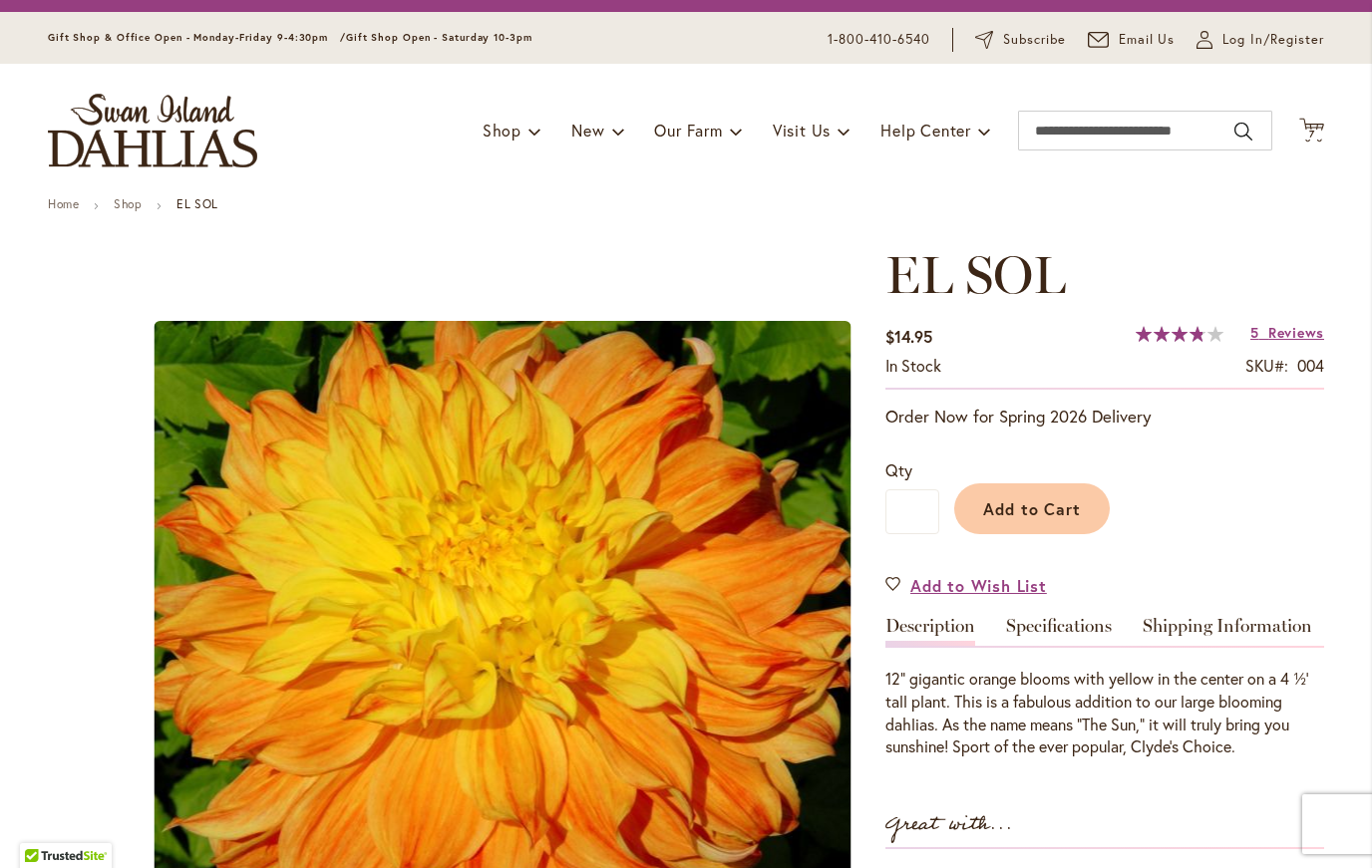 click on "Cart
.cls-1 {
fill: #231f20;
}" 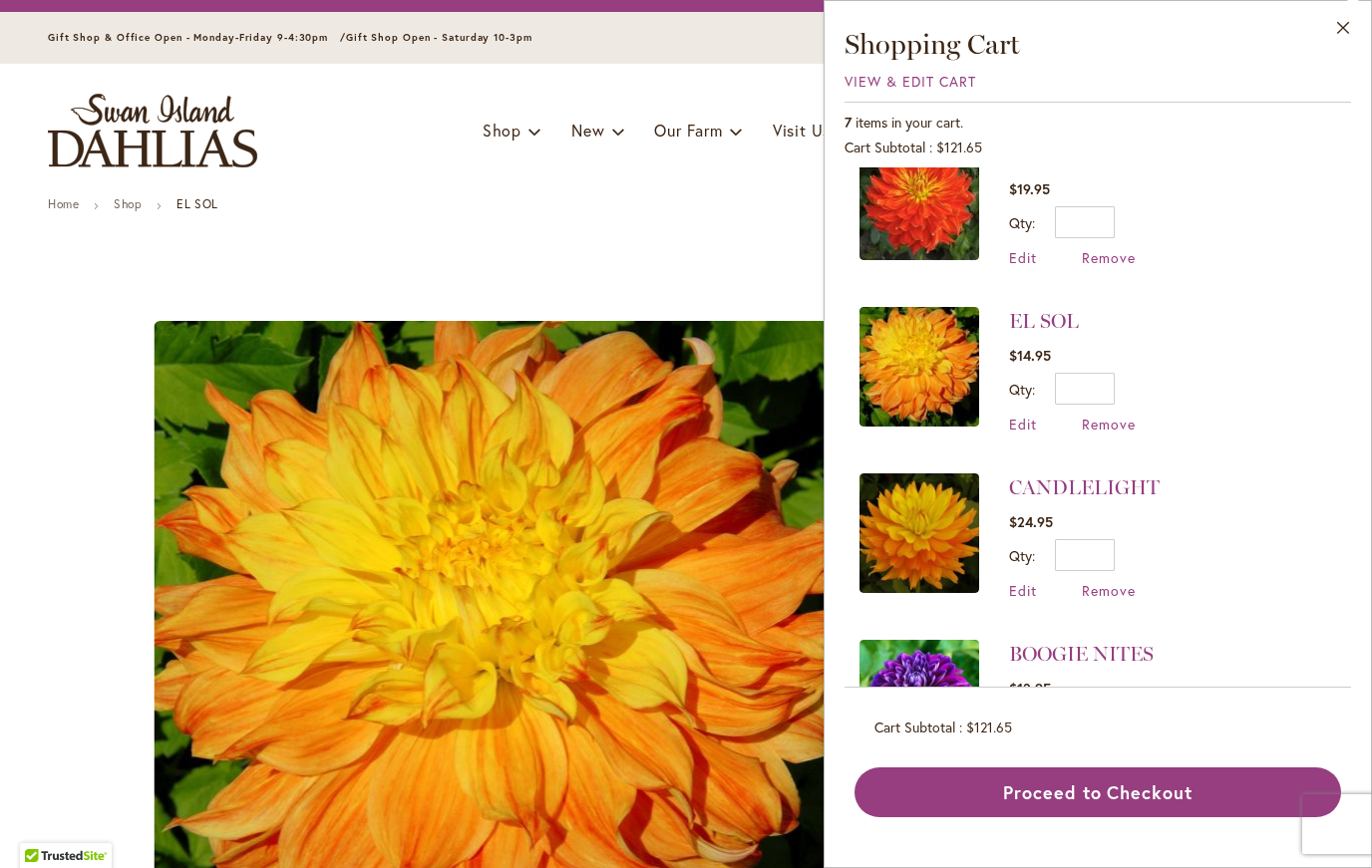 scroll, scrollTop: 380, scrollLeft: 0, axis: vertical 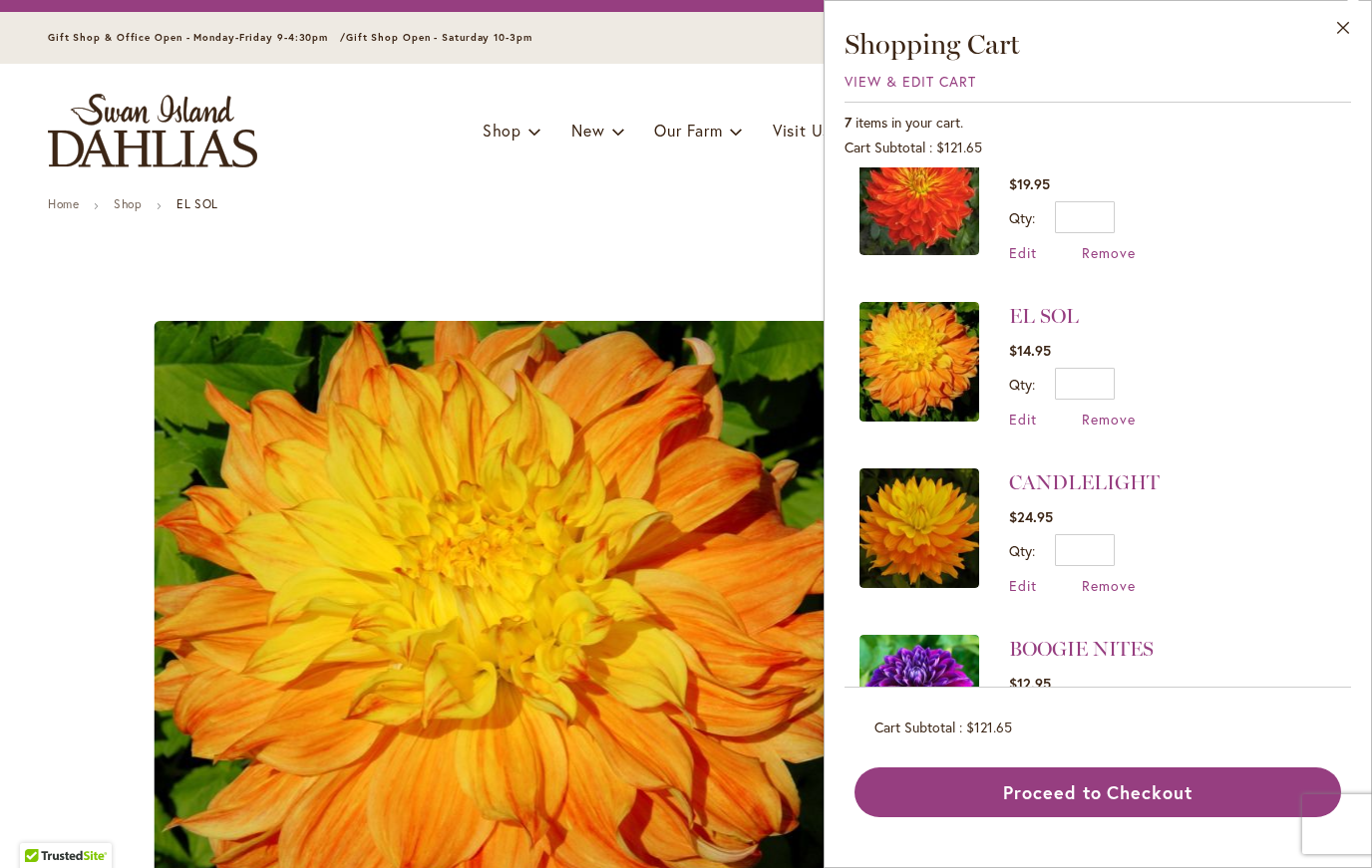 click at bounding box center (919, 528) 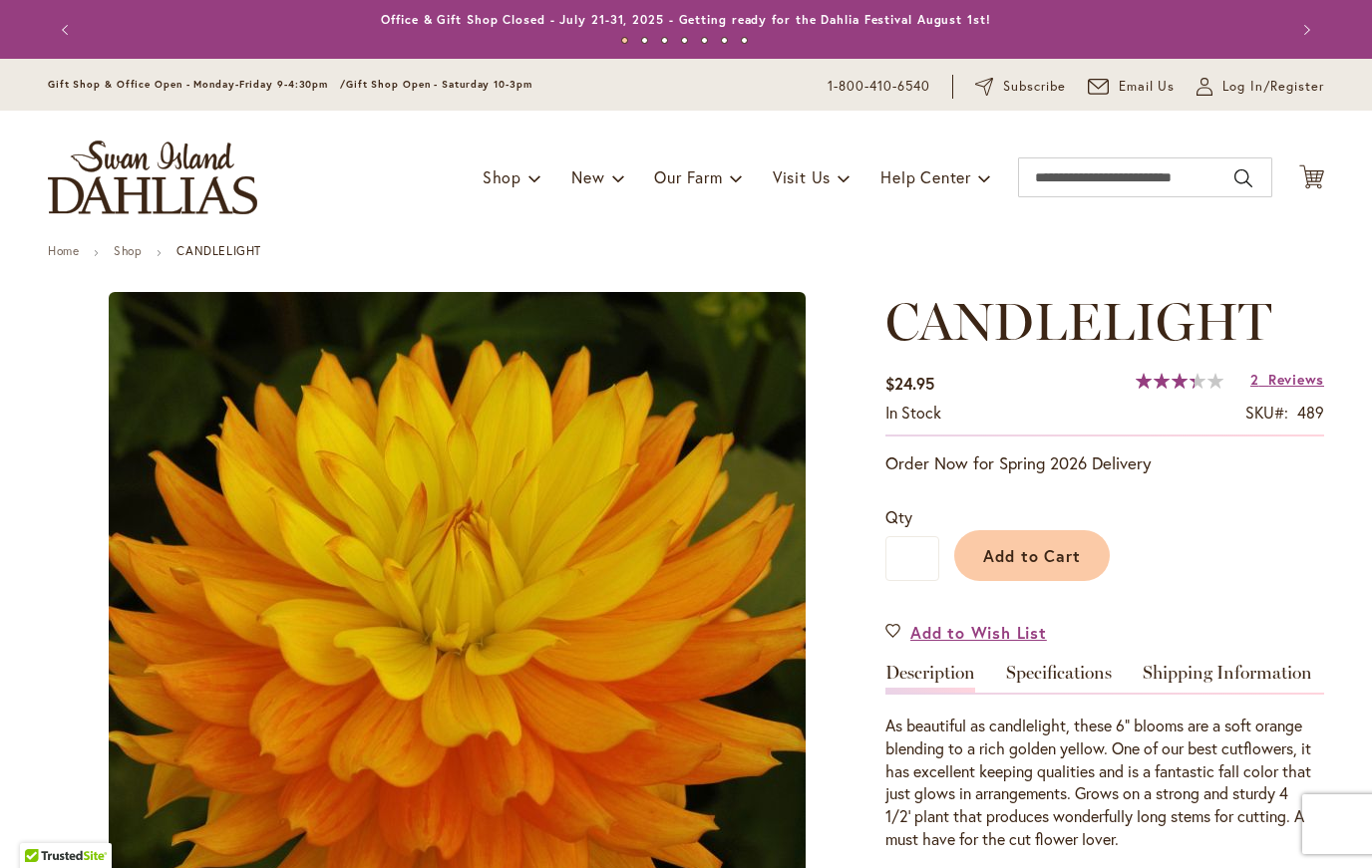 scroll, scrollTop: 0, scrollLeft: 0, axis: both 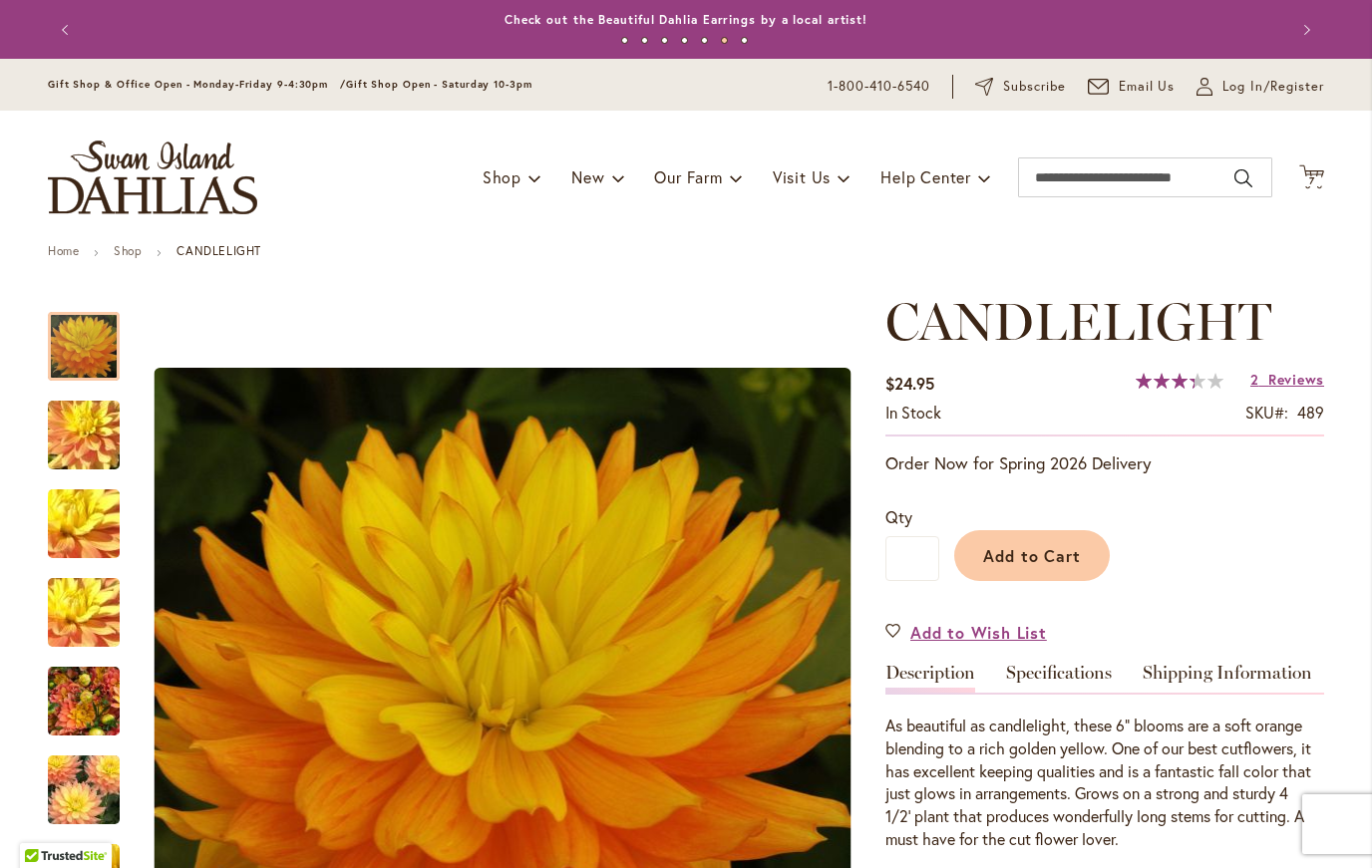 click on "Cart
.cls-1 {
fill: #231f20;
}" 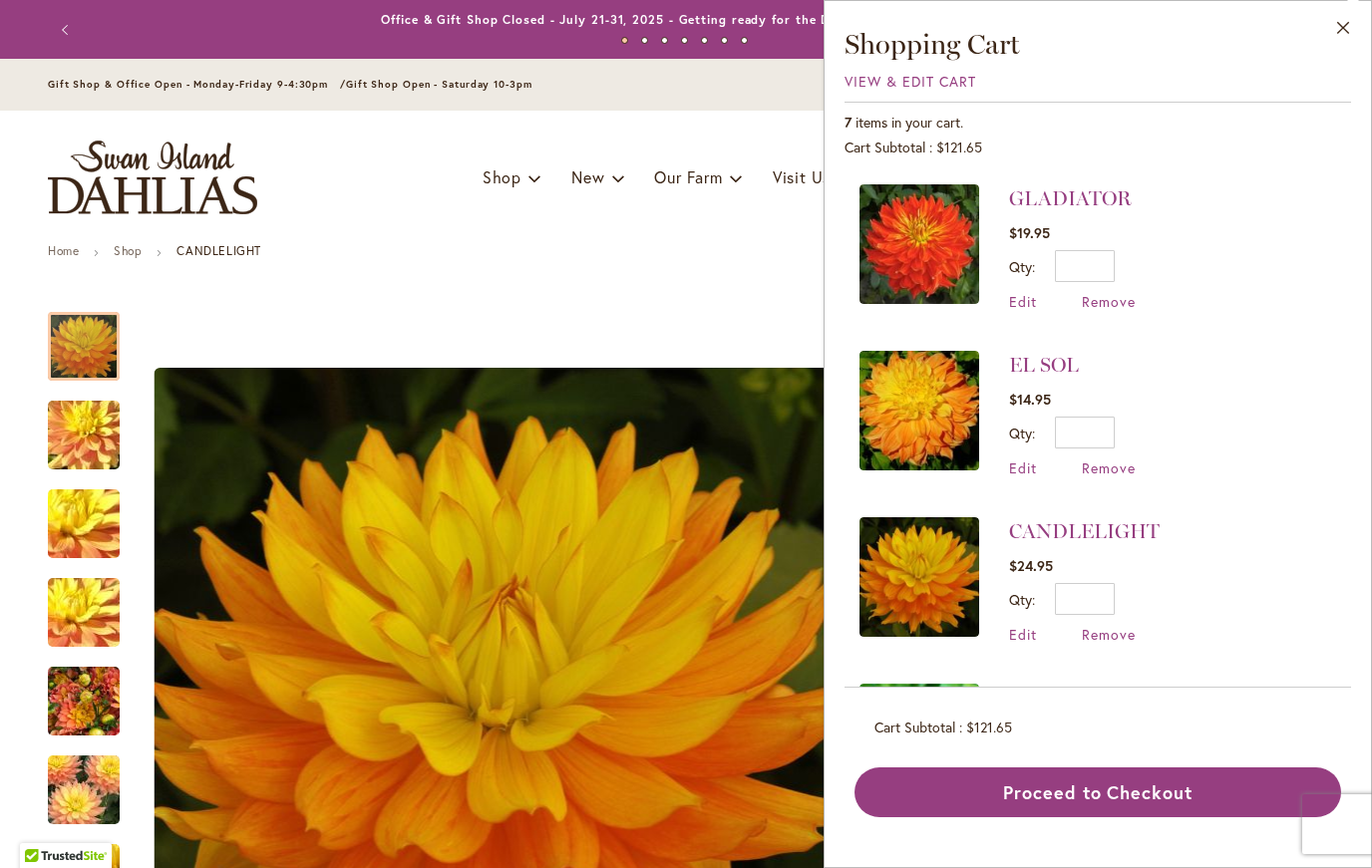 scroll, scrollTop: 342, scrollLeft: 0, axis: vertical 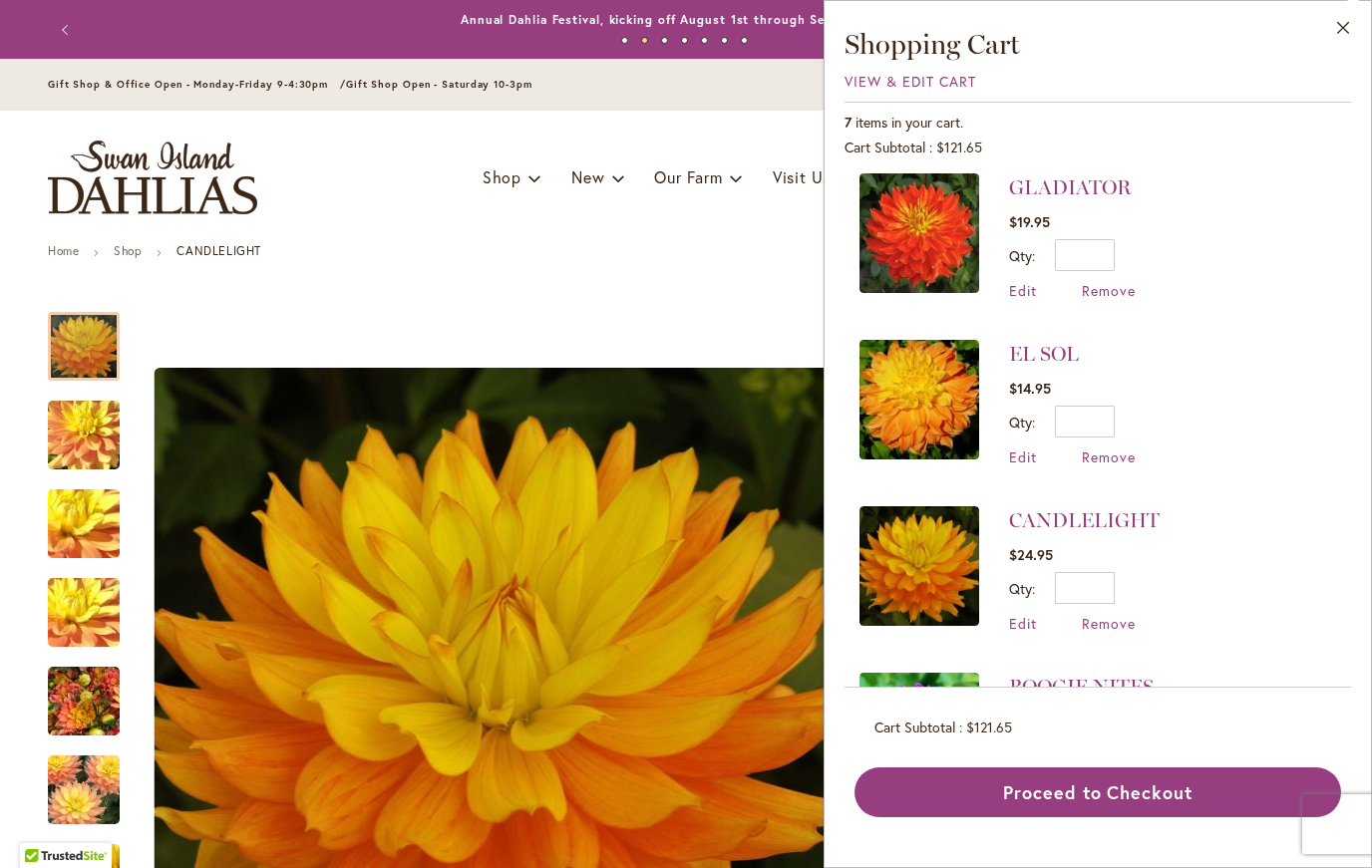 click on "Remove" at bounding box center [1109, 456] 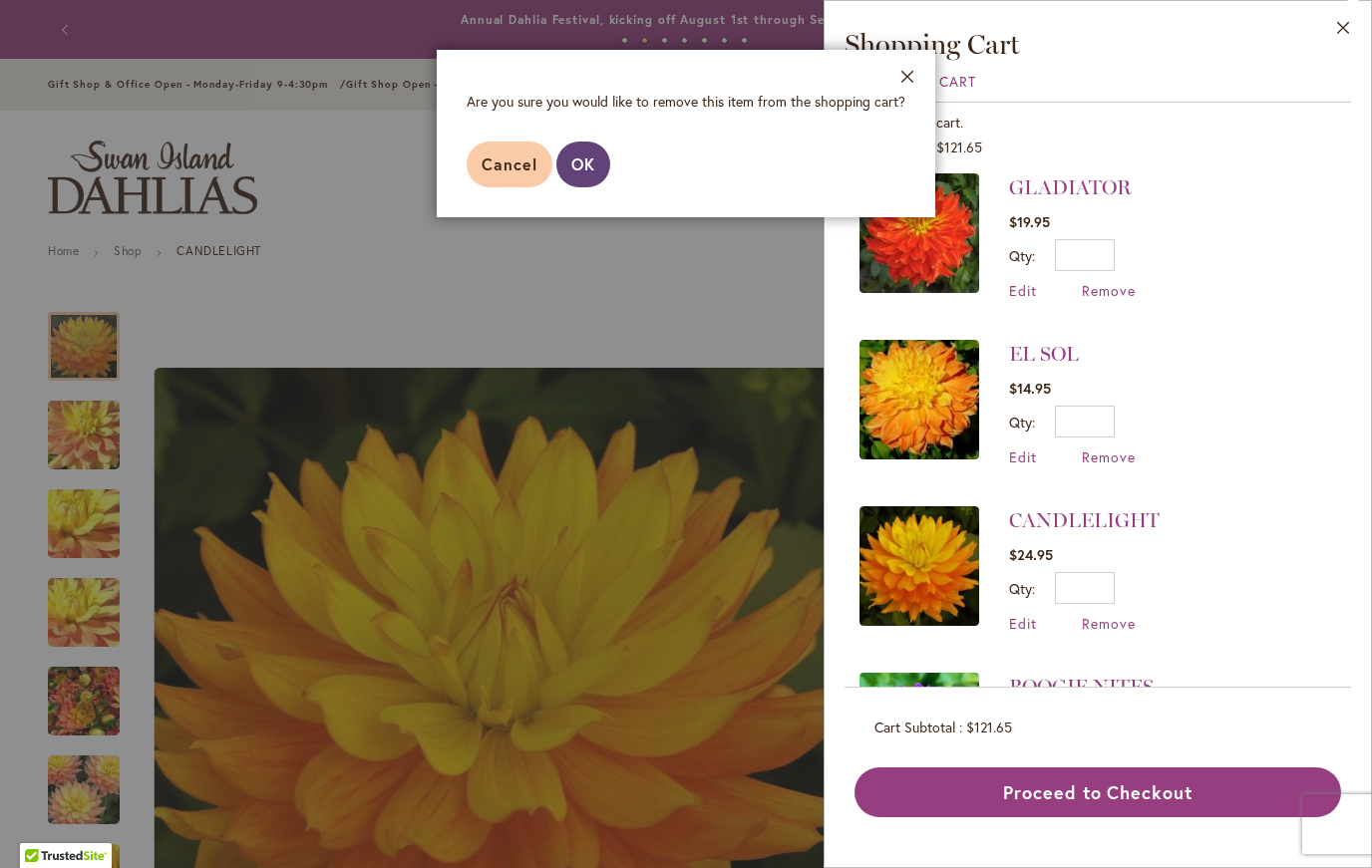click on "OK" at bounding box center (583, 164) 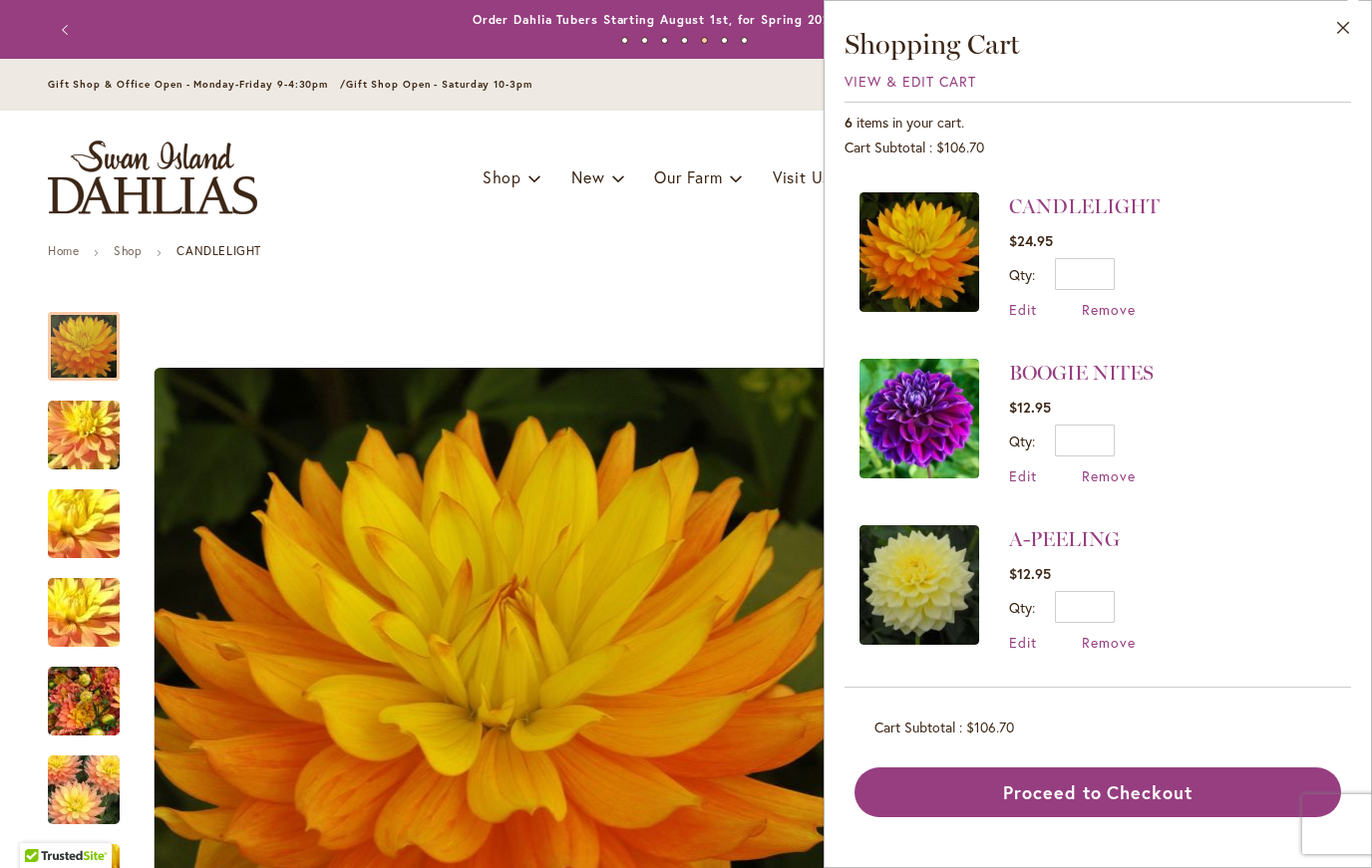 scroll, scrollTop: 489, scrollLeft: 0, axis: vertical 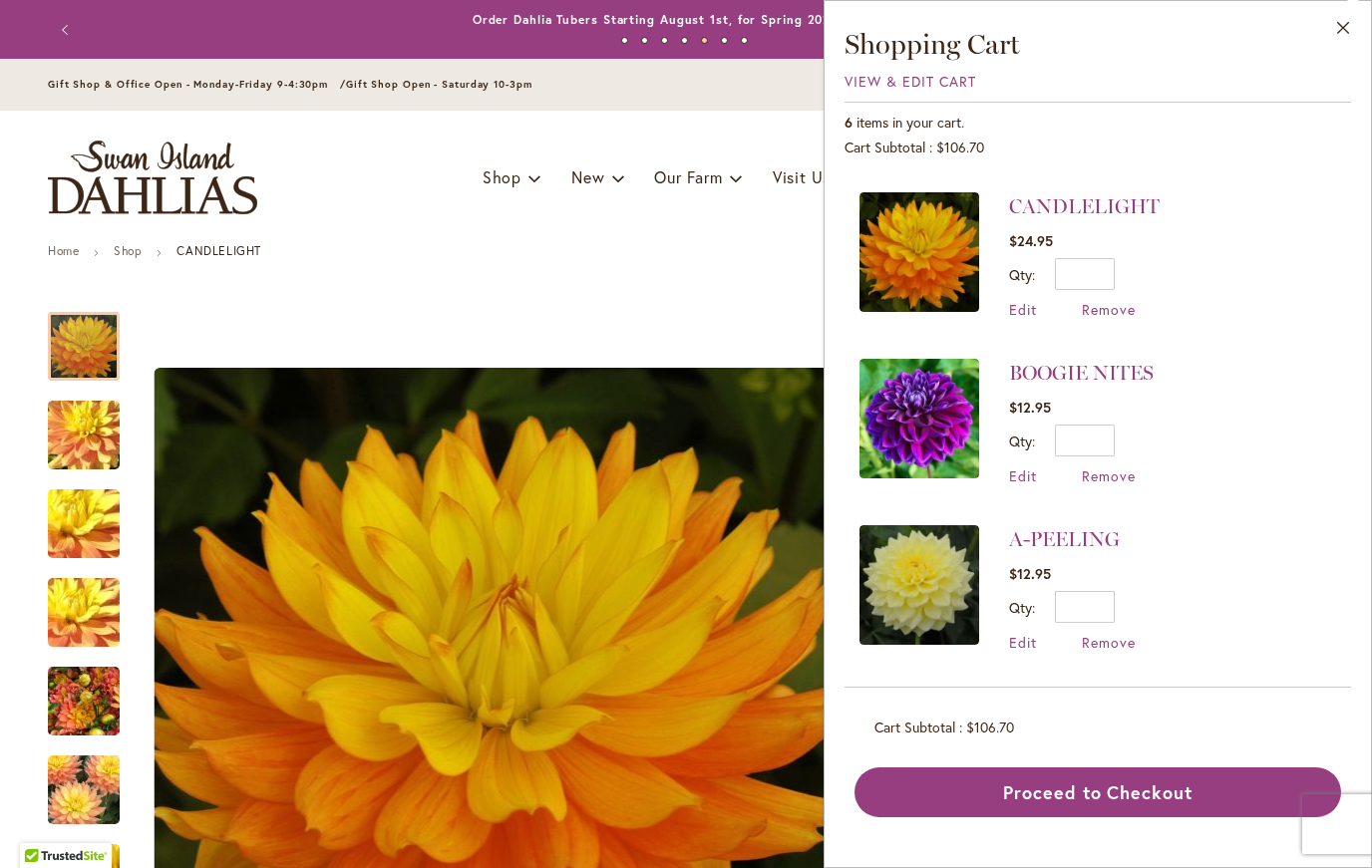 click at bounding box center (919, 585) 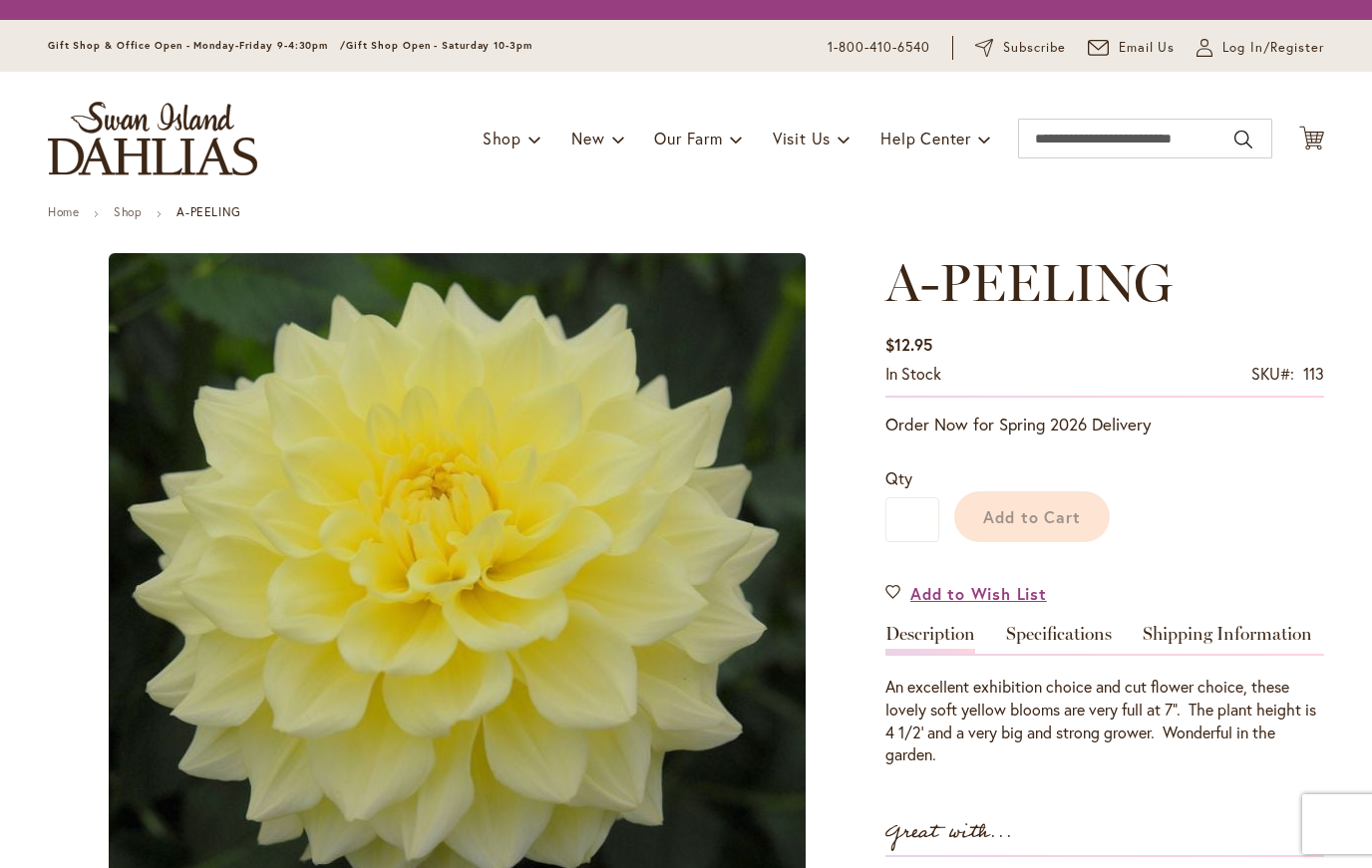 scroll, scrollTop: 0, scrollLeft: 0, axis: both 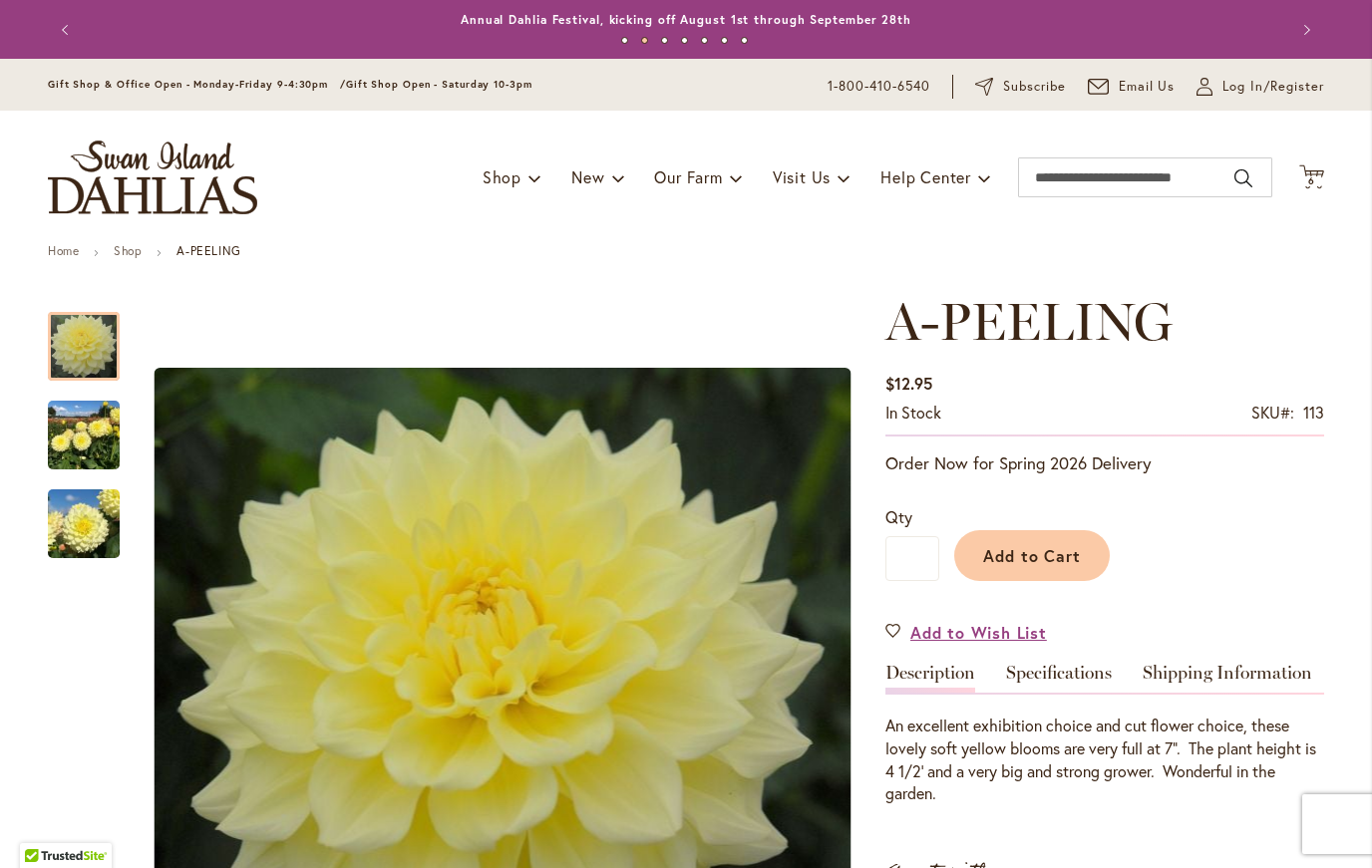 click on "Cart
.cls-1 {
fill: #231f20;
}" 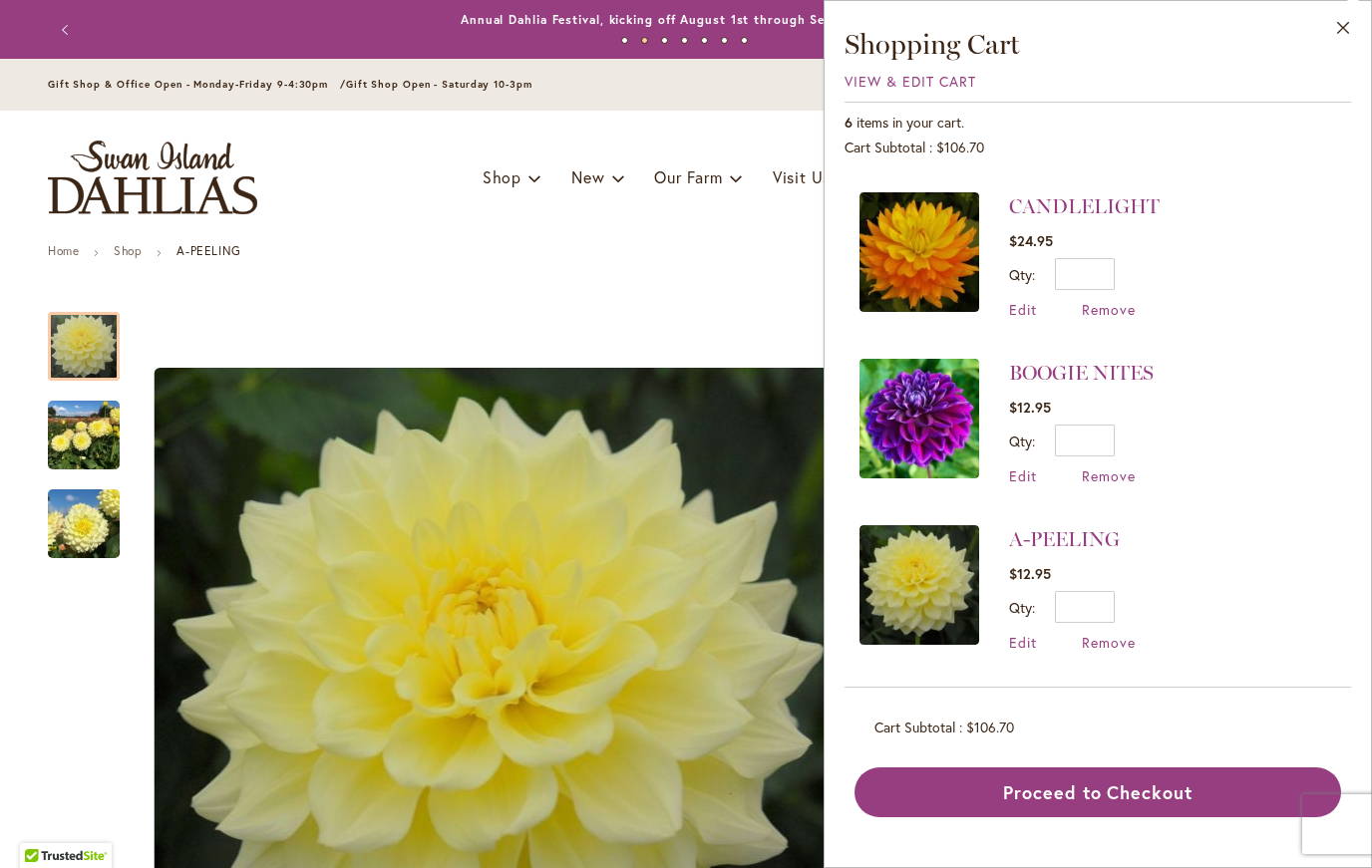 scroll, scrollTop: 489, scrollLeft: 0, axis: vertical 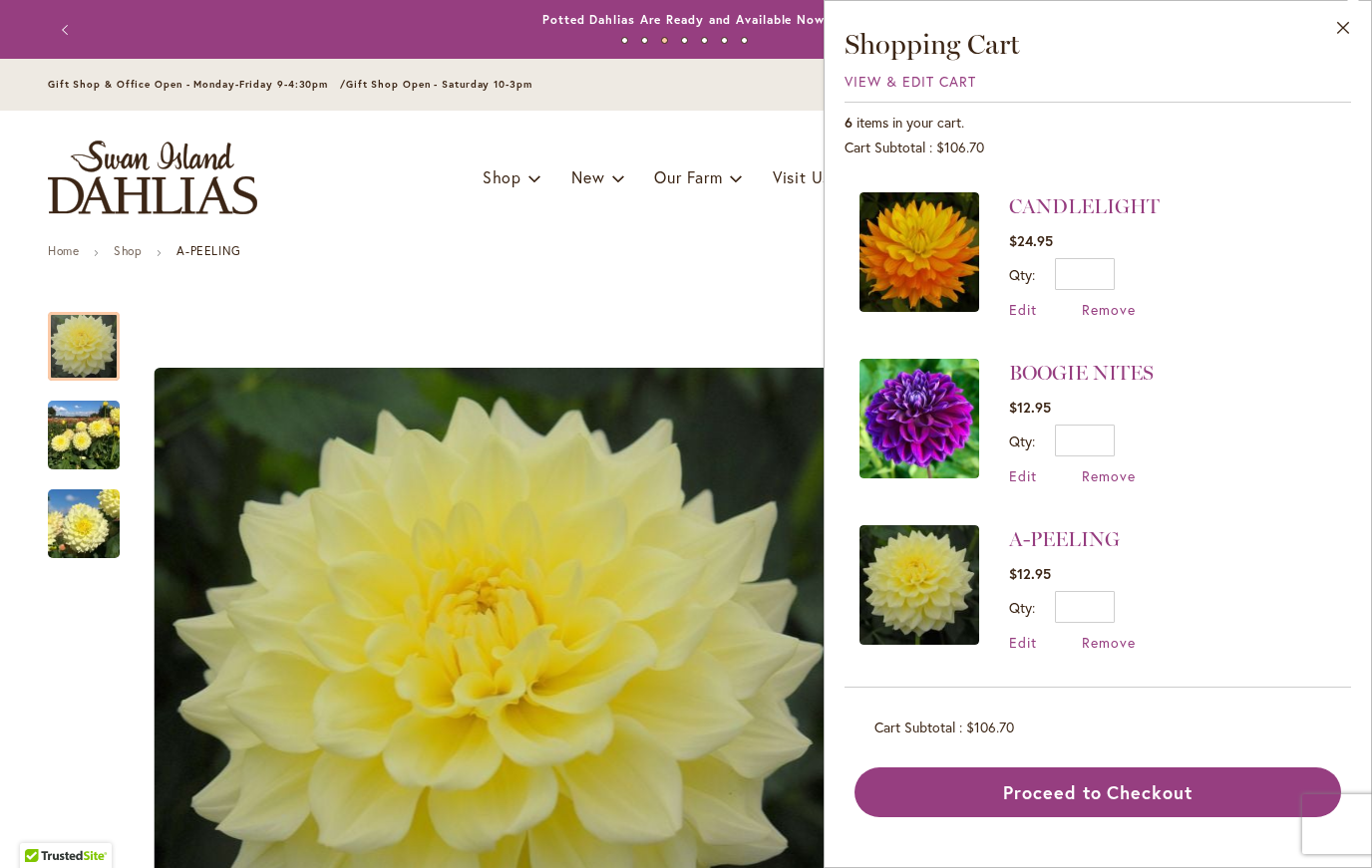 click on "Remove" at bounding box center (1109, 642) 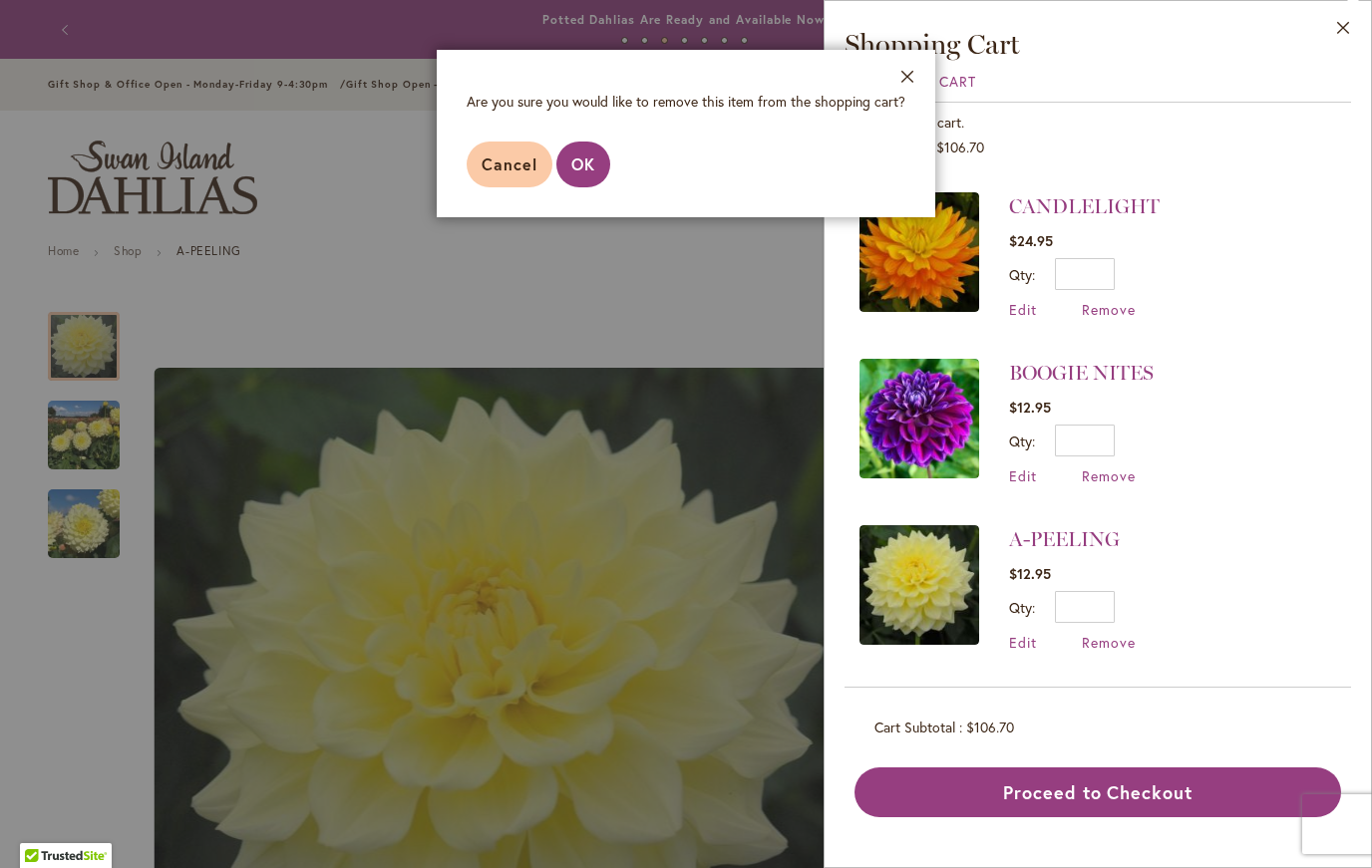 click on "OK" at bounding box center [583, 164] 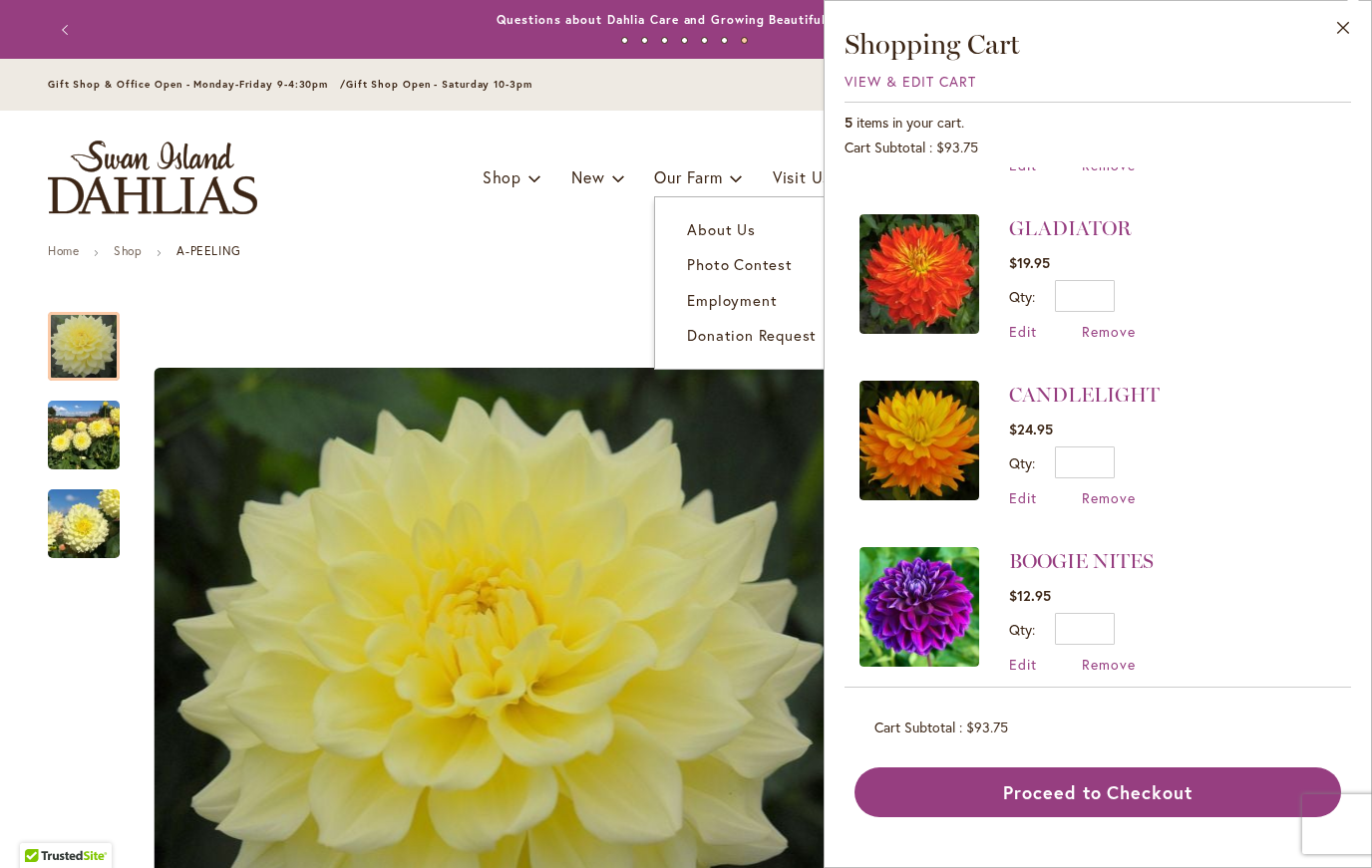 scroll, scrollTop: 298, scrollLeft: 0, axis: vertical 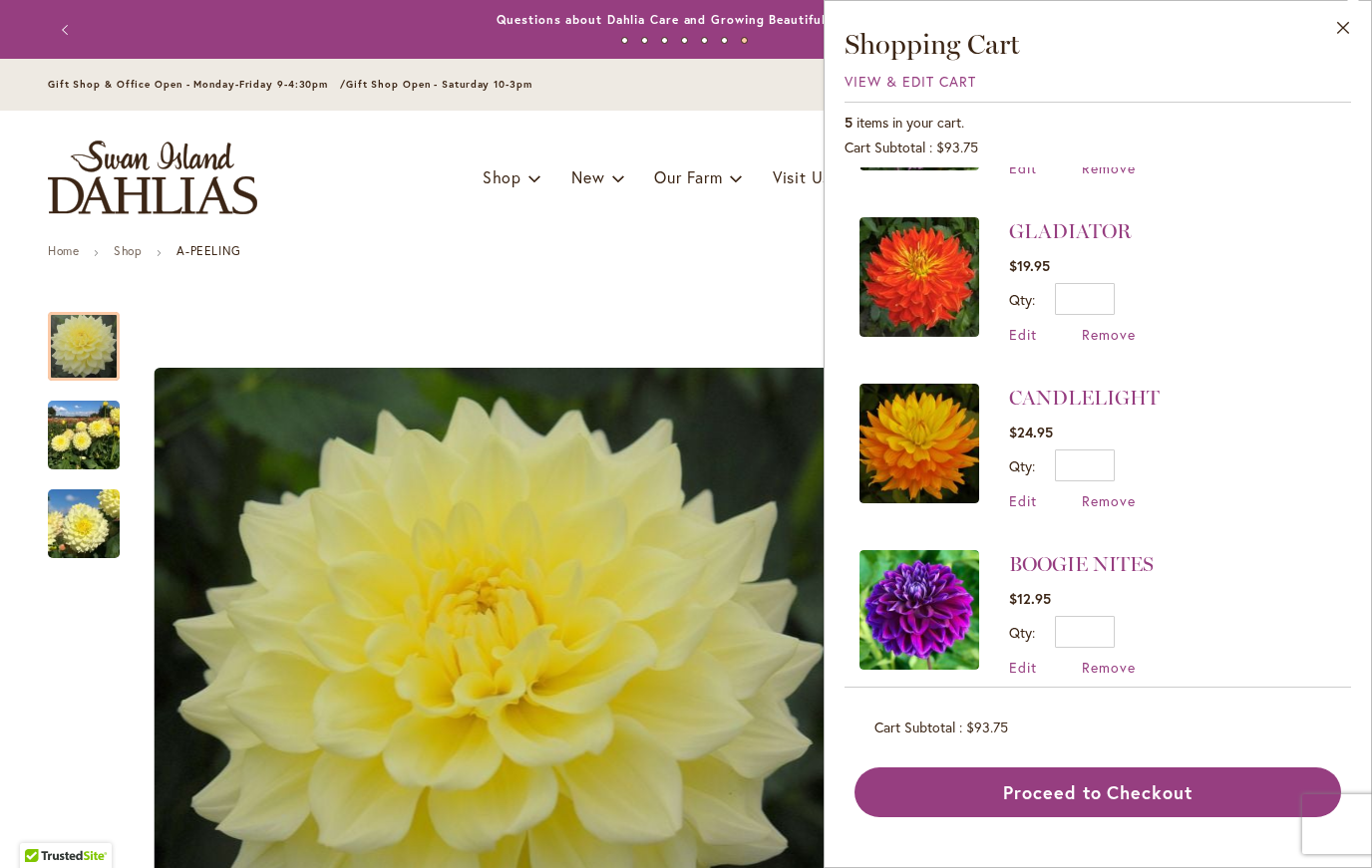 click on "BOOGIE NITES
$12.95
Qty
*
Update
Edit
Remove" at bounding box center (1098, 613) 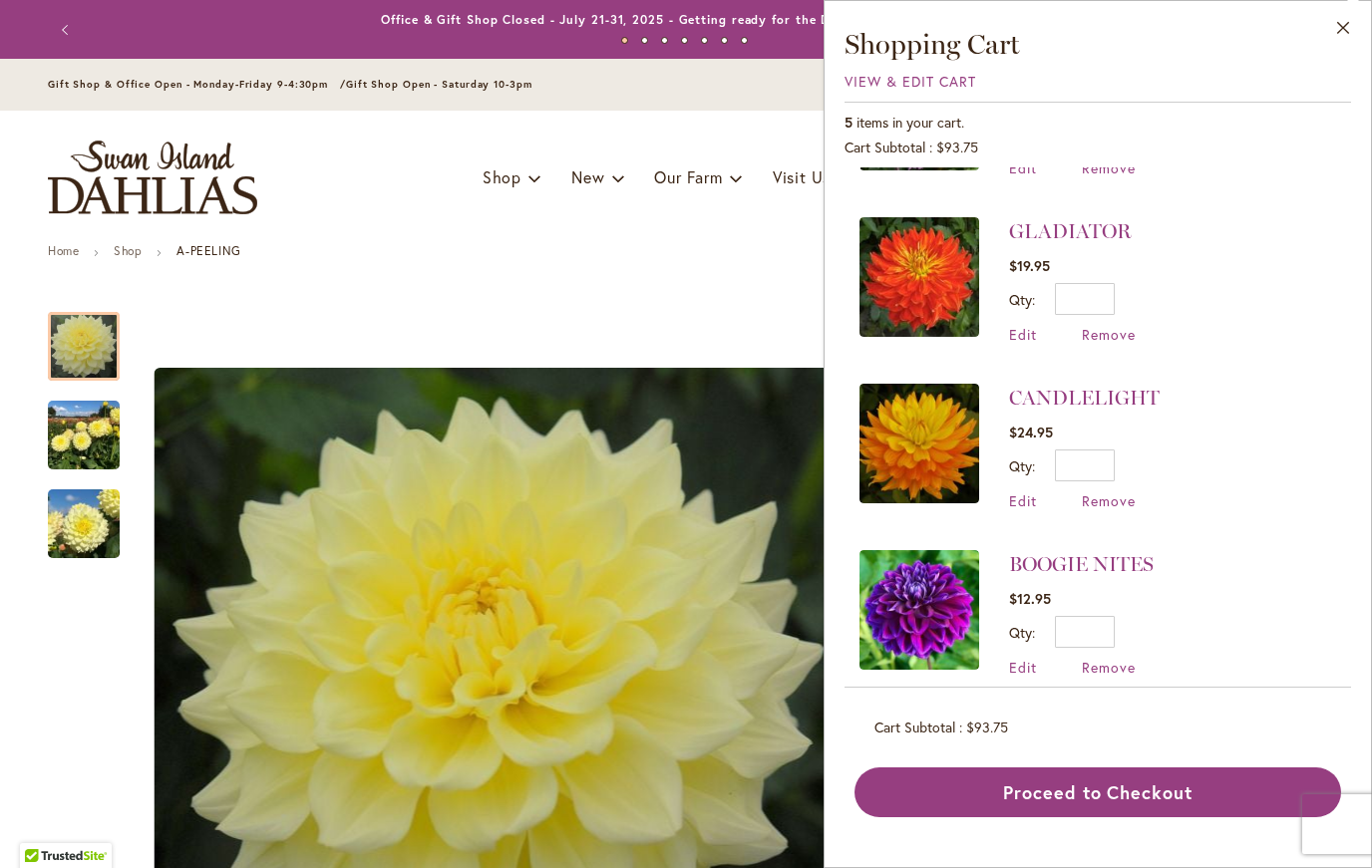 click on "Remove" at bounding box center [1109, 667] 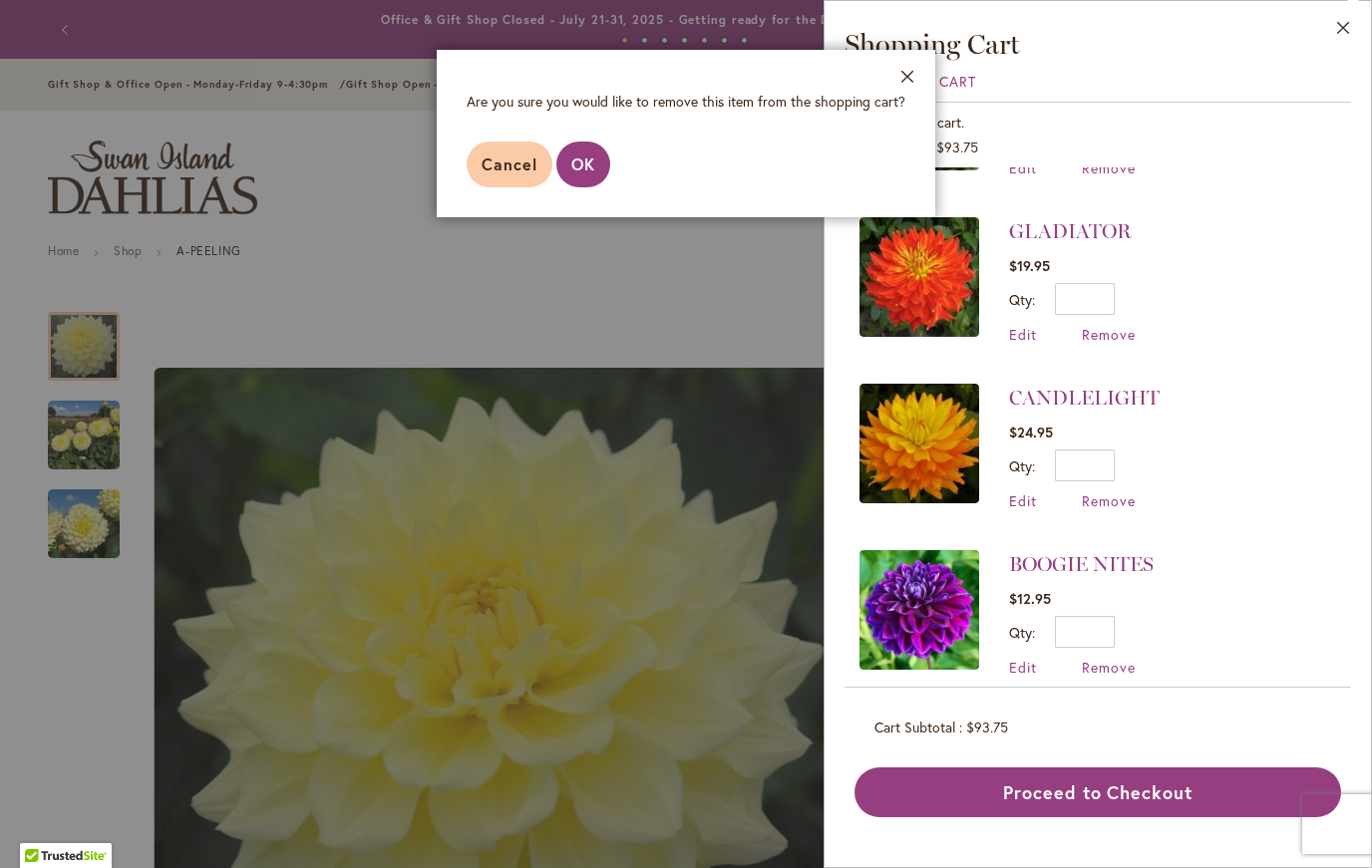 click on "OK" at bounding box center (583, 164) 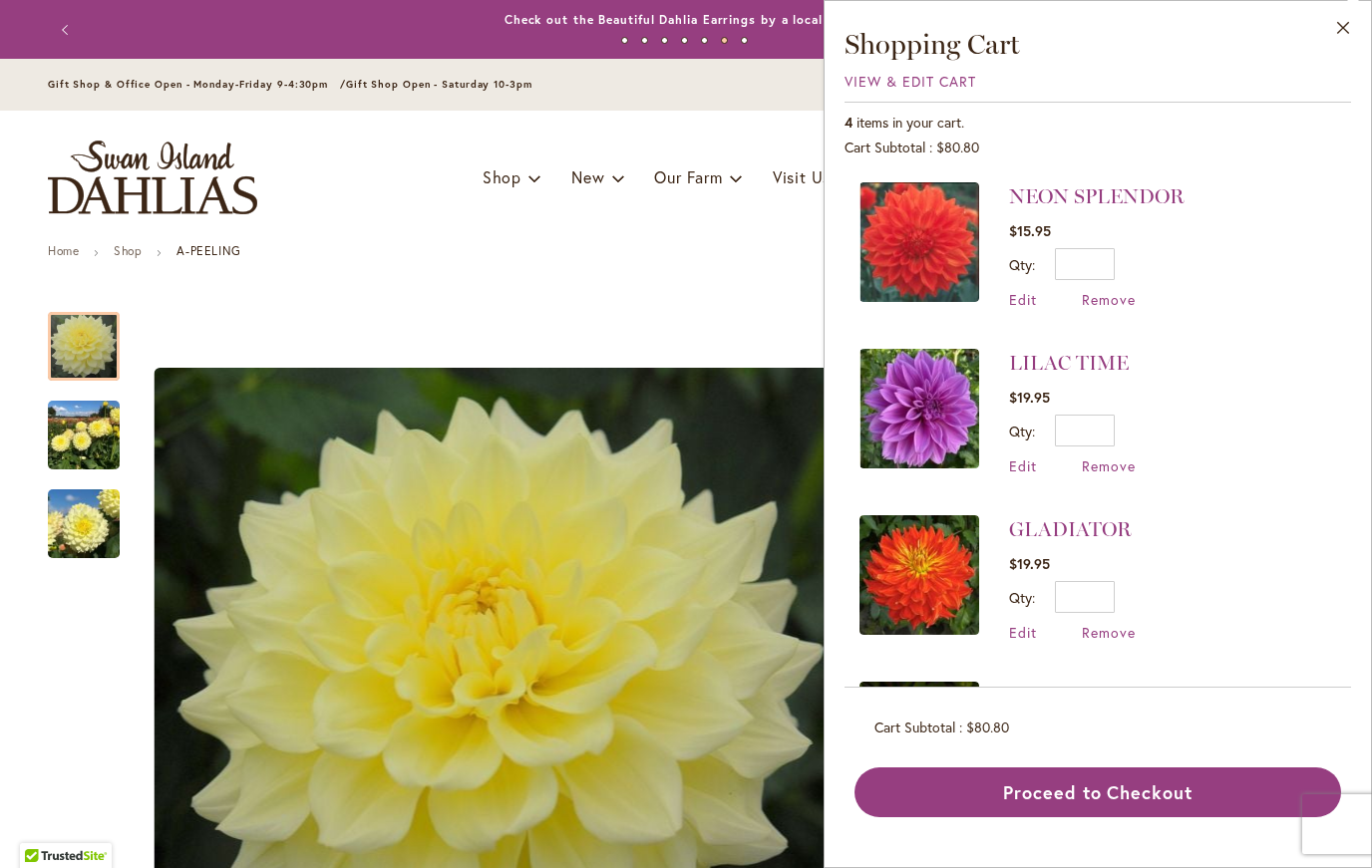 scroll, scrollTop: 0, scrollLeft: 0, axis: both 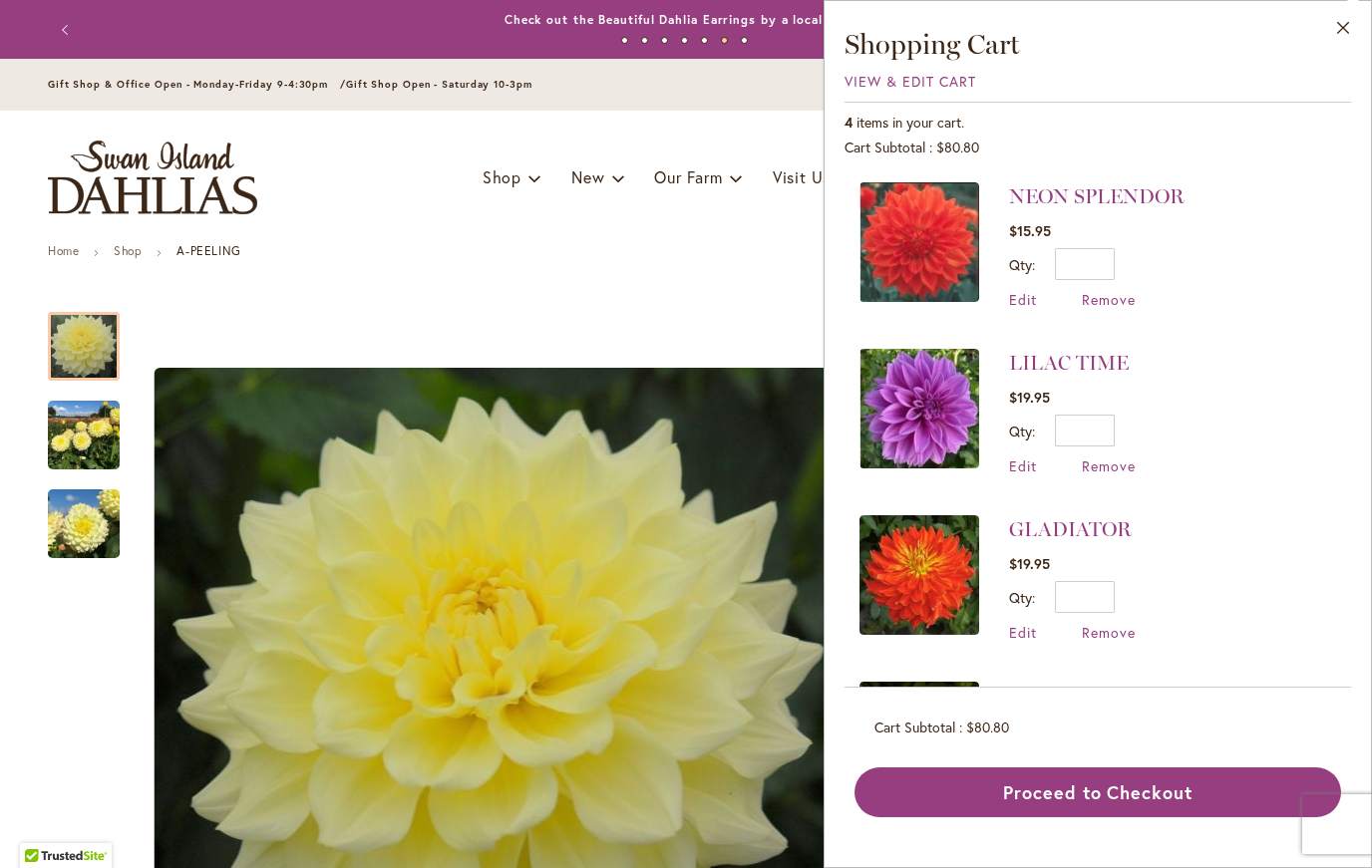 click on "Remove" at bounding box center (1109, 299) 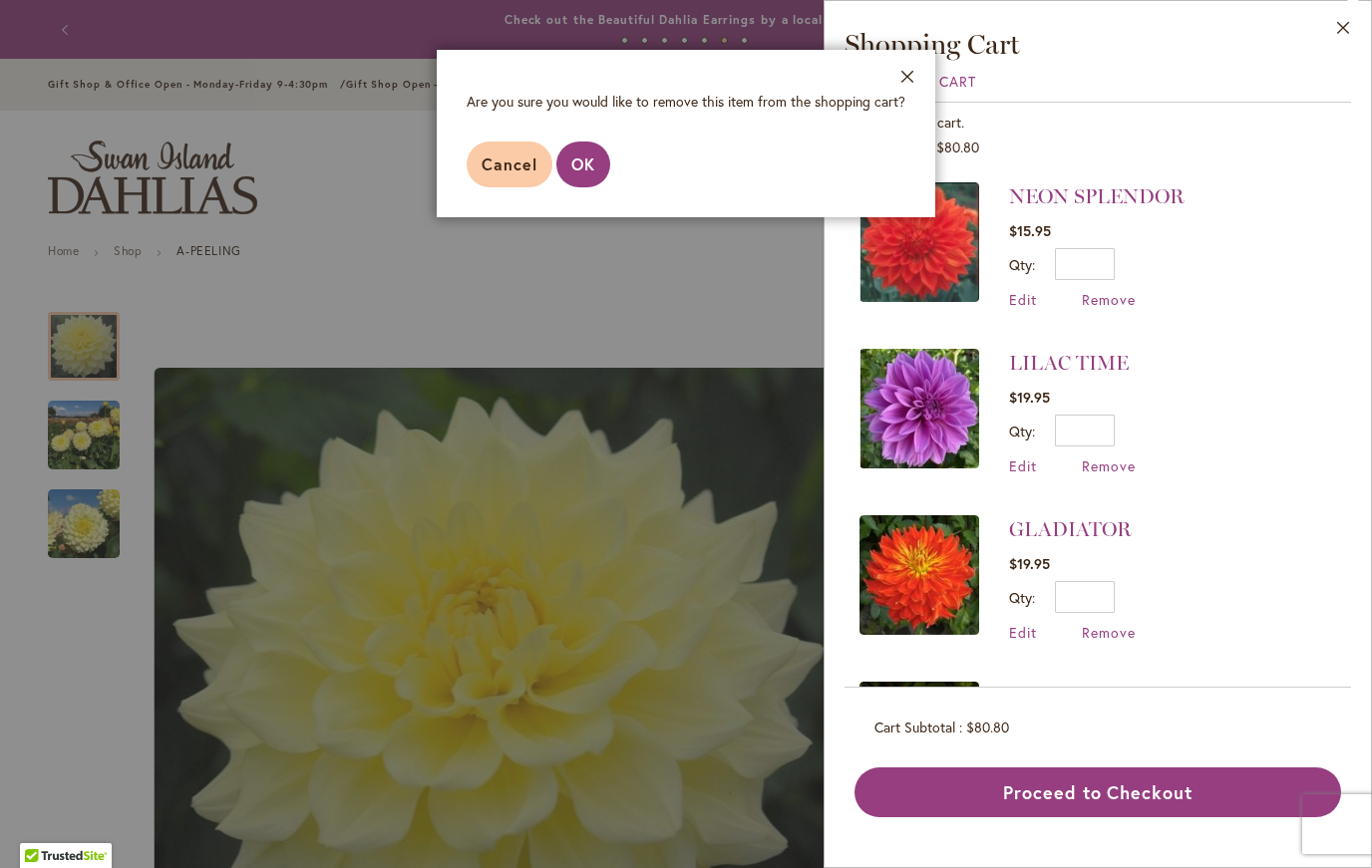 click on "OK" at bounding box center (583, 163) 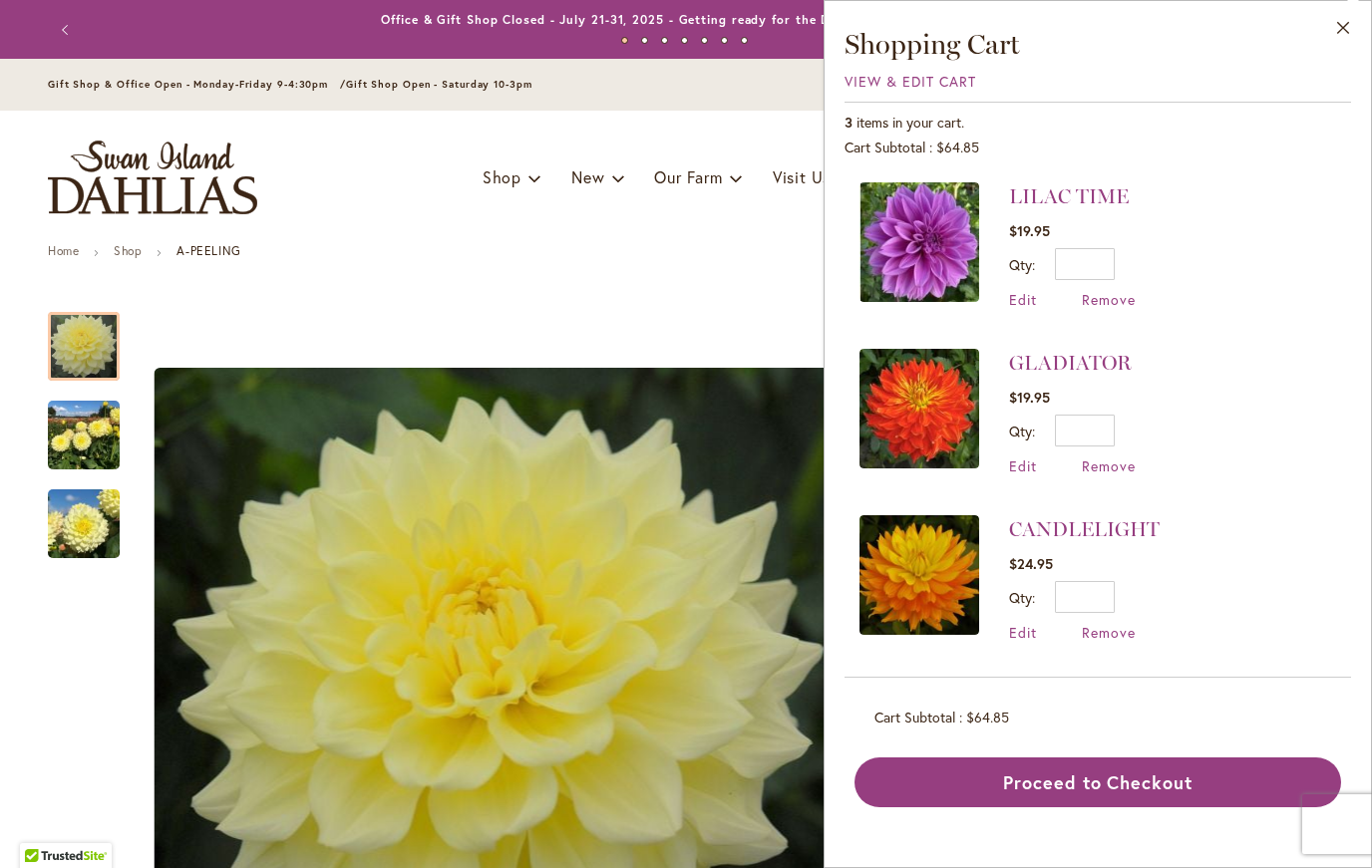 click on "Proceed to Checkout" at bounding box center (1098, 782) 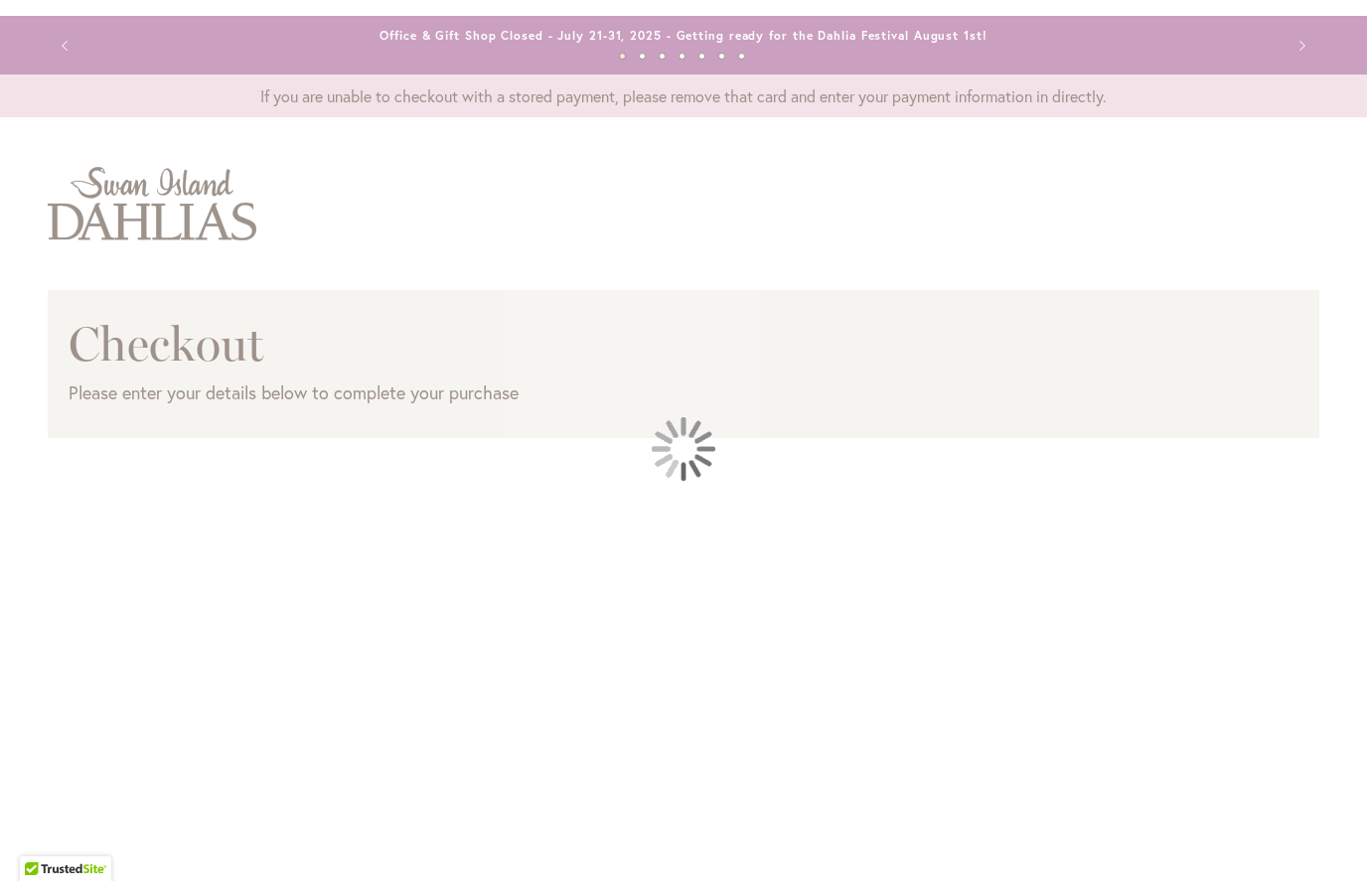 scroll, scrollTop: 0, scrollLeft: 0, axis: both 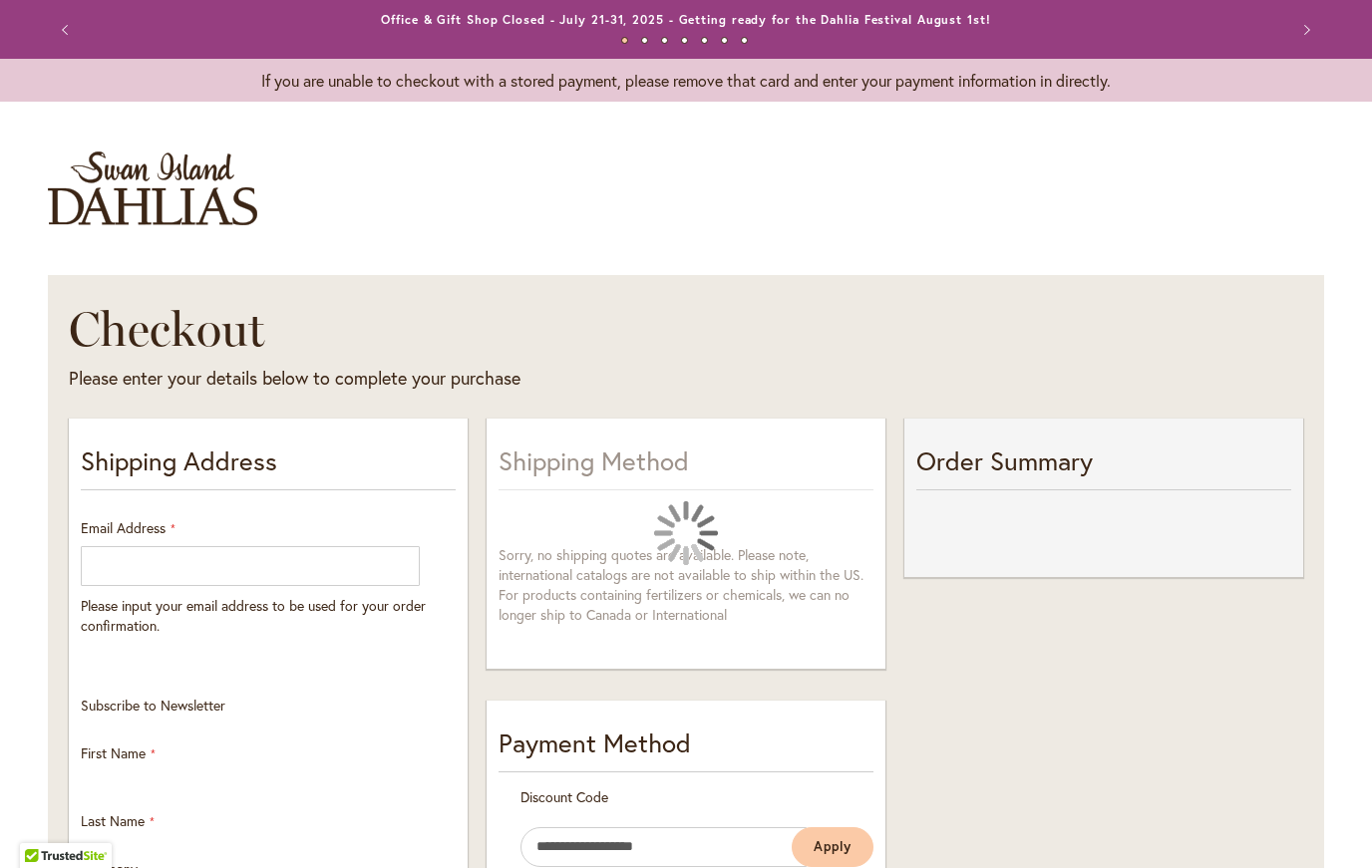 select on "**" 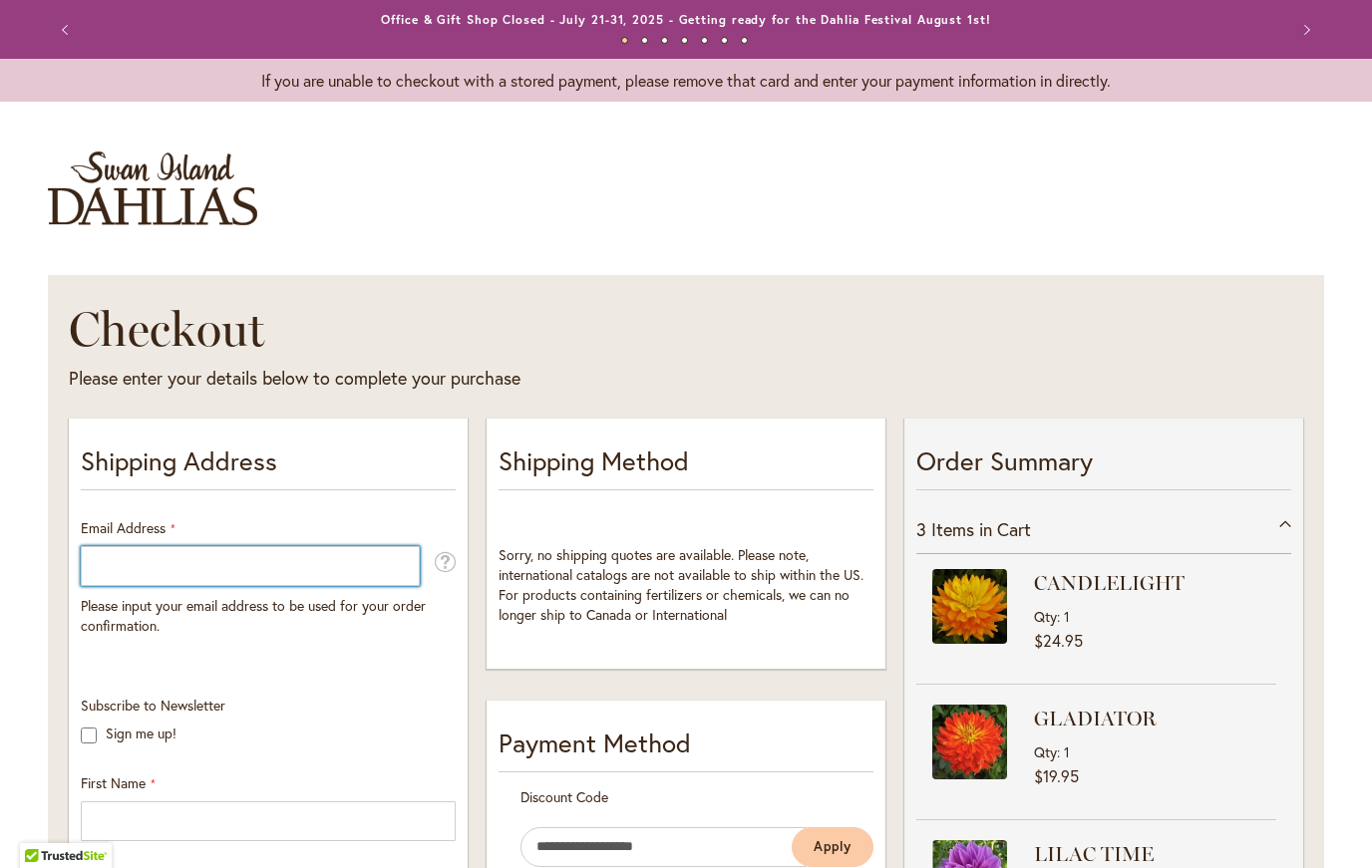 click on "Email Address" at bounding box center (250, 566) 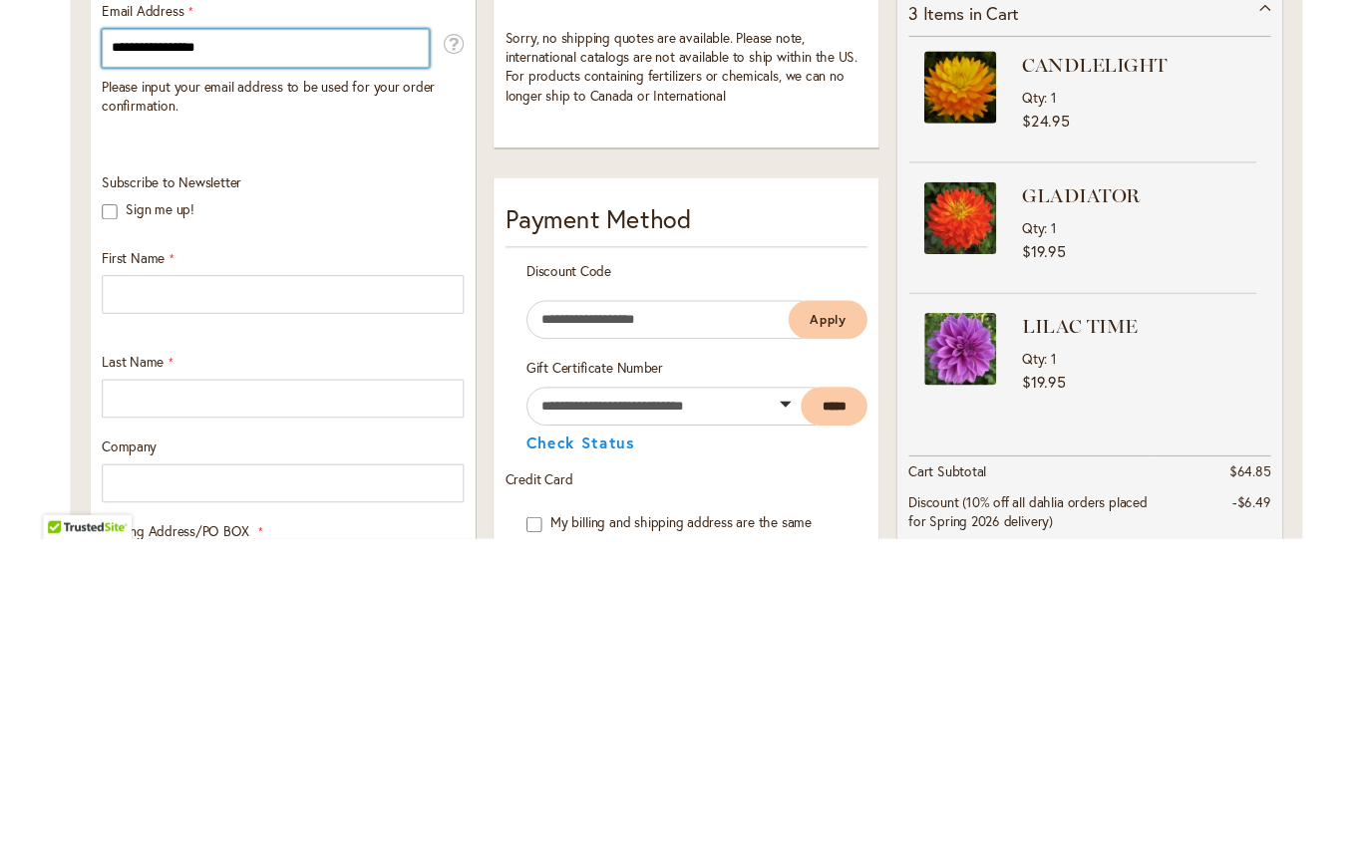 scroll, scrollTop: 182, scrollLeft: 0, axis: vertical 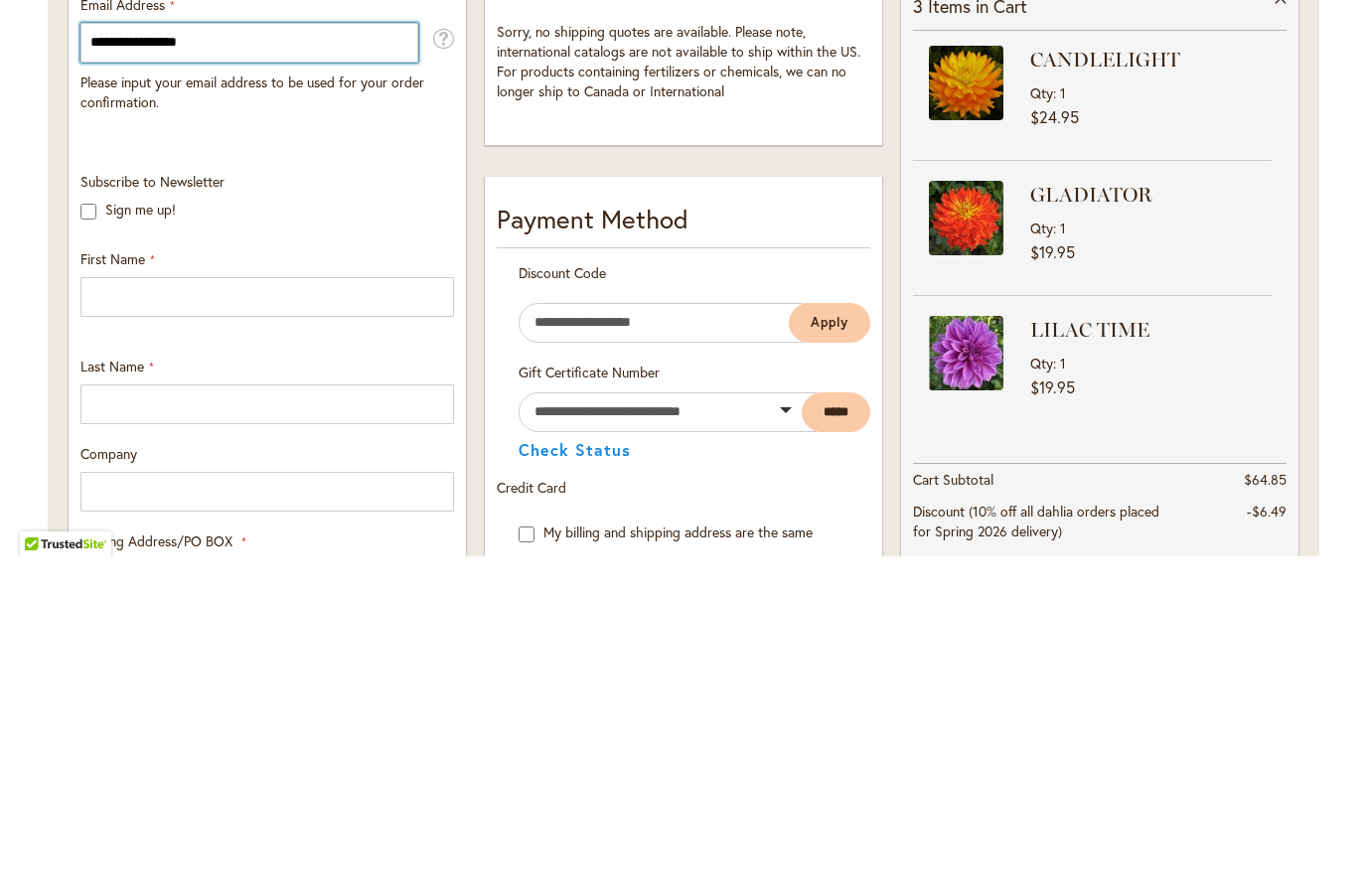 type on "**********" 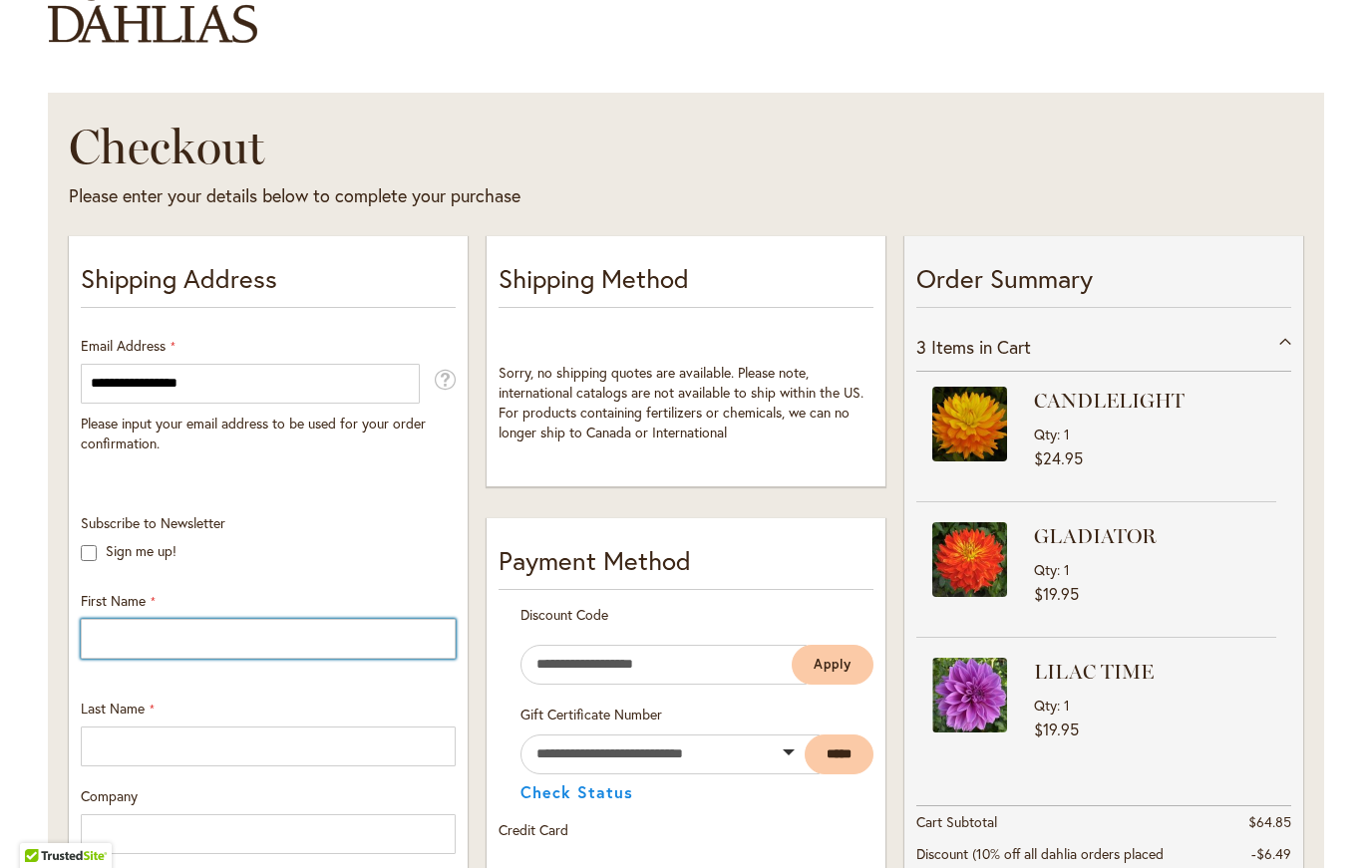 click on "First Name" at bounding box center [268, 639] 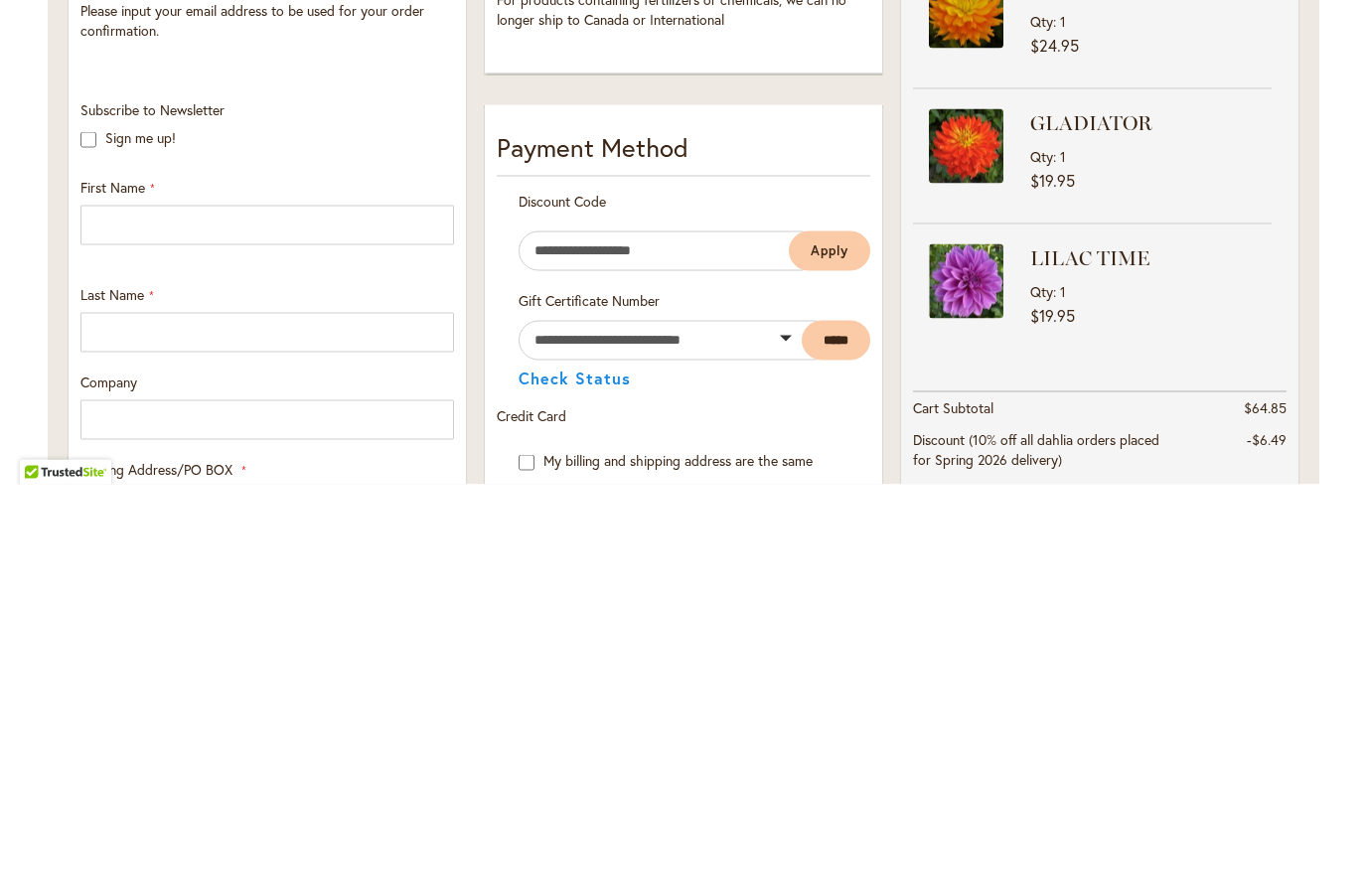 type on "*****" 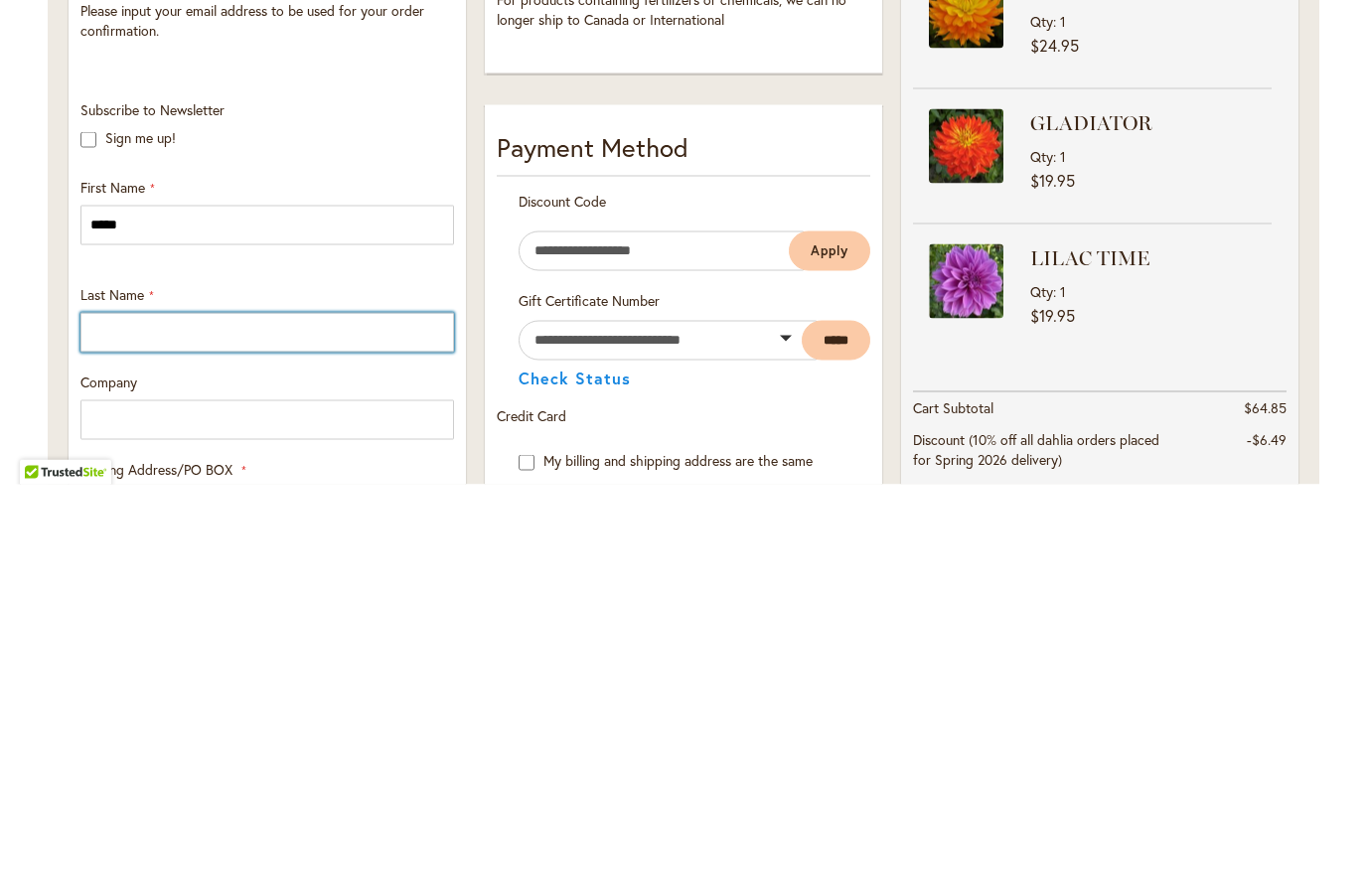 type on "*******" 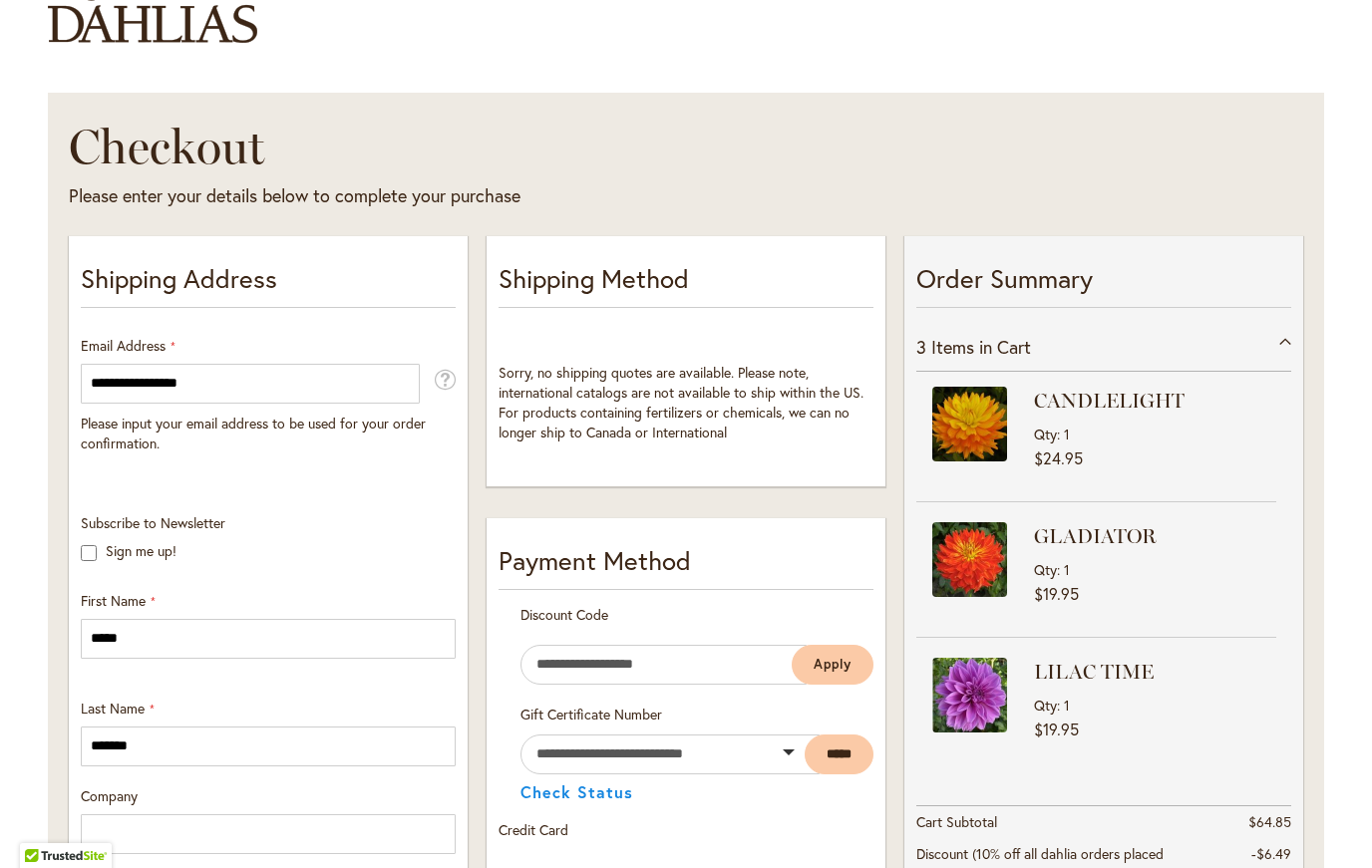 type on "**********" 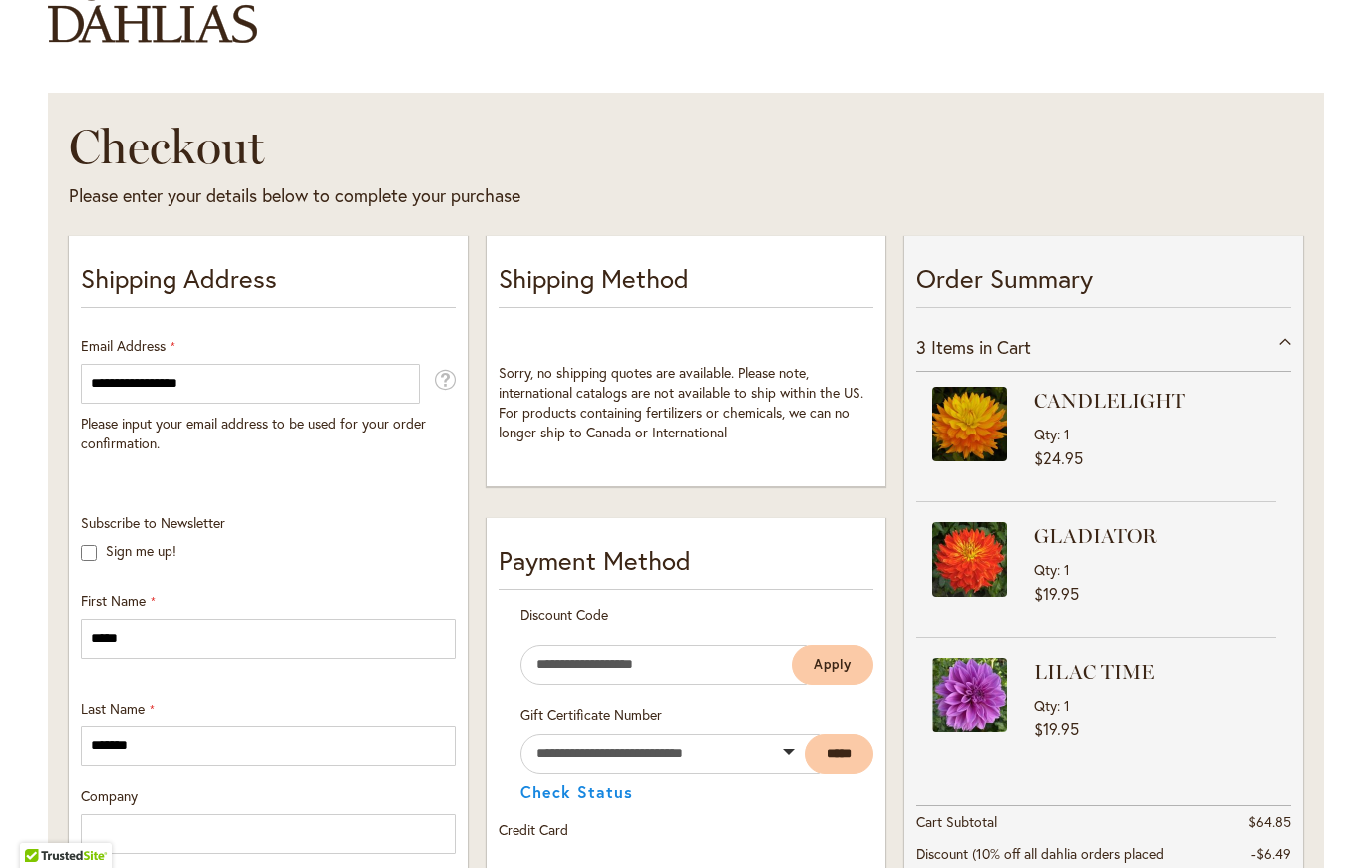 type on "**********" 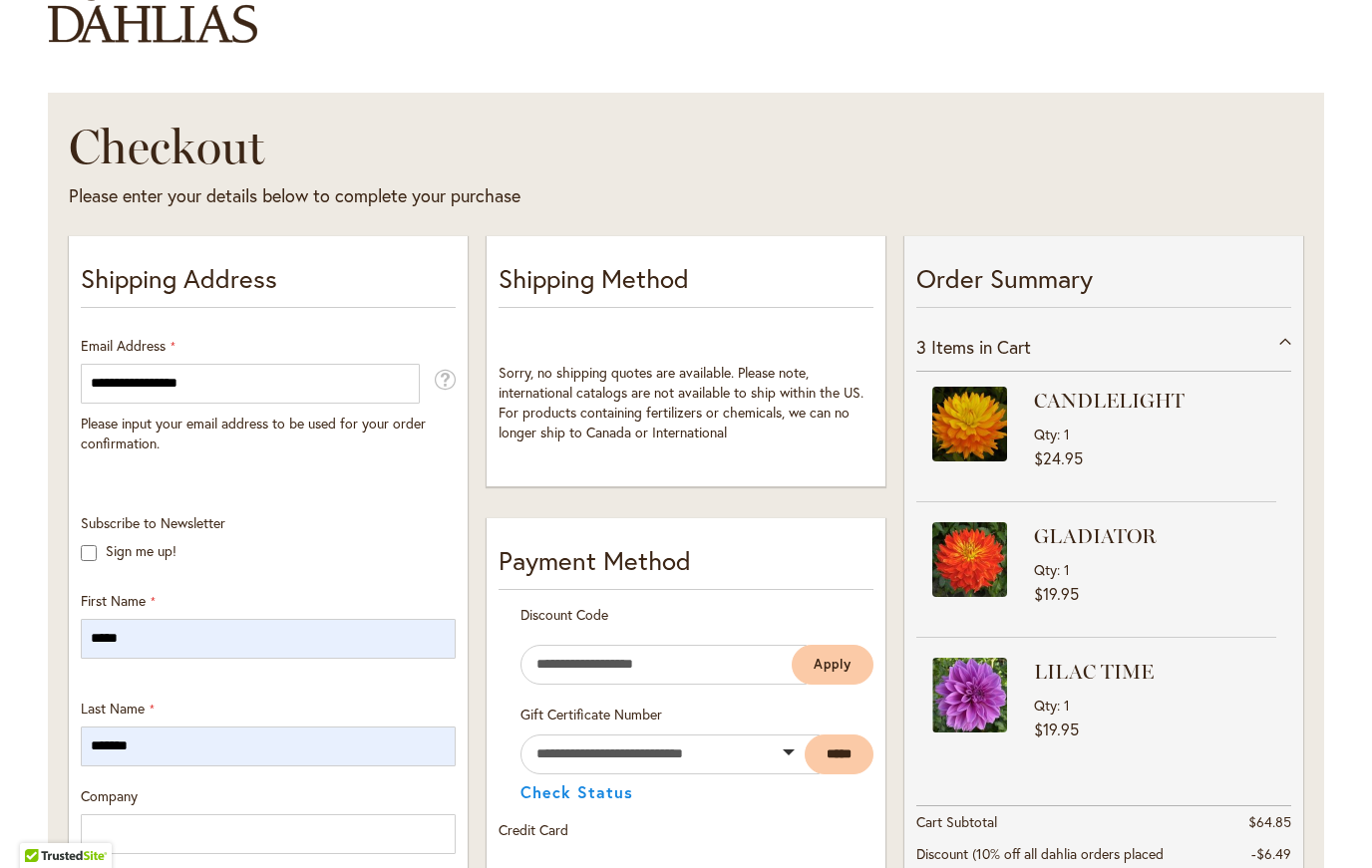 select on "**" 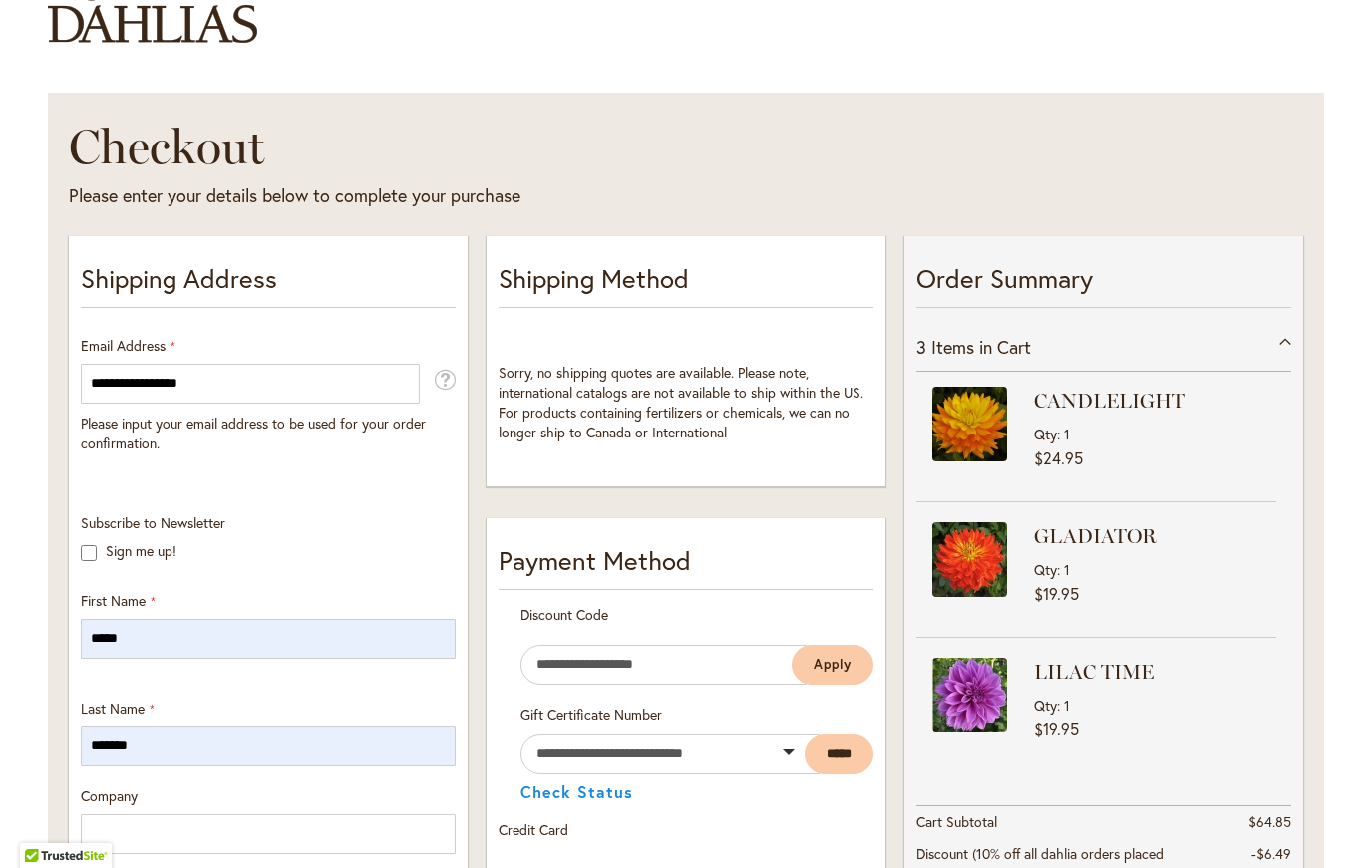 type on "*********" 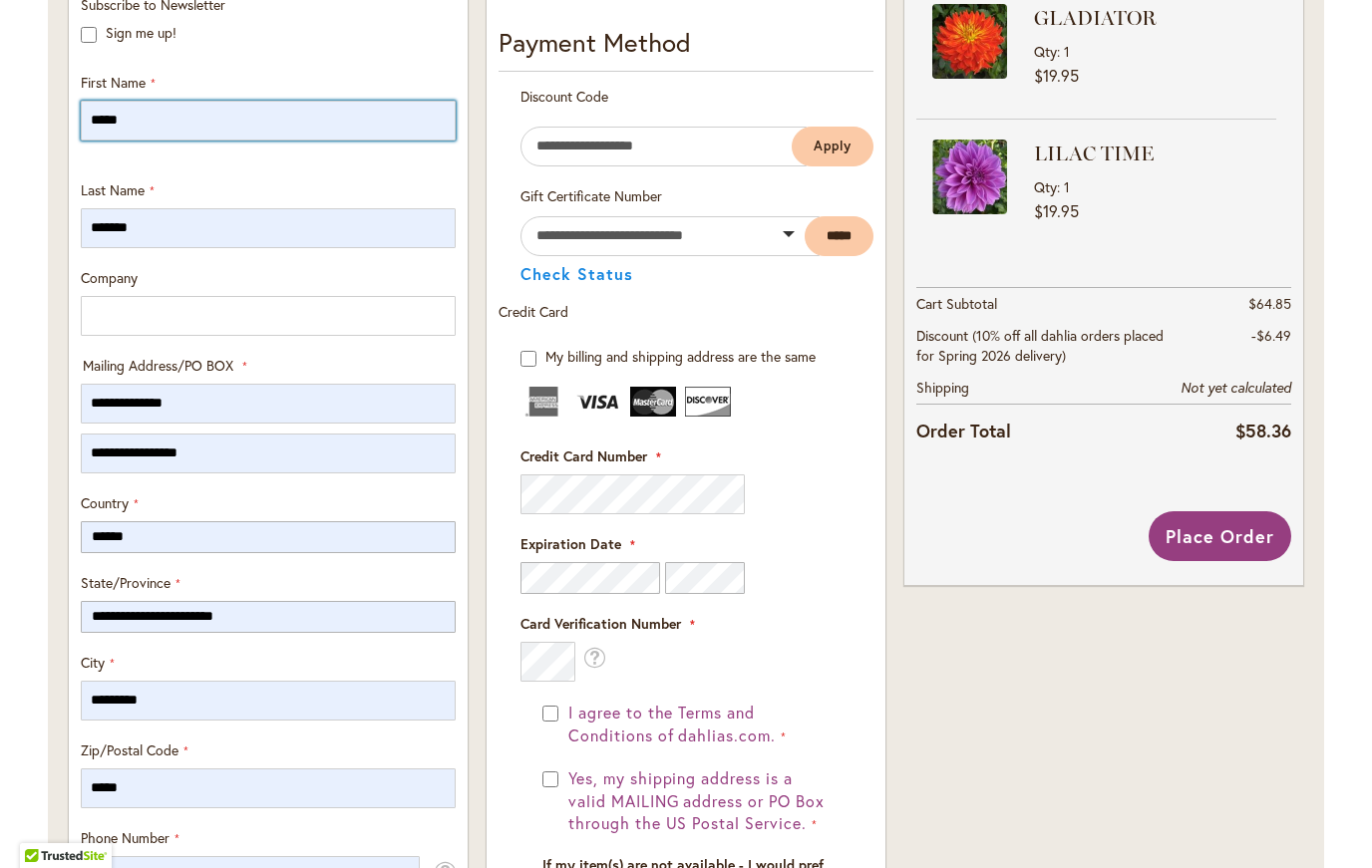 scroll, scrollTop: 772, scrollLeft: 0, axis: vertical 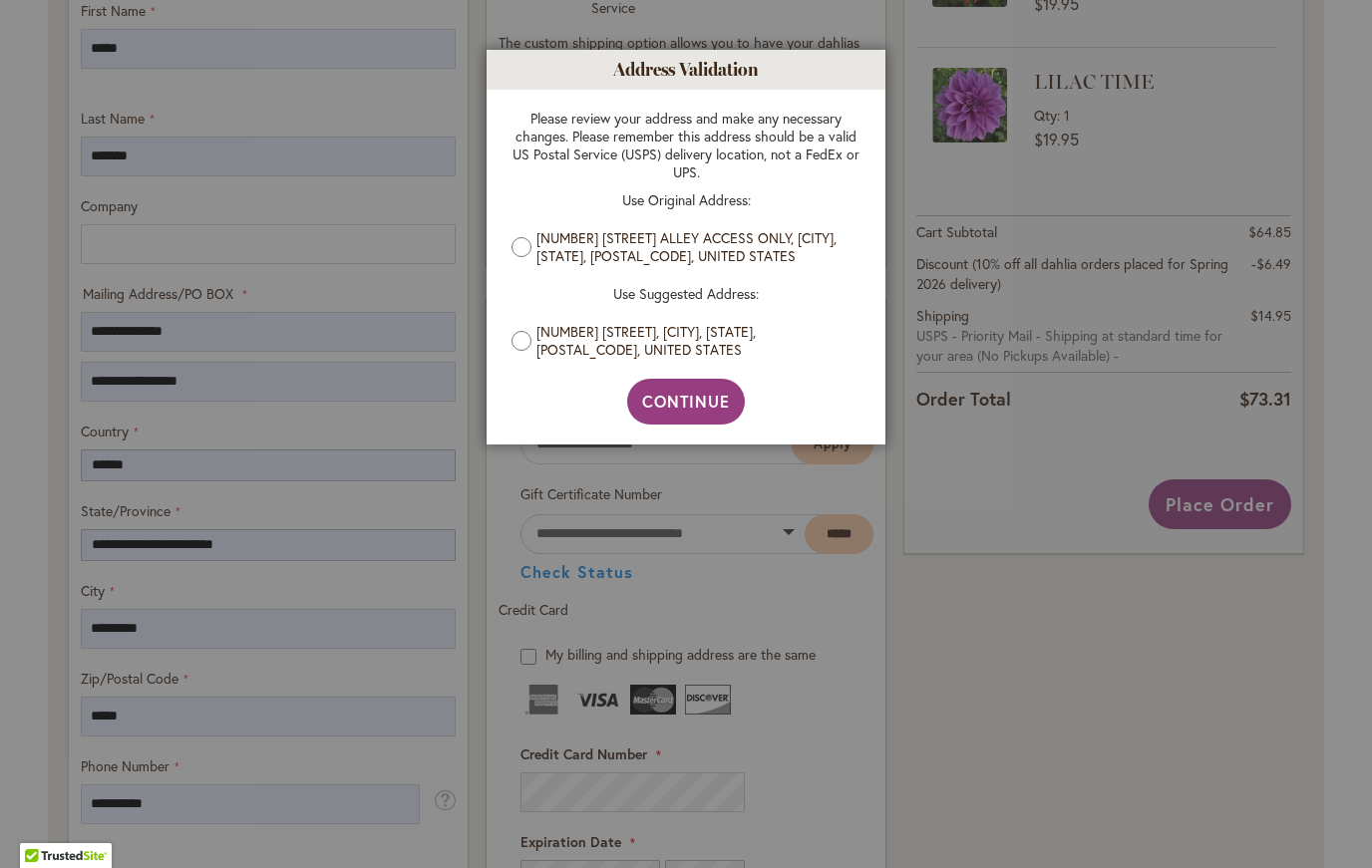 click on "Continue" at bounding box center [686, 401] 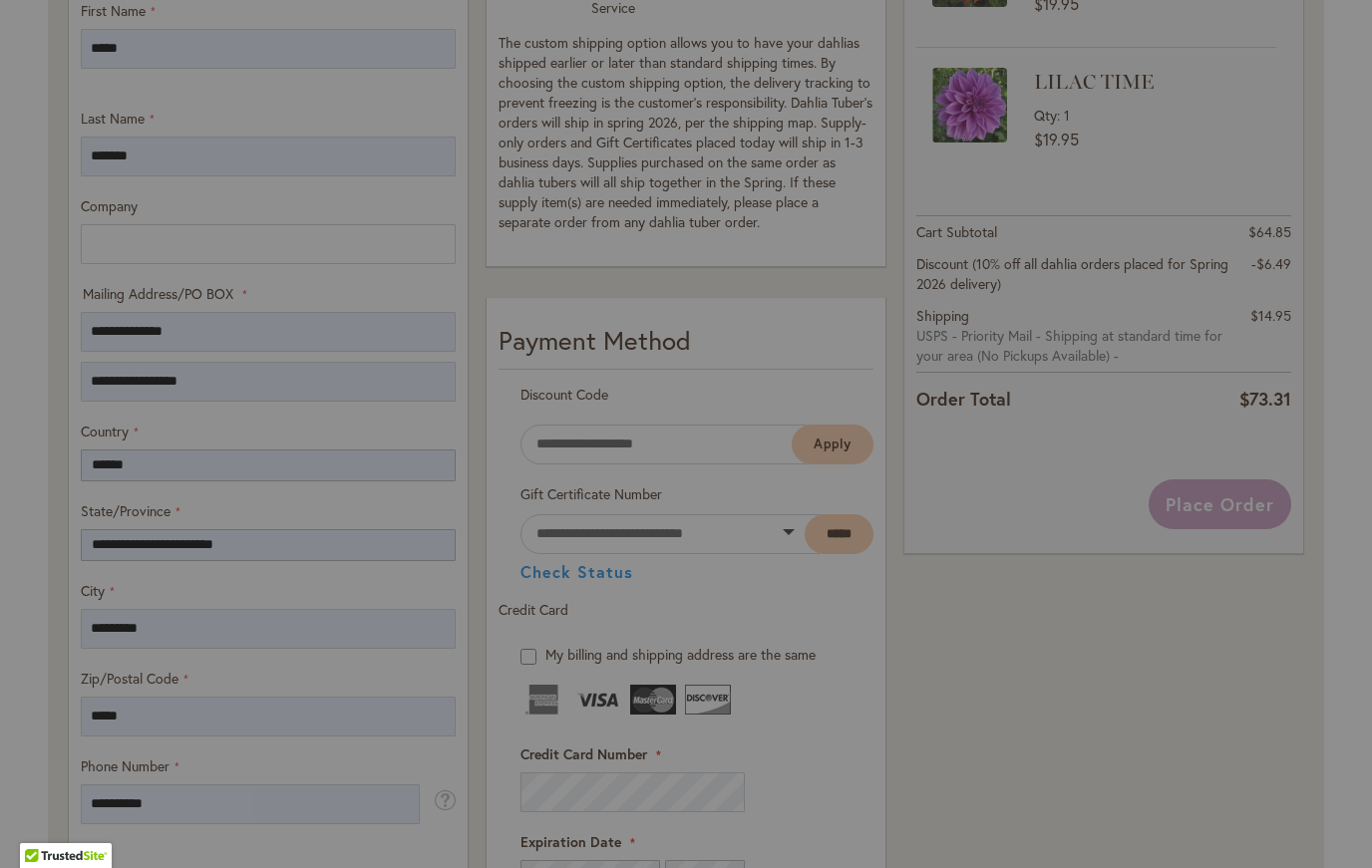 type on "**********" 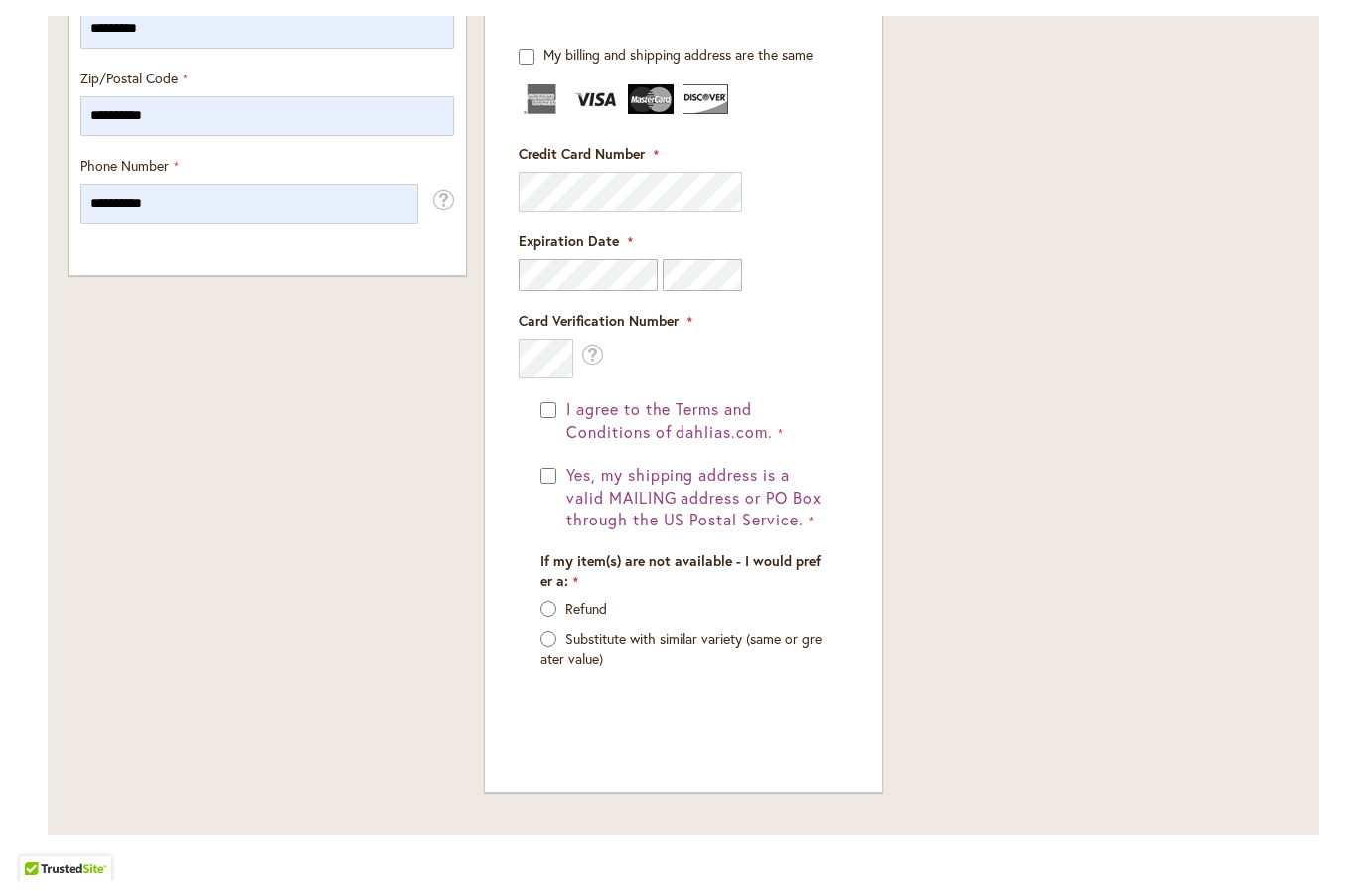 scroll, scrollTop: 1379, scrollLeft: 0, axis: vertical 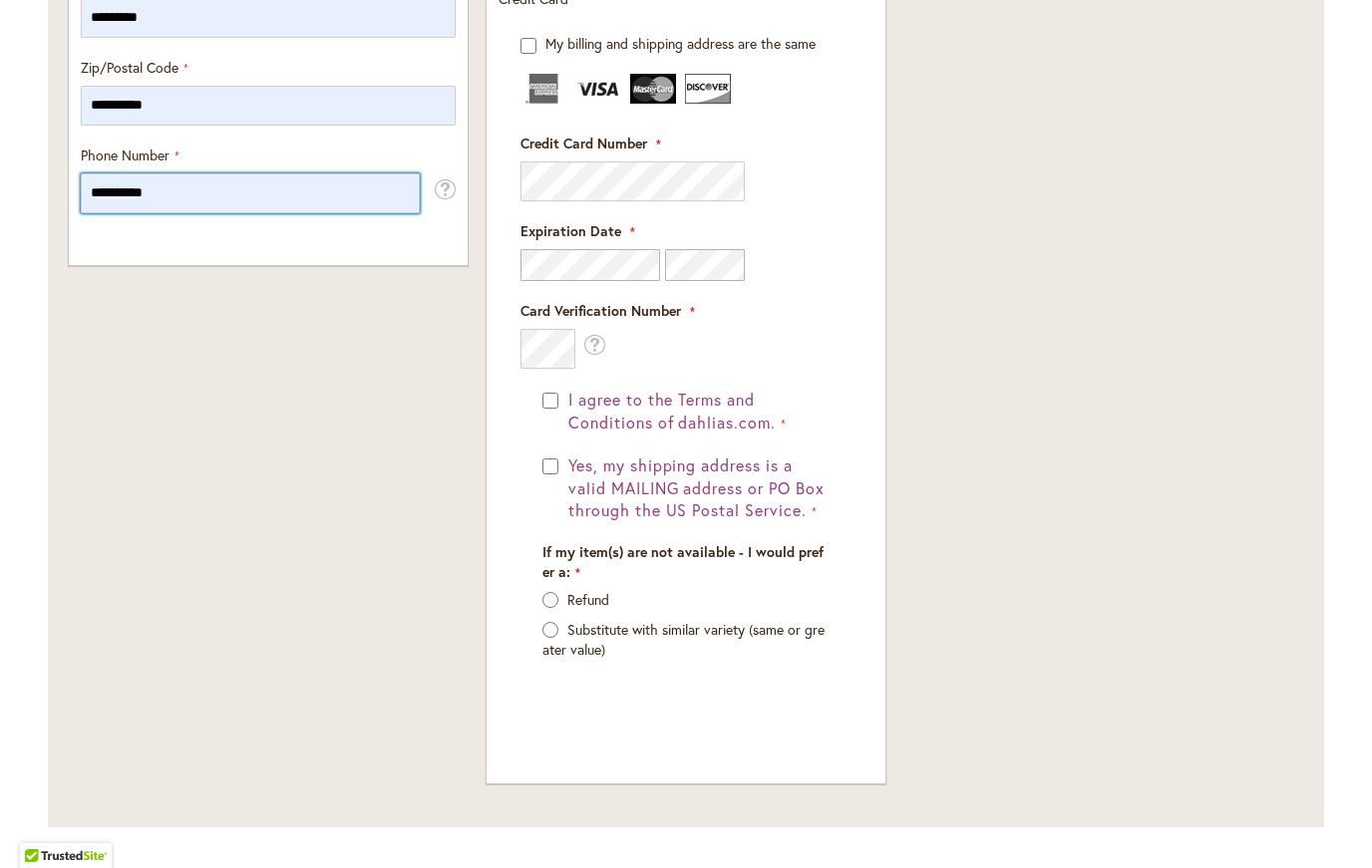 click on "**********" at bounding box center [250, 193] 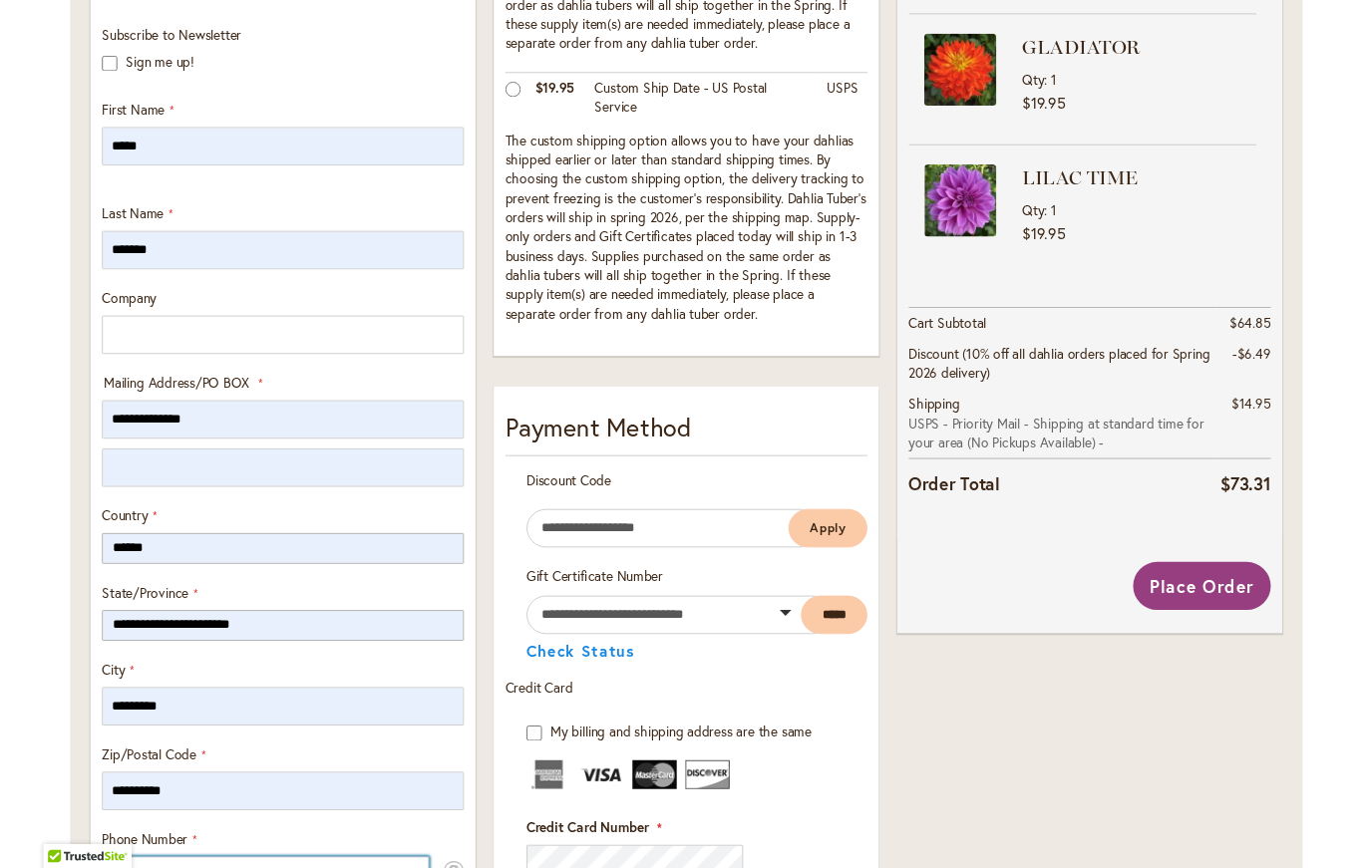 scroll, scrollTop: 672, scrollLeft: 0, axis: vertical 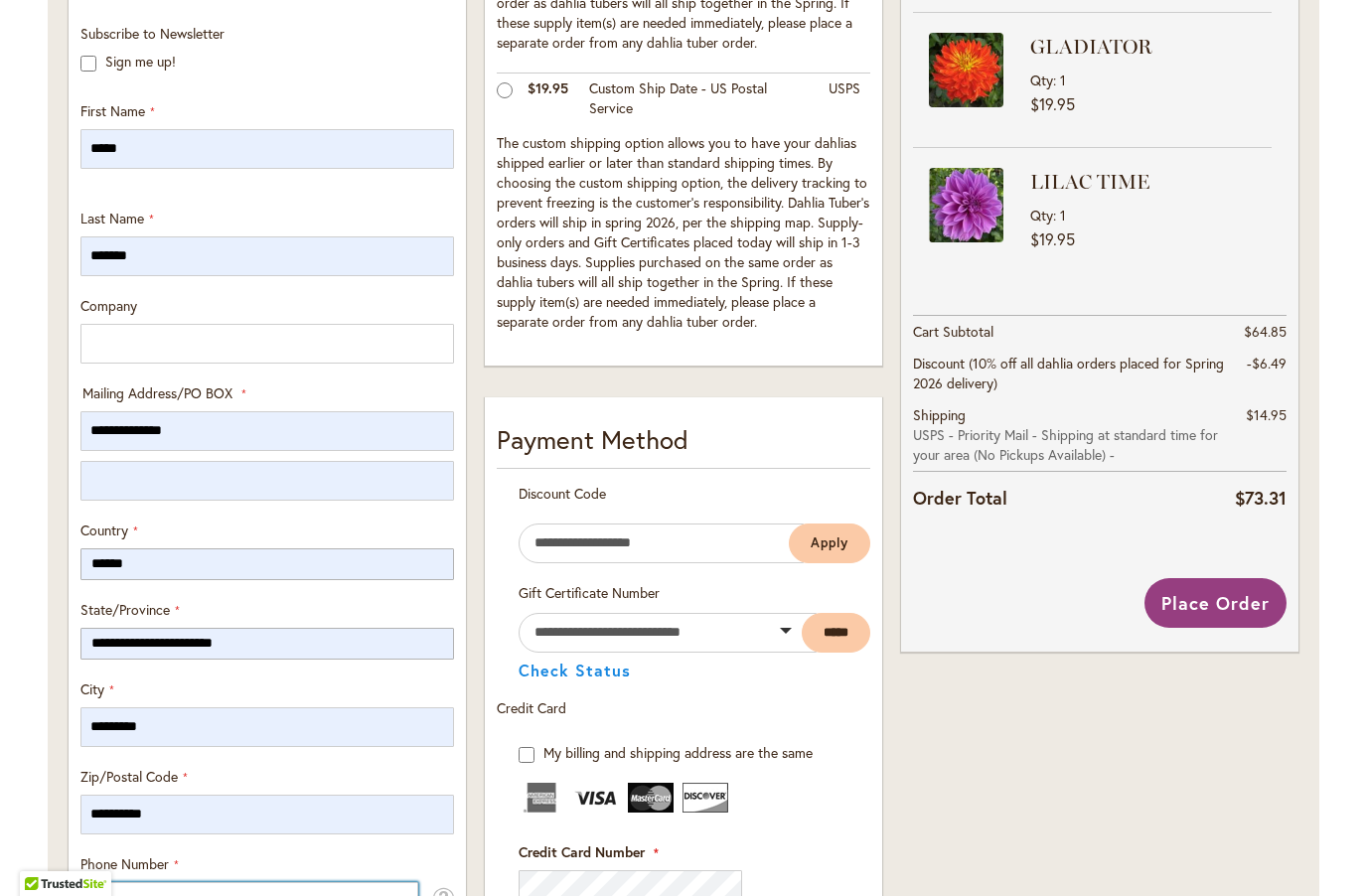 type on "**********" 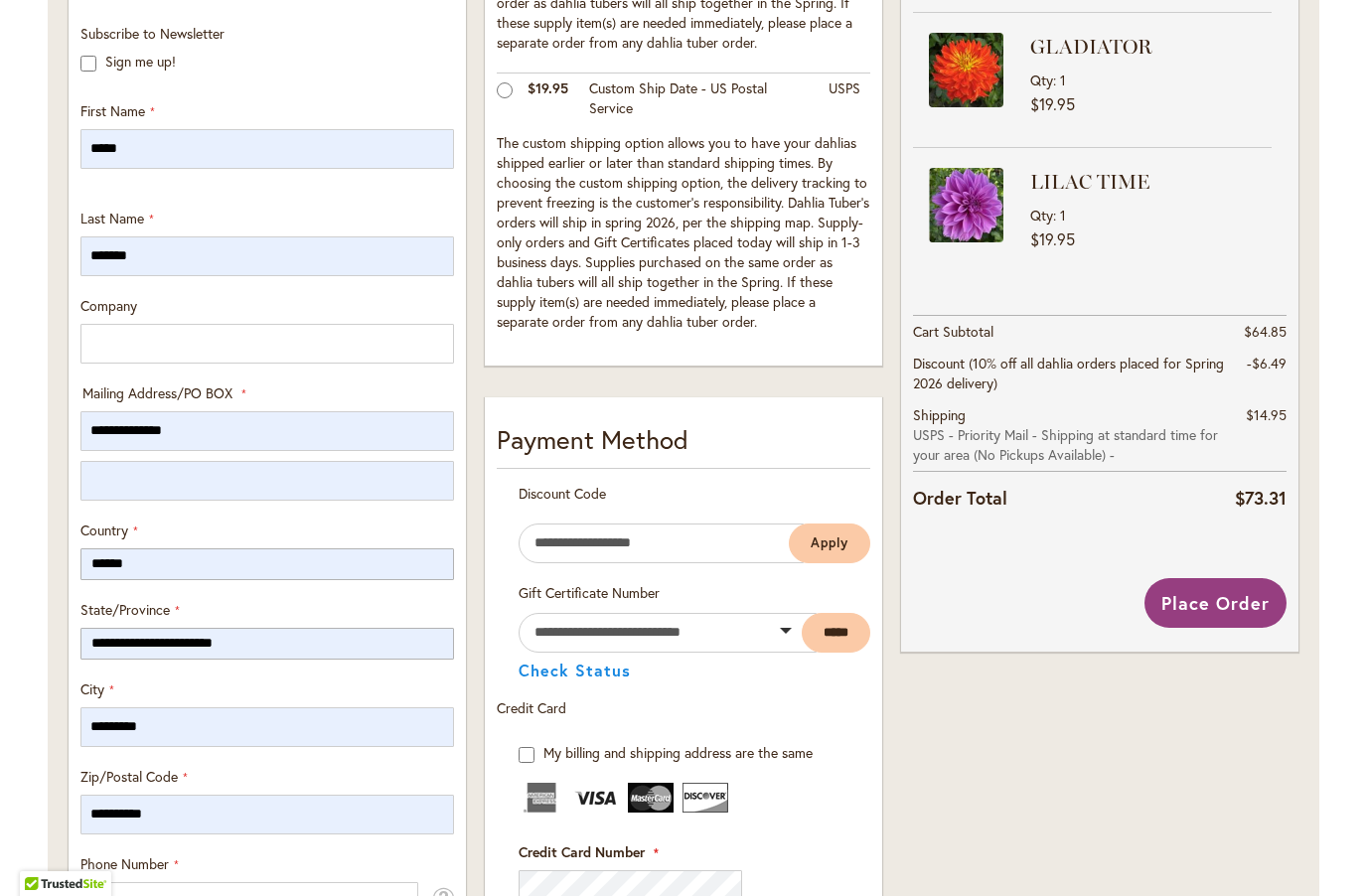 click on "The custom shipping option allows you to have your dahlias shipped earlier or later than standard shipping times. By choosing the custom shipping option, the delivery tracking to prevent freezing is the customer's responsibility. Dahlia Tuber's orders will ship in spring 2026, per the shipping map. Supply-only orders and Gift Certificates placed today will ship in 1-3 business days. Supplies purchased on the same order as dahlia tubers will all ship together in the Spring. If these supply item(s) are needed immediately, please place a separate order from any dahlia tuber order." at bounding box center [684, 234] 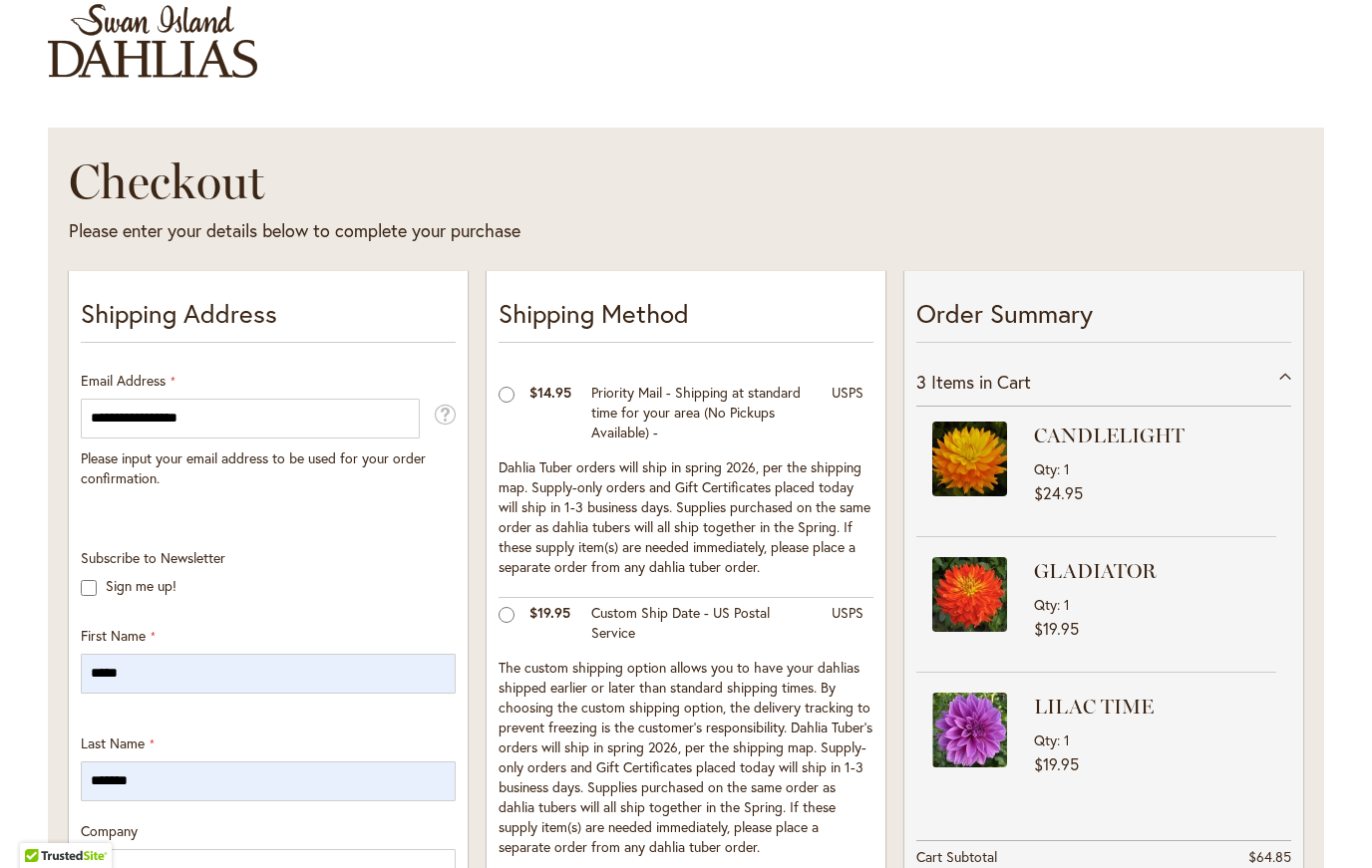 scroll, scrollTop: 133, scrollLeft: 0, axis: vertical 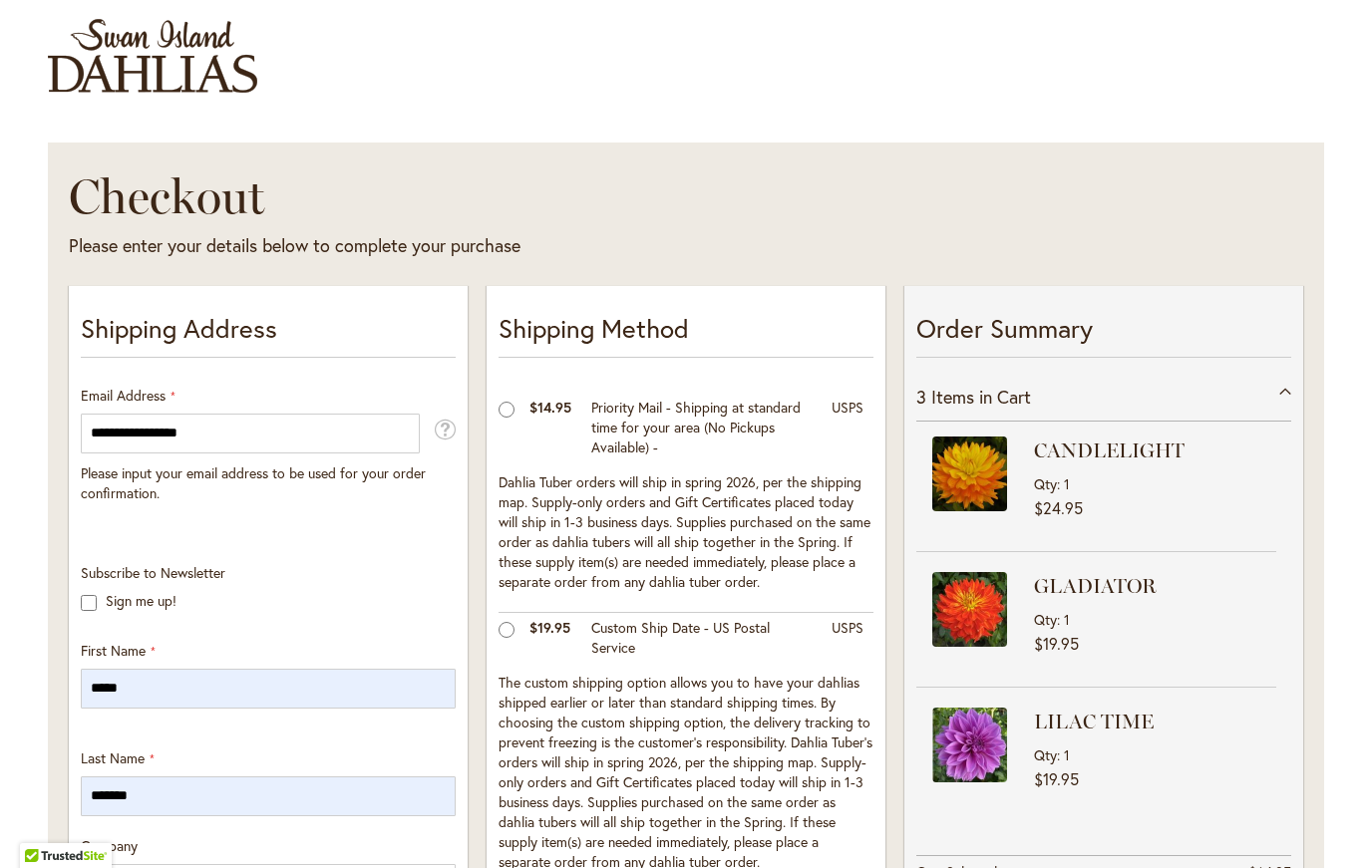 click on "GLADIATOR
Qty
1
$19.95" at bounding box center (1096, 619) 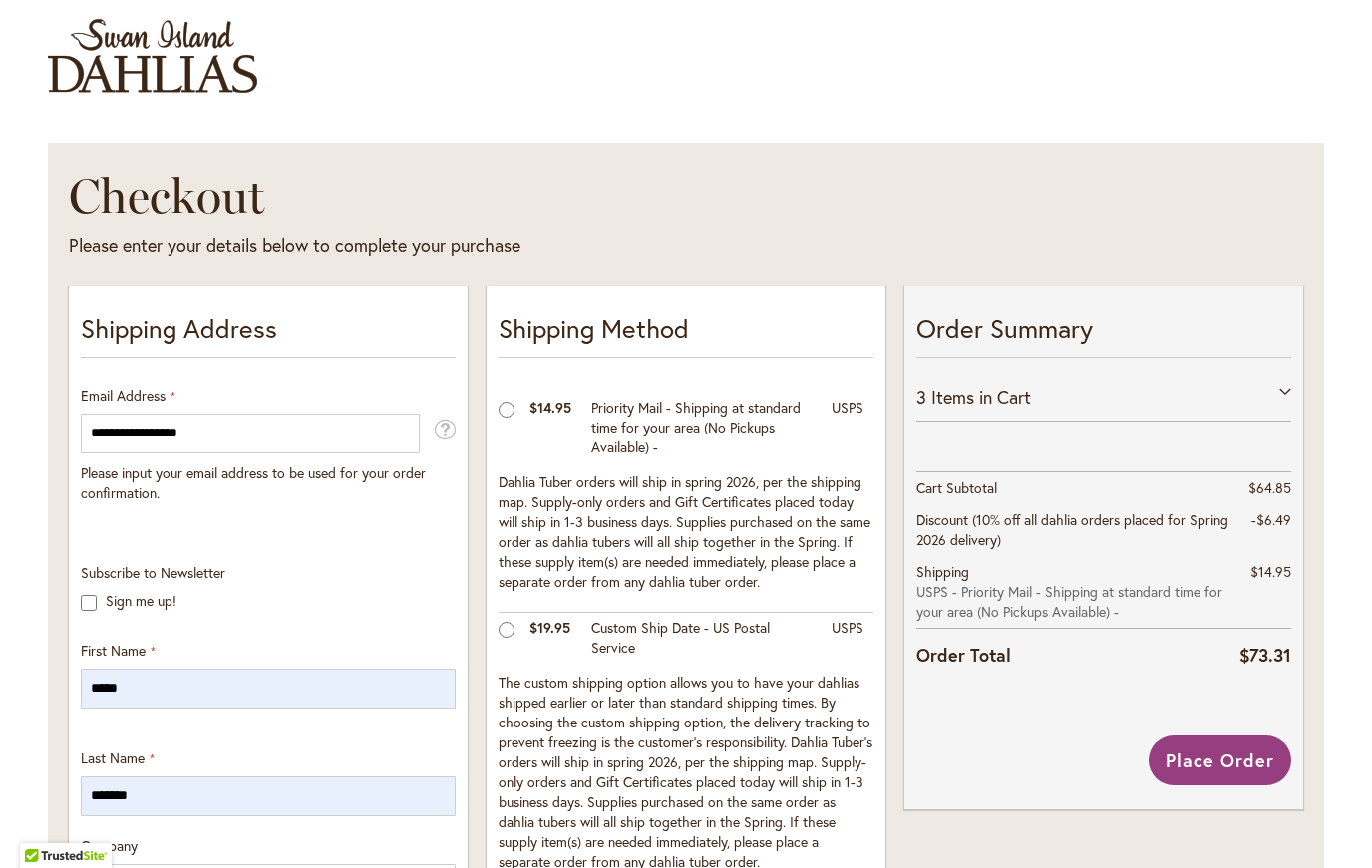 click on "3
Items in Cart" at bounding box center [1104, 397] 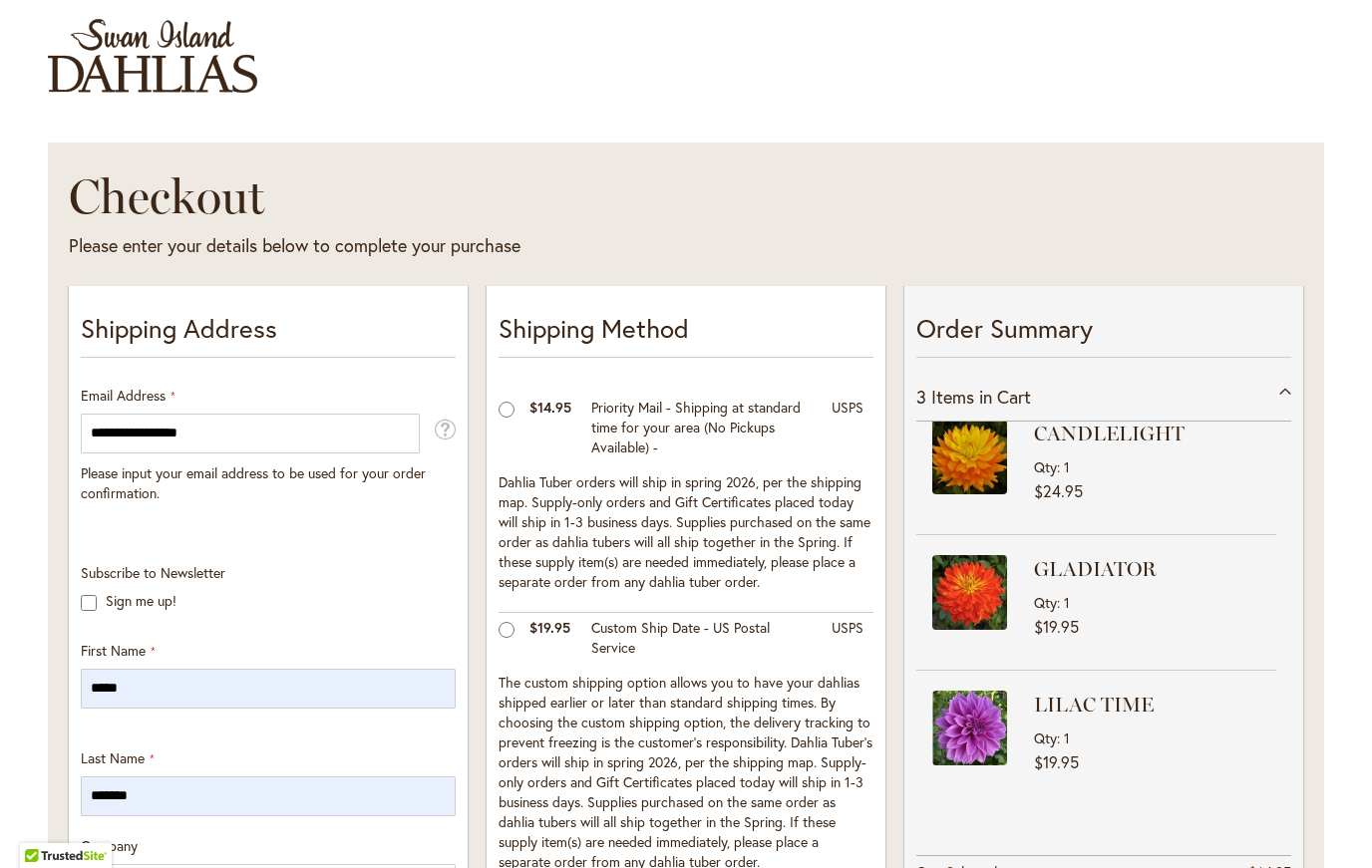 scroll, scrollTop: 17, scrollLeft: 0, axis: vertical 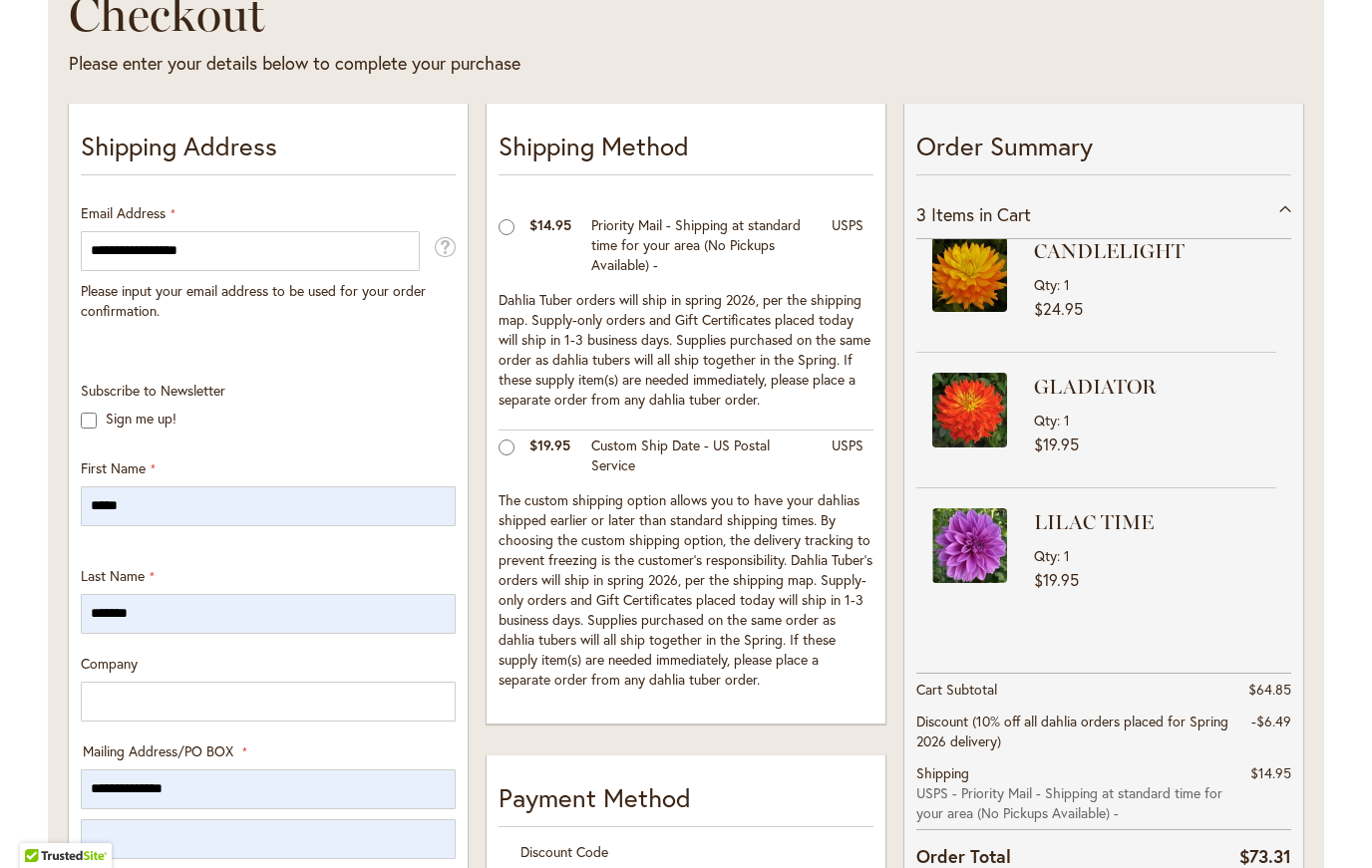 click on "Toggle Nav
Checkout
Please enter your details below to complete your purchase
Sign In
Close
Sign In
Email Address
Password" at bounding box center [686, 911] 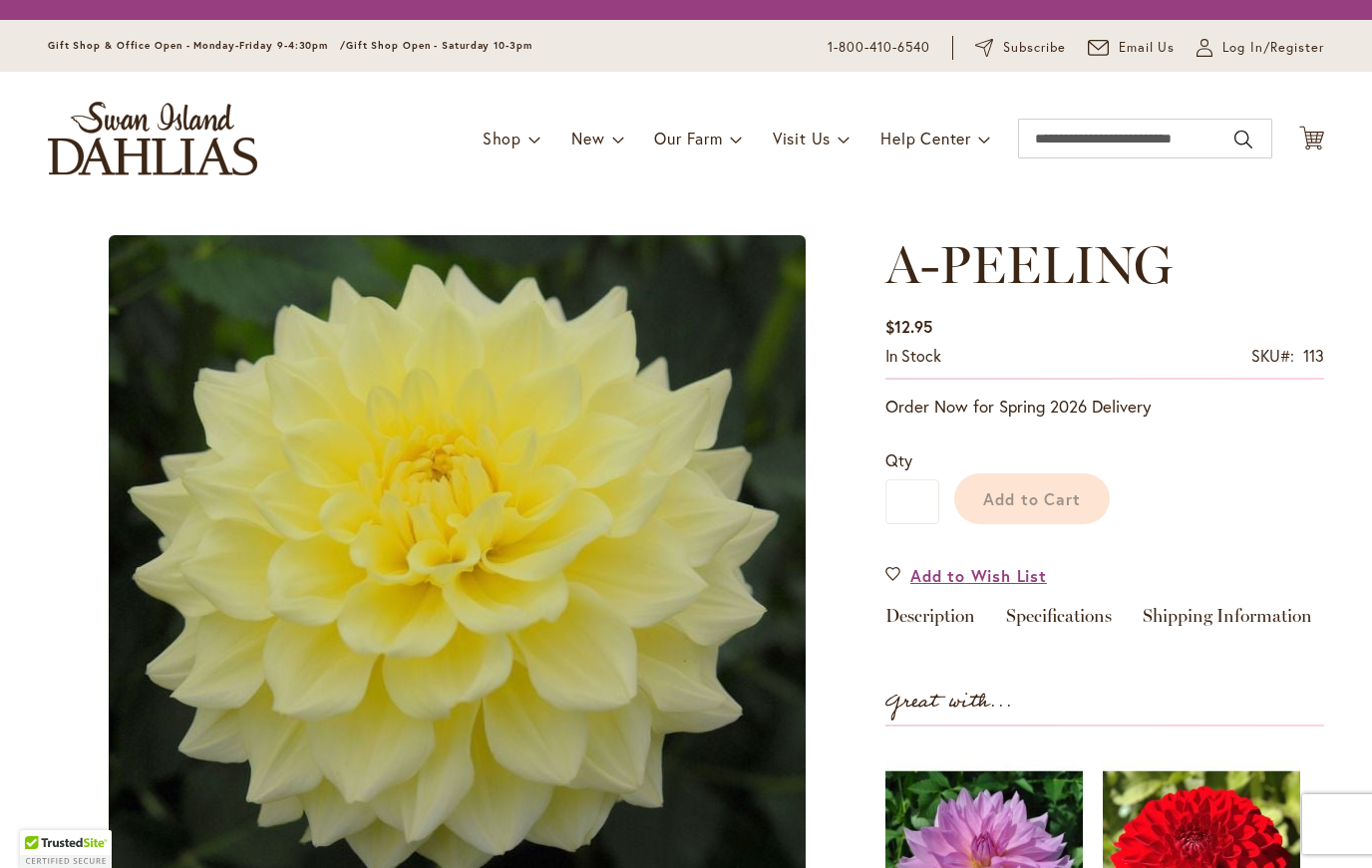 scroll, scrollTop: 0, scrollLeft: 0, axis: both 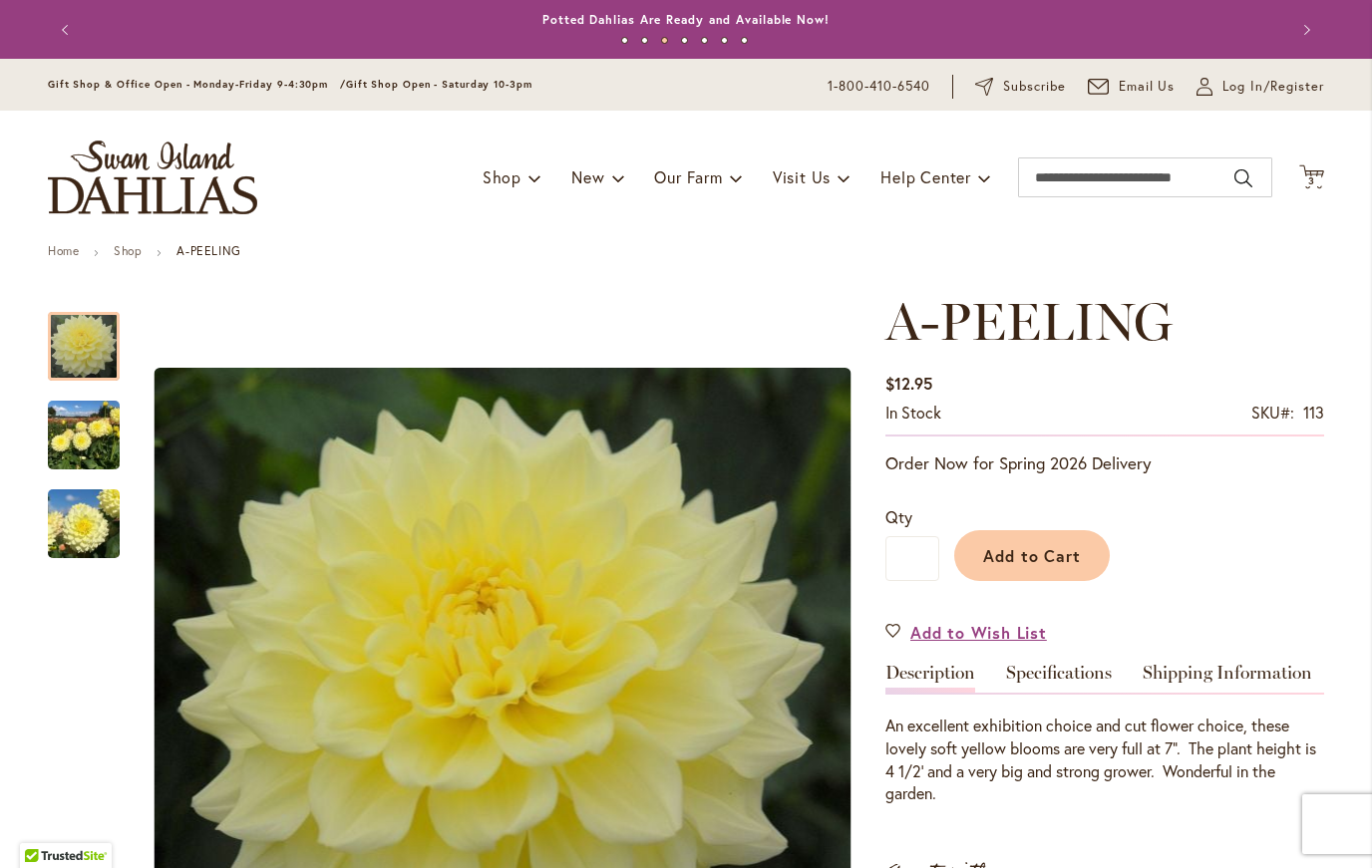click 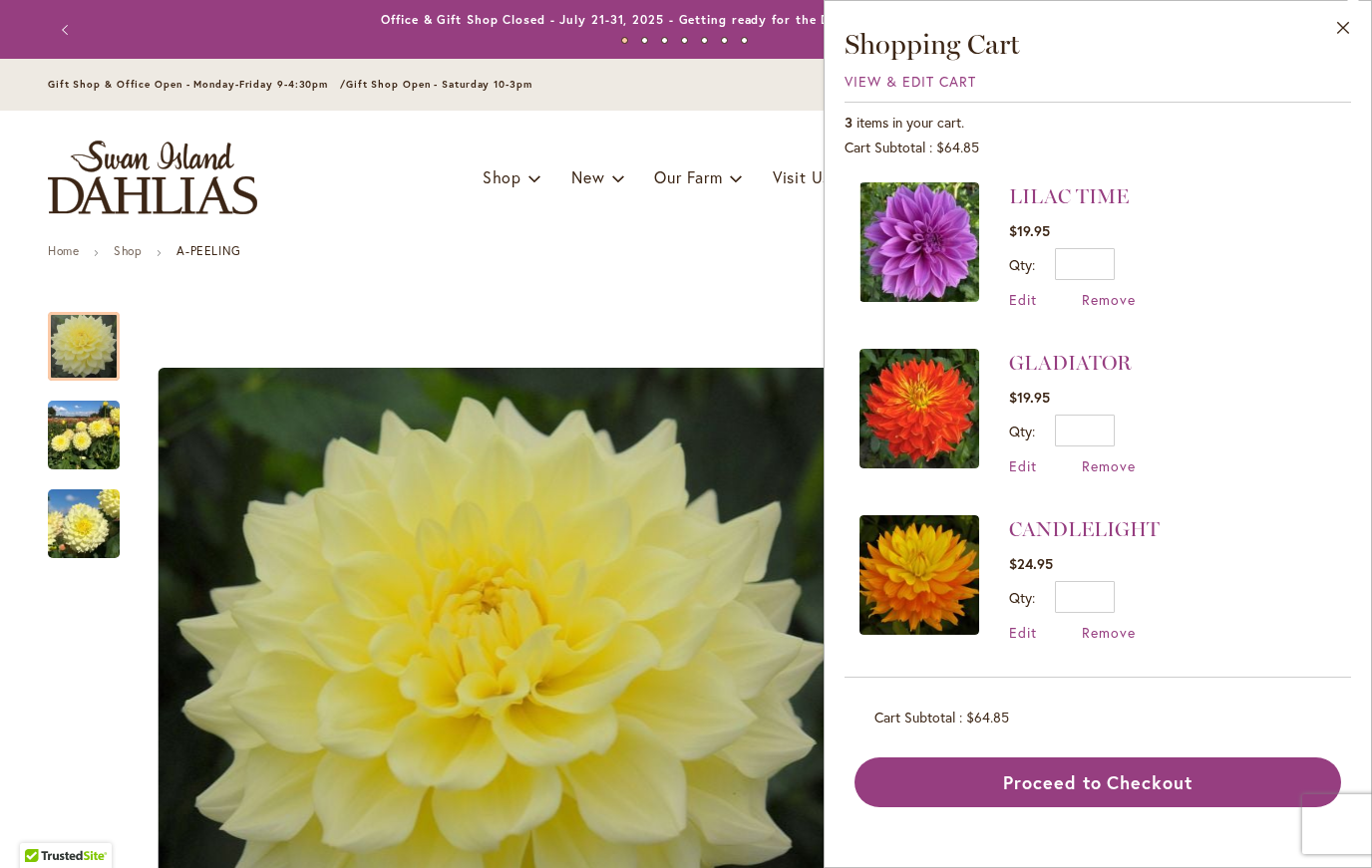 click on "Proceed to Checkout" at bounding box center [1098, 782] 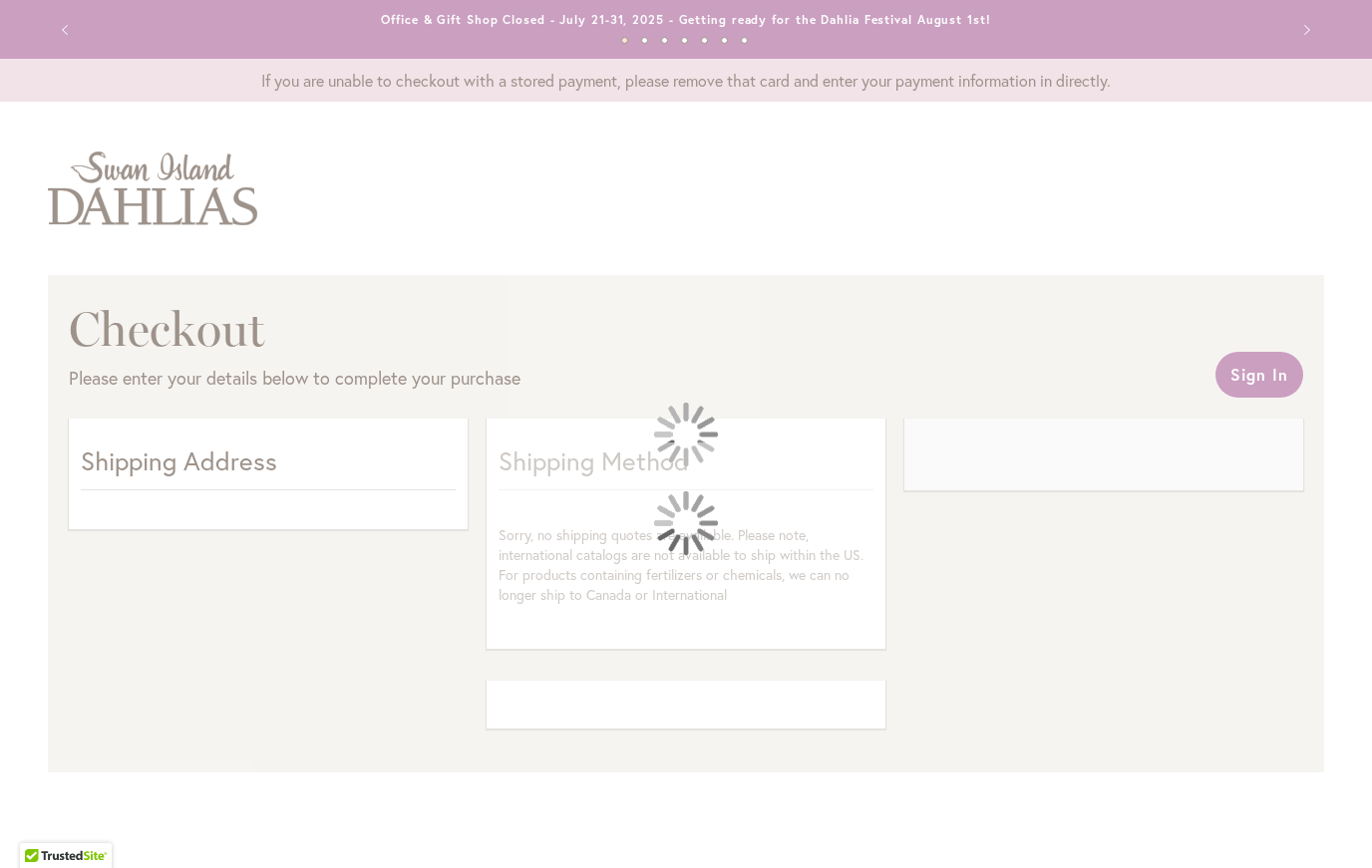 scroll, scrollTop: 0, scrollLeft: 0, axis: both 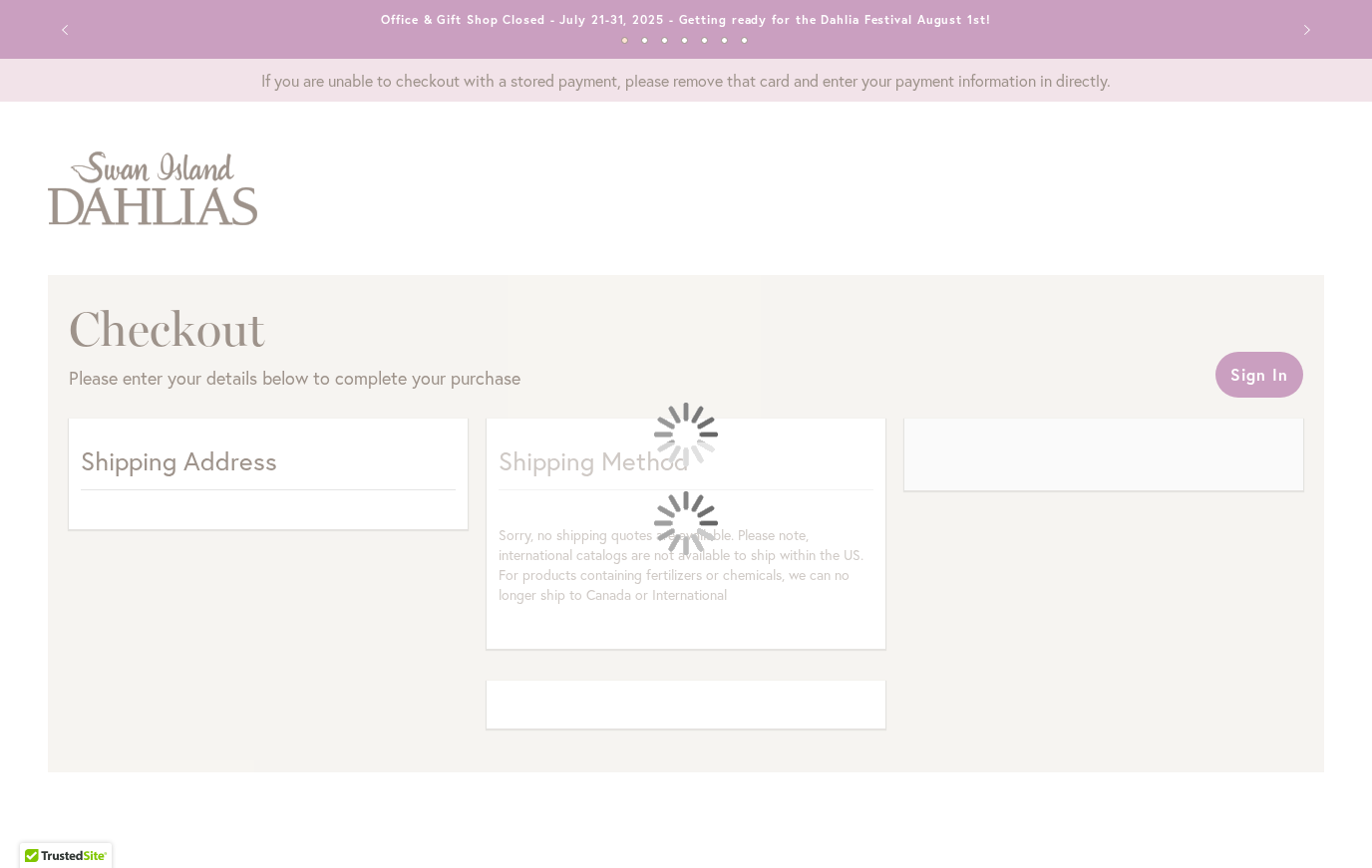 select on "**" 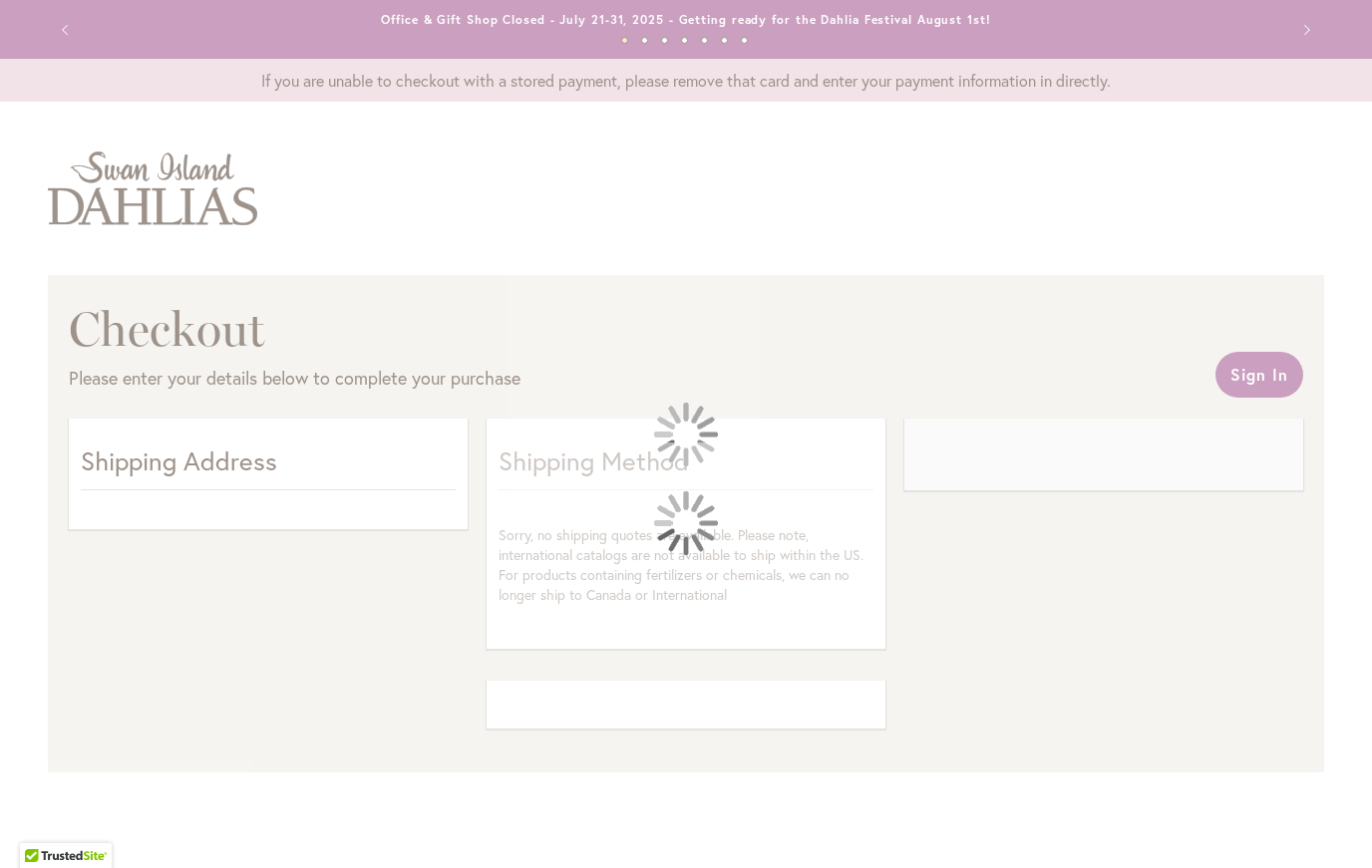 select on "**" 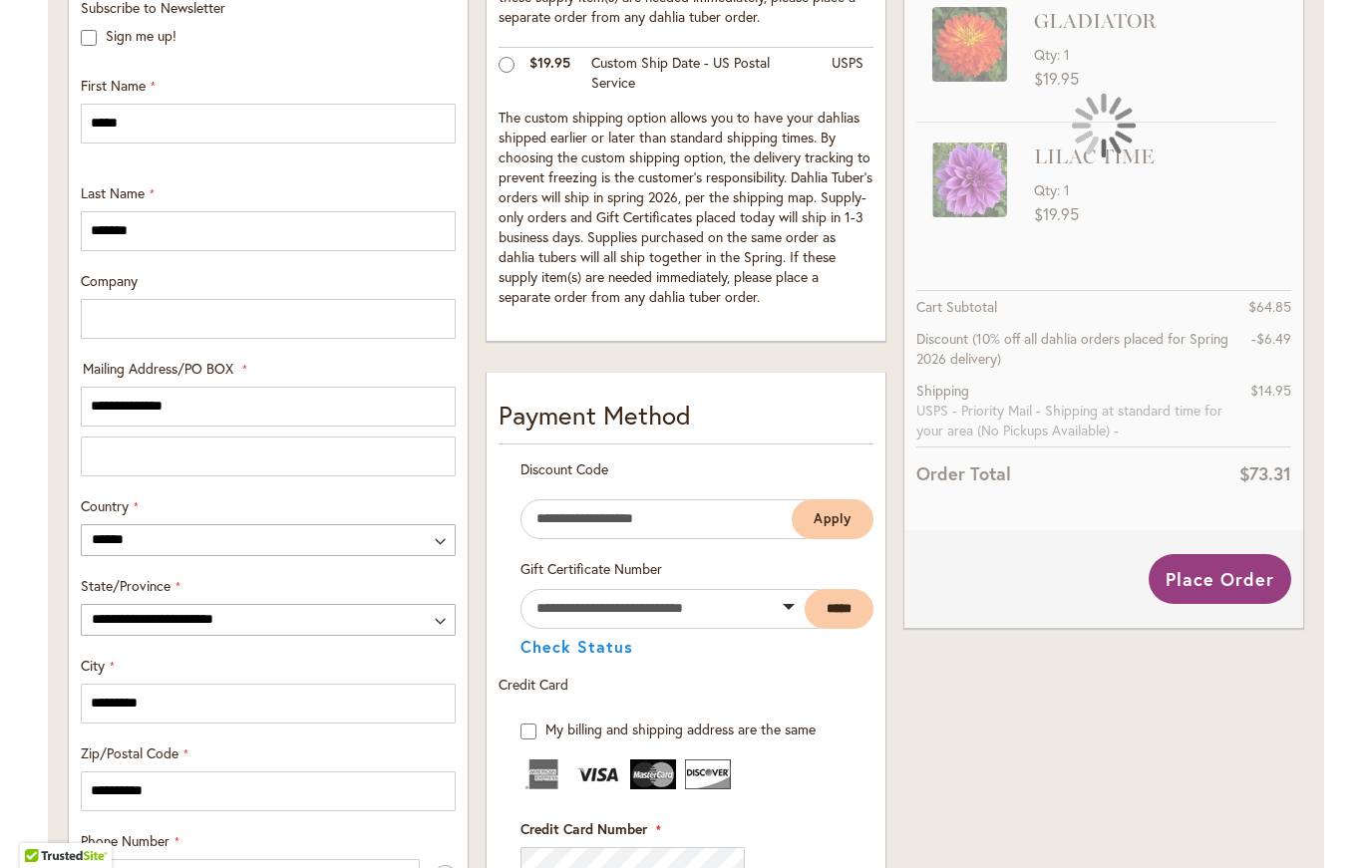 scroll, scrollTop: 700, scrollLeft: 0, axis: vertical 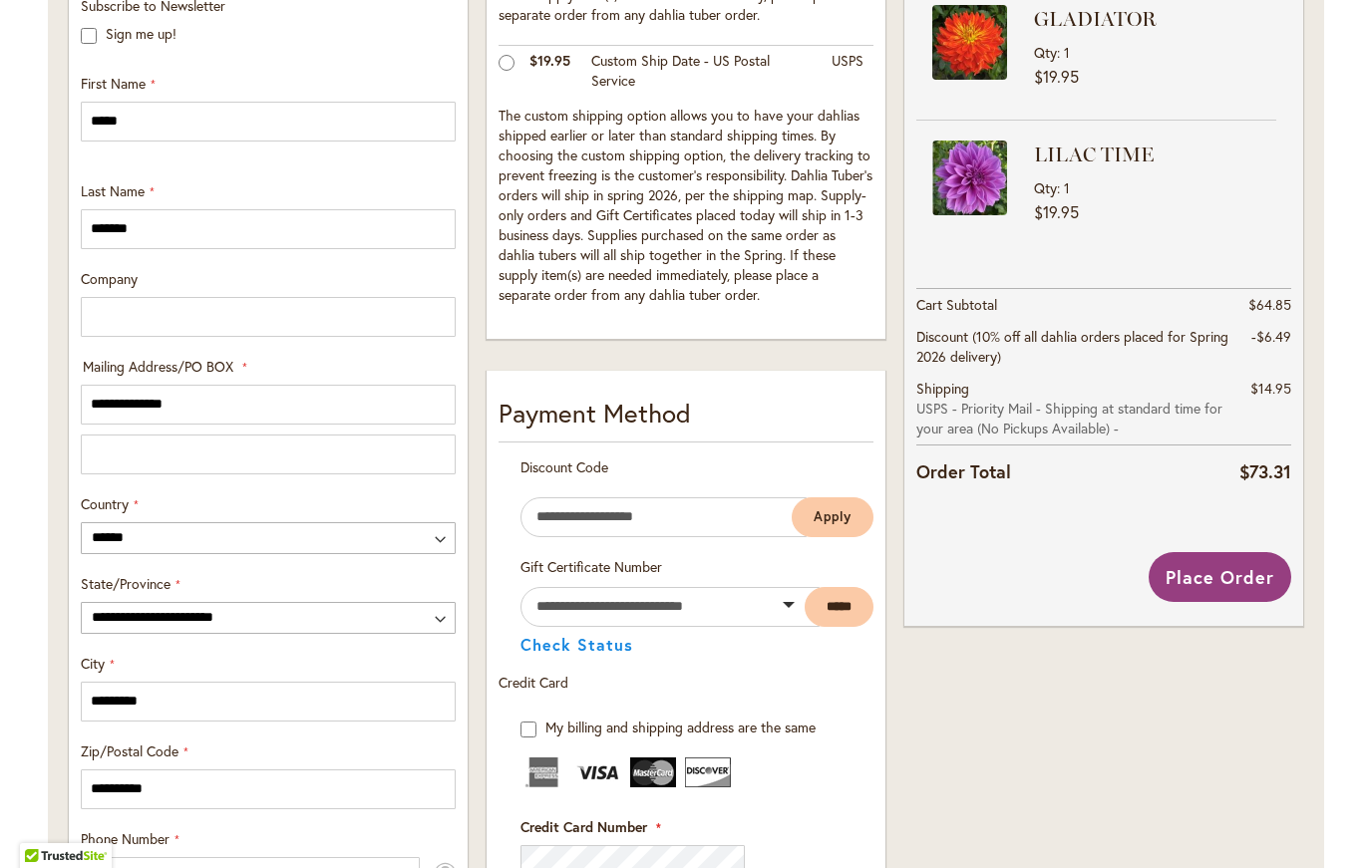 click on "Place Order" at bounding box center (1219, 577) 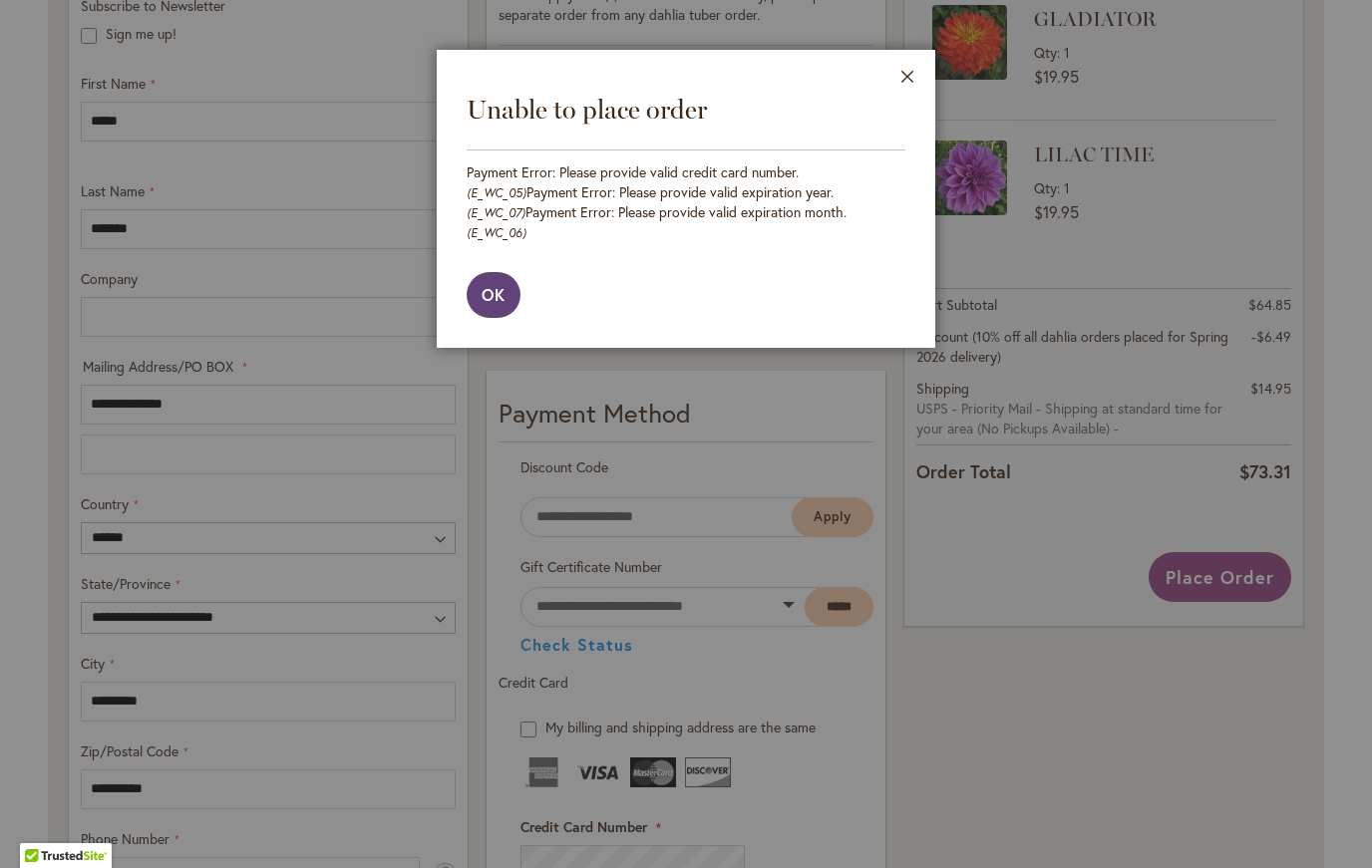 click on "Close" at bounding box center (907, 81) 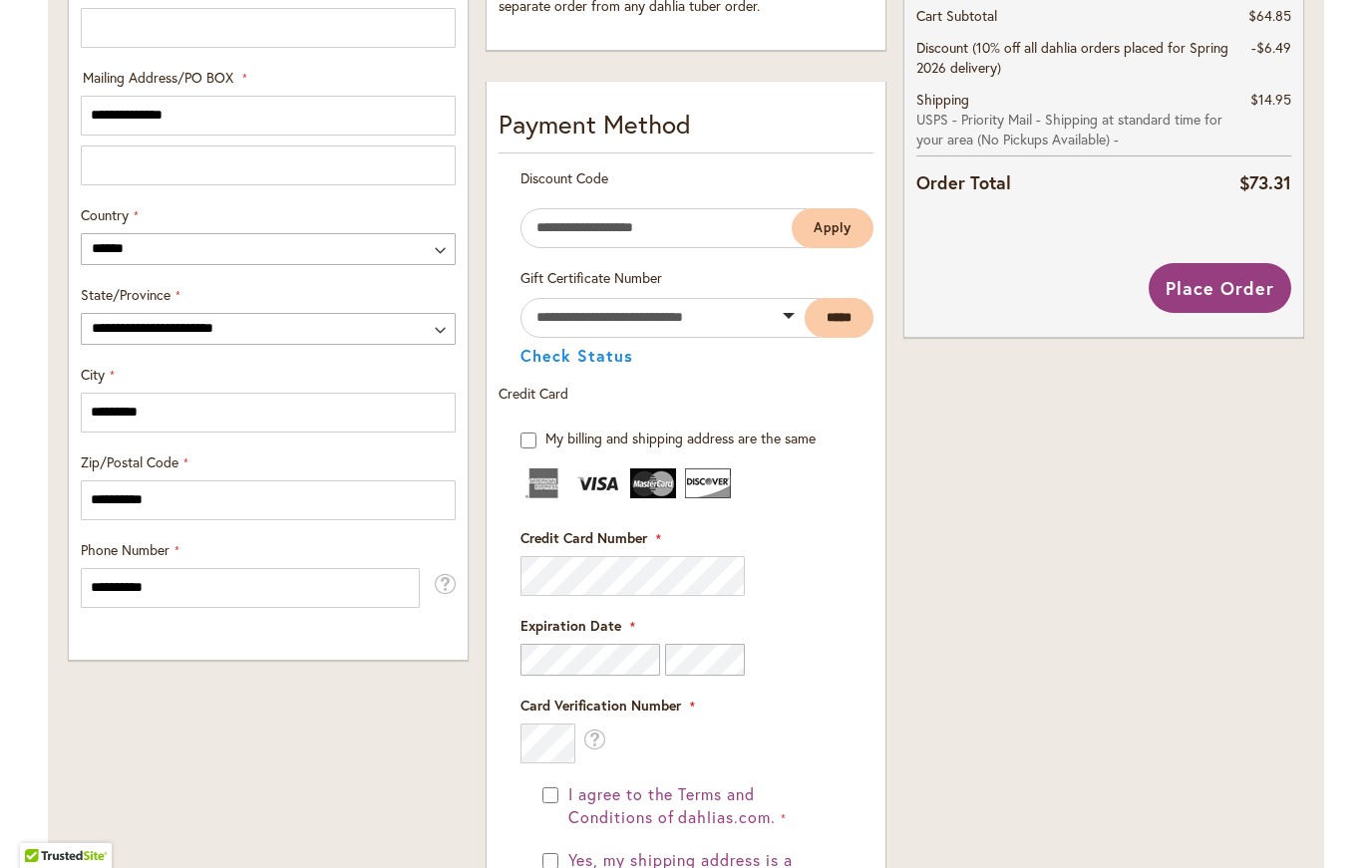 scroll, scrollTop: 1009, scrollLeft: 0, axis: vertical 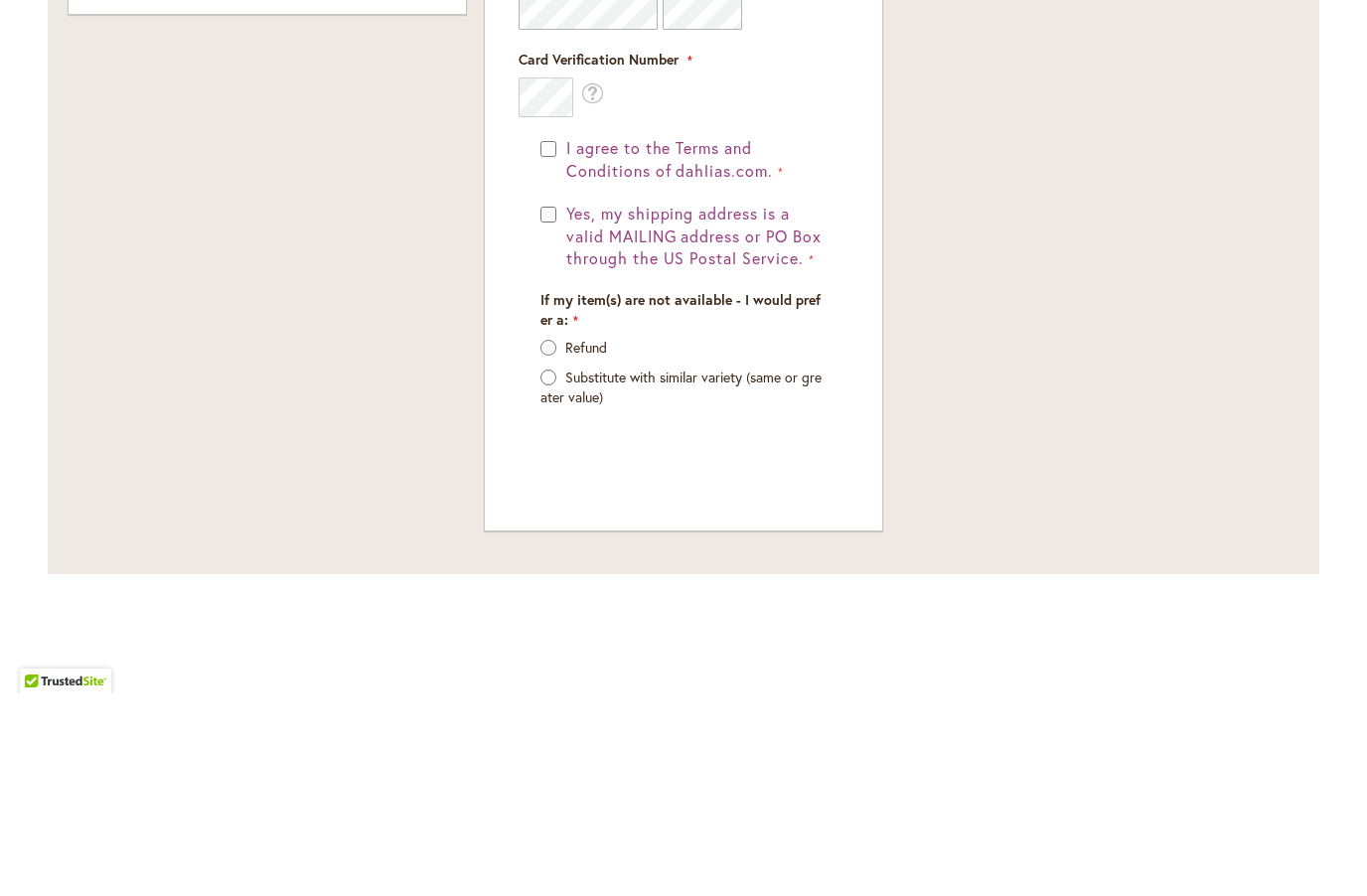 click on "I agree to the Terms and Conditions of dahlias.com.
Yes, my shipping address is a valid MAILING address or PO Box through the US Postal Service.
If my item(s) are not available - I would prefer a:
Refund
Substitute with similar variety (same or greater value)" at bounding box center [684, 505] 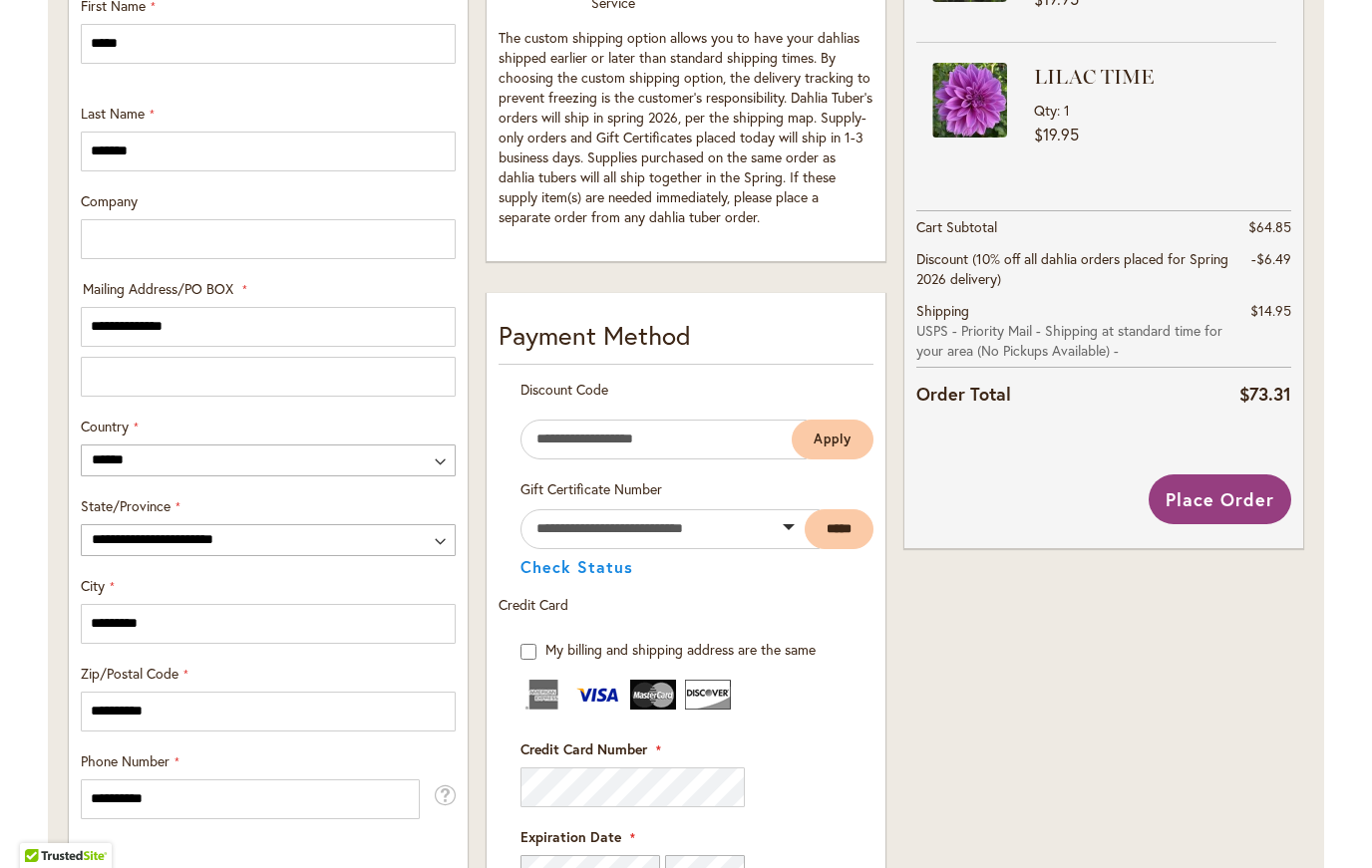 scroll, scrollTop: 775, scrollLeft: 0, axis: vertical 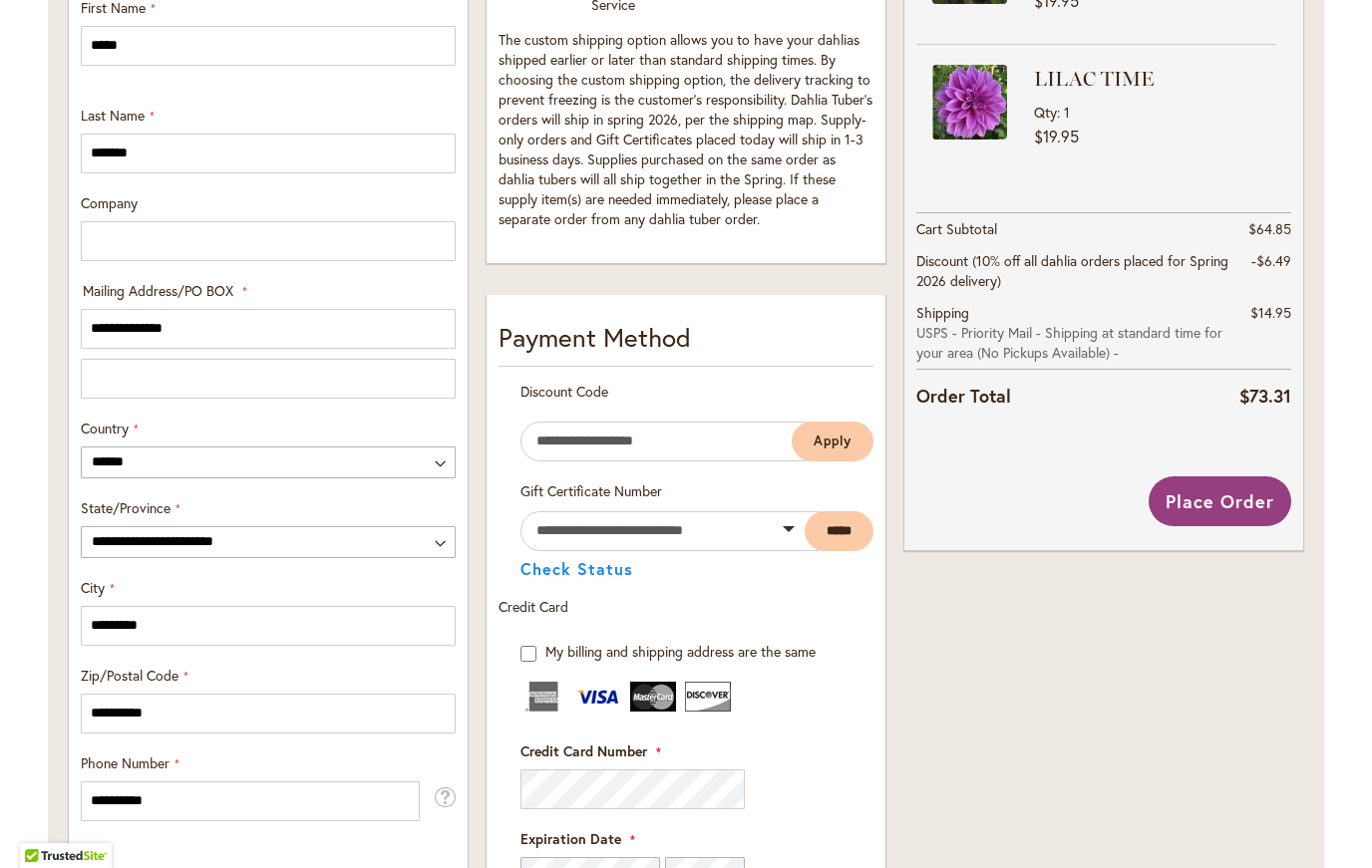 click on "Place Order" at bounding box center (1219, 501) 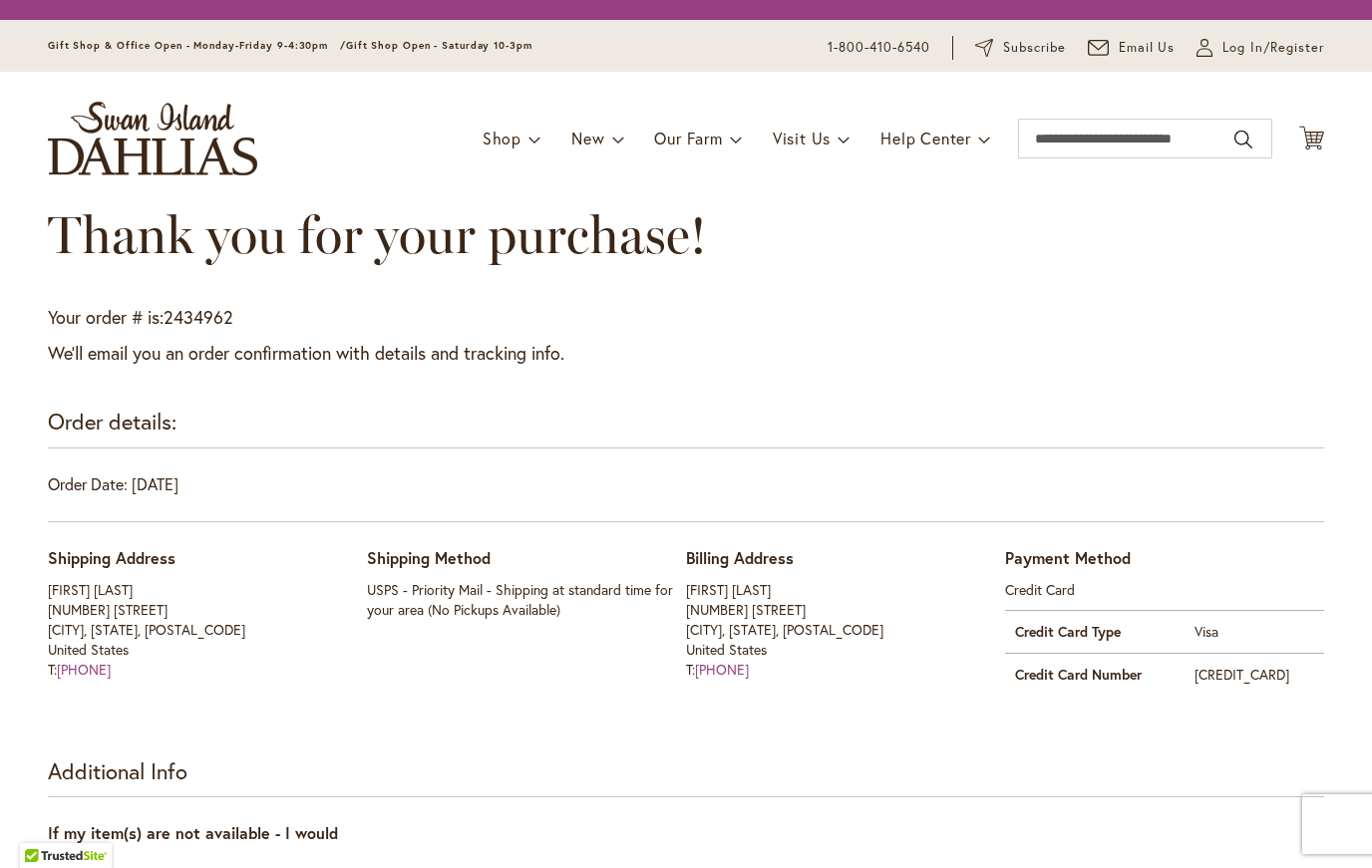 scroll, scrollTop: 0, scrollLeft: 0, axis: both 